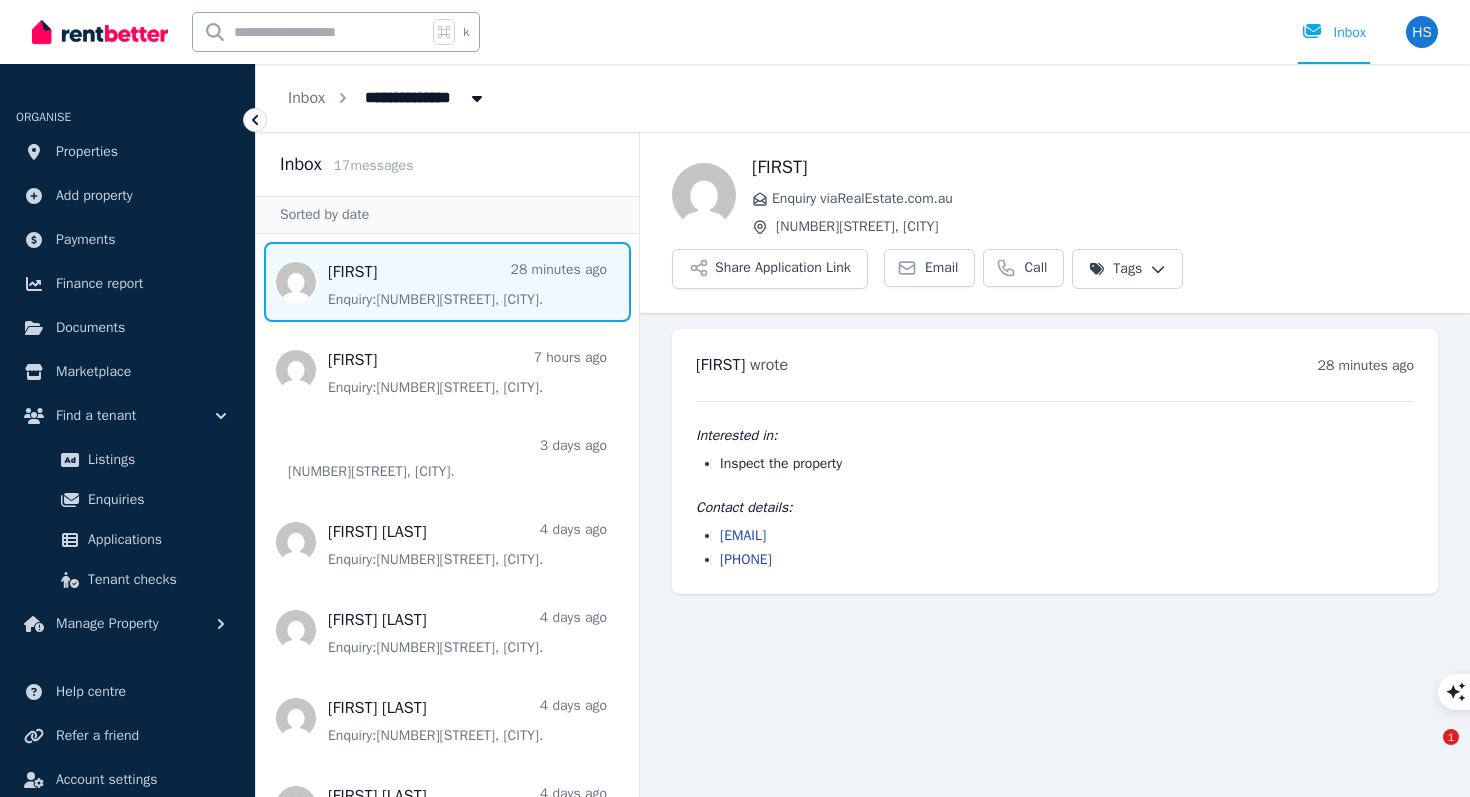 scroll, scrollTop: 0, scrollLeft: 0, axis: both 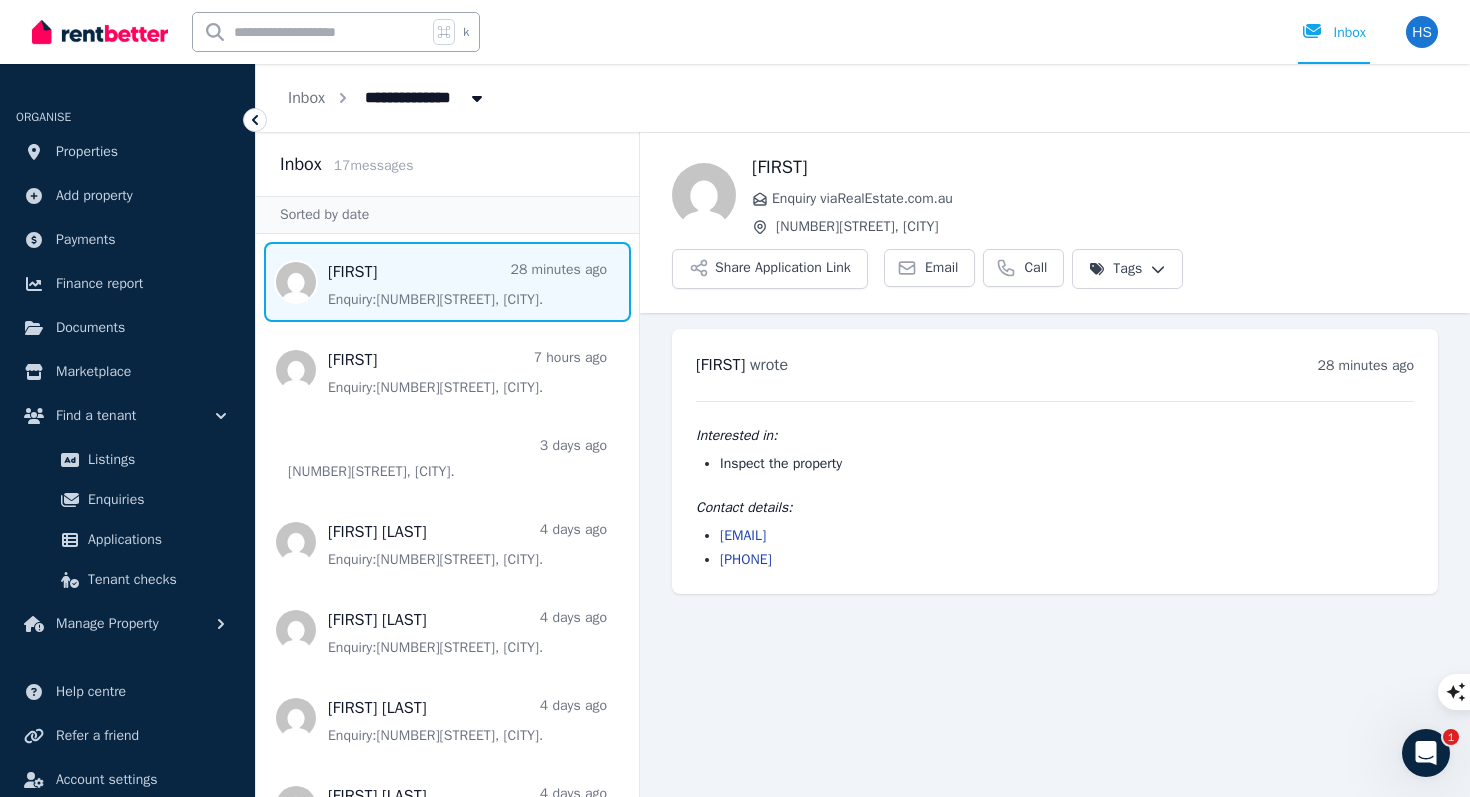 click on "[PHONE]" at bounding box center (1067, 560) 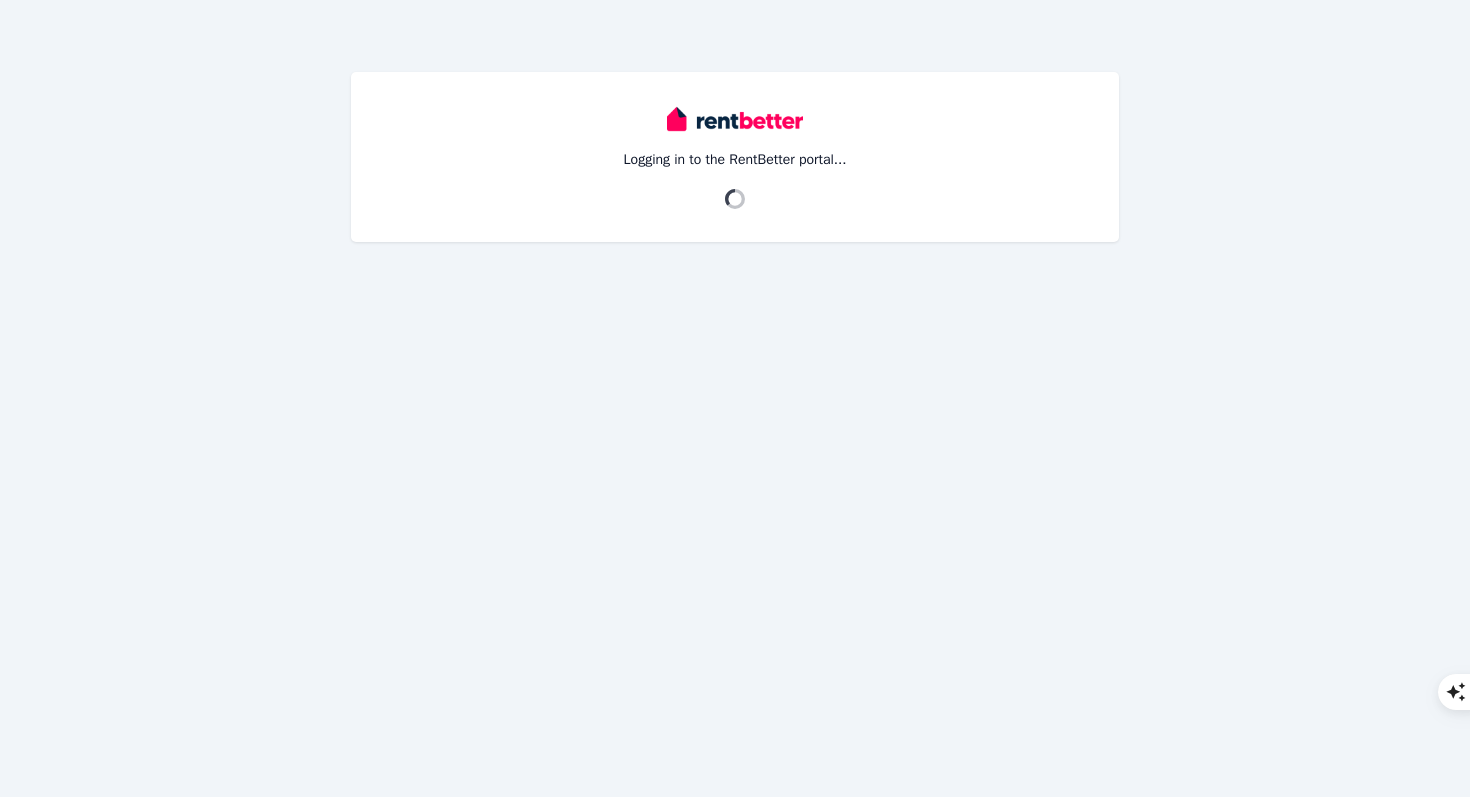 scroll, scrollTop: 0, scrollLeft: 0, axis: both 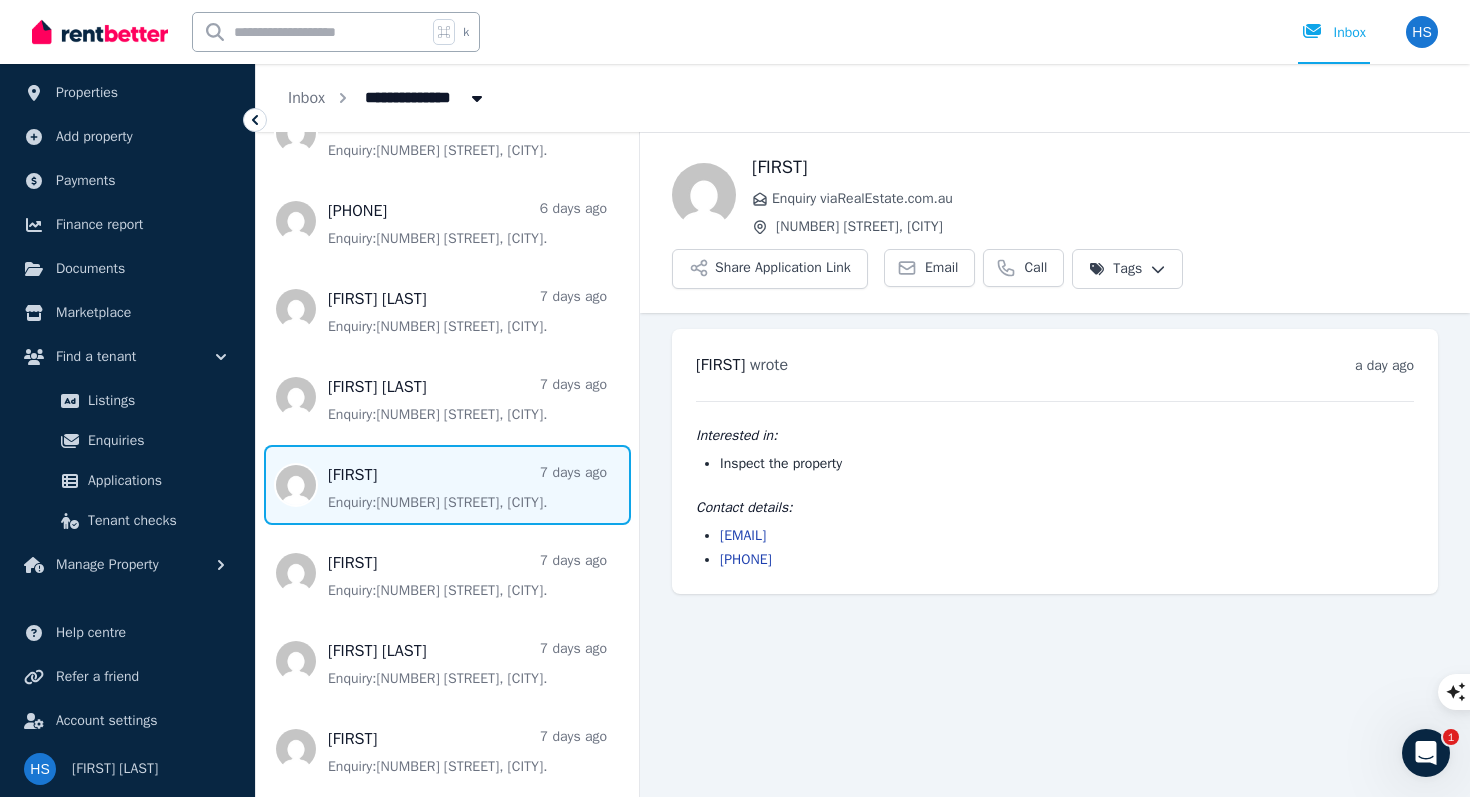 click at bounding box center (447, 485) 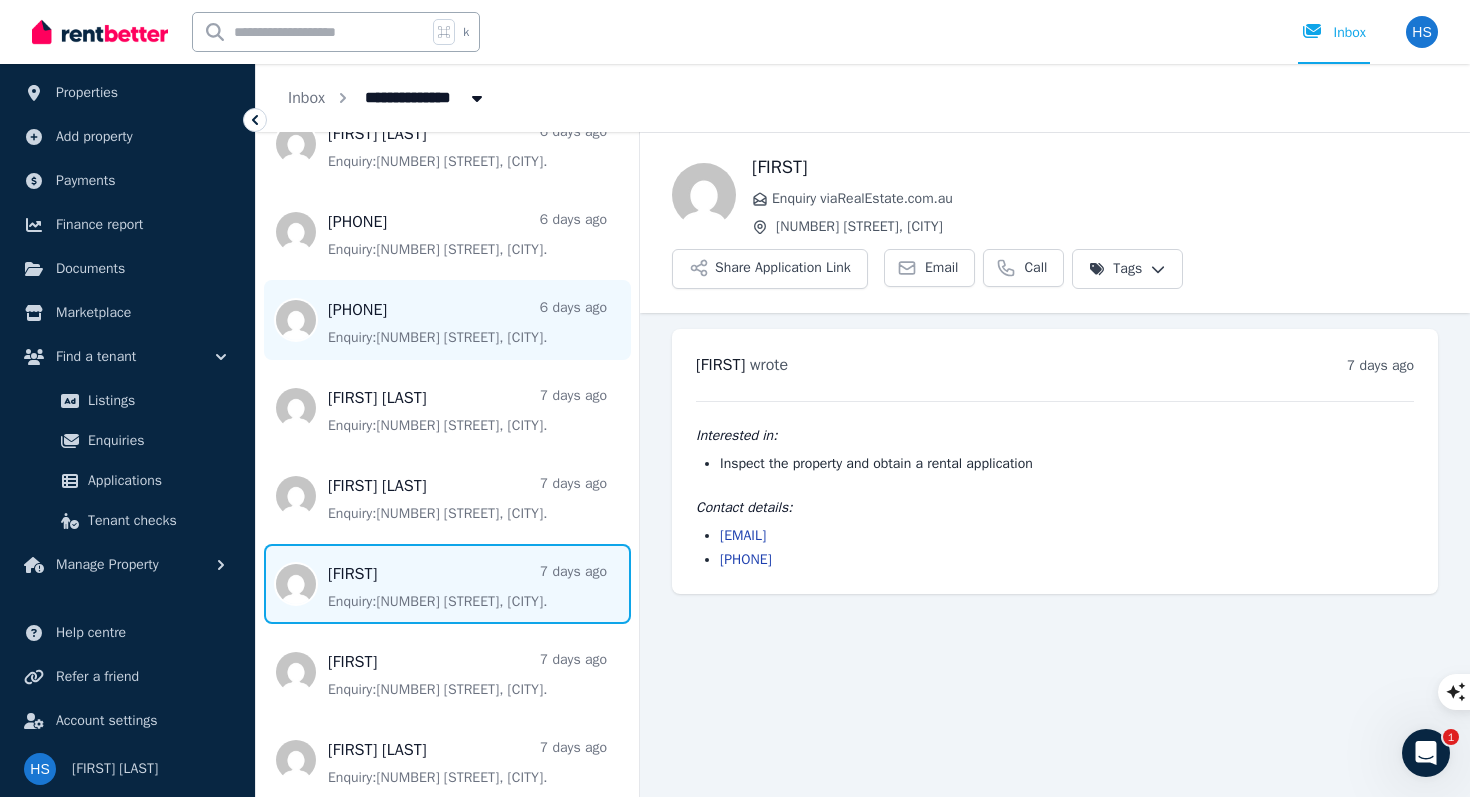 scroll, scrollTop: 837, scrollLeft: 0, axis: vertical 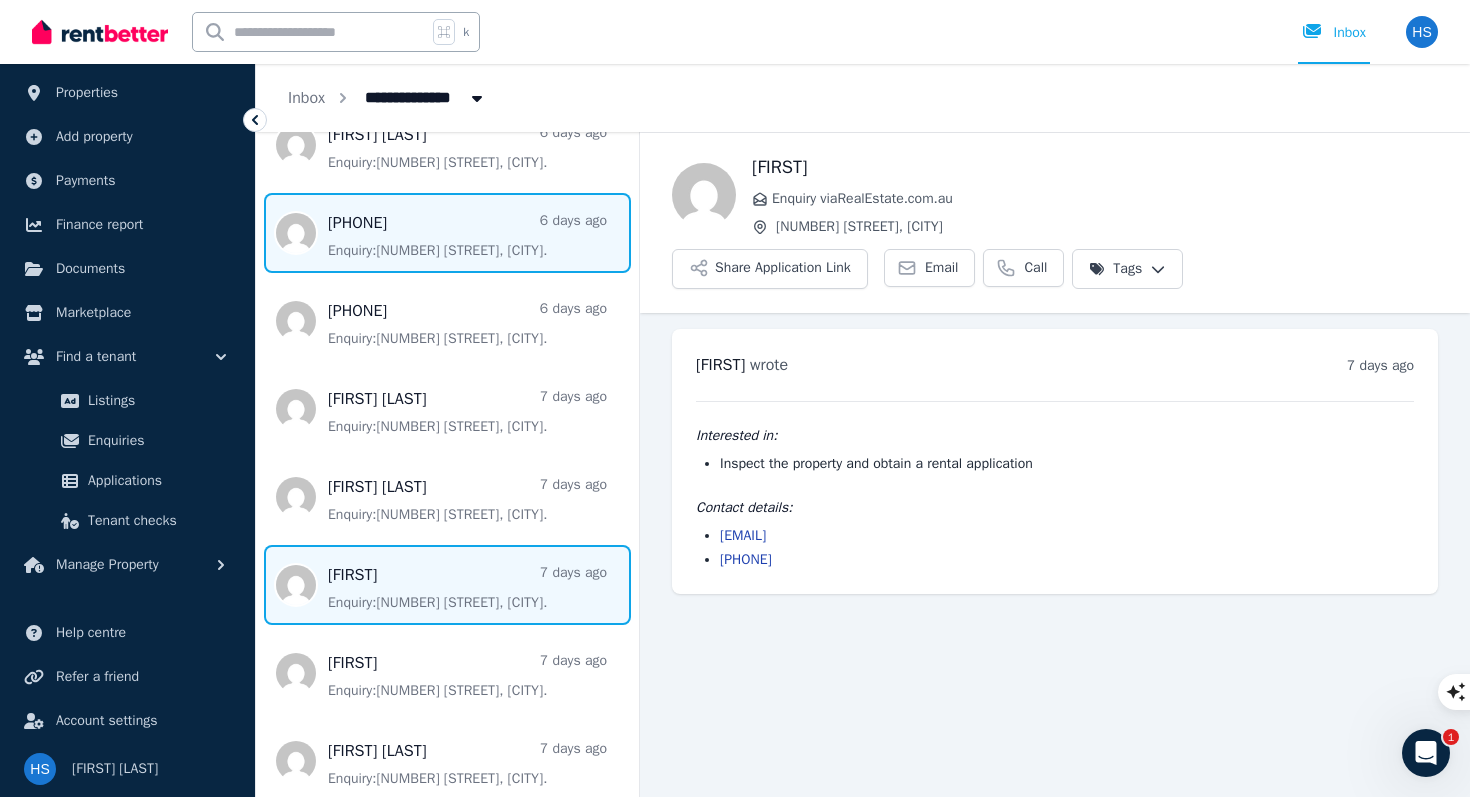 click at bounding box center [447, 233] 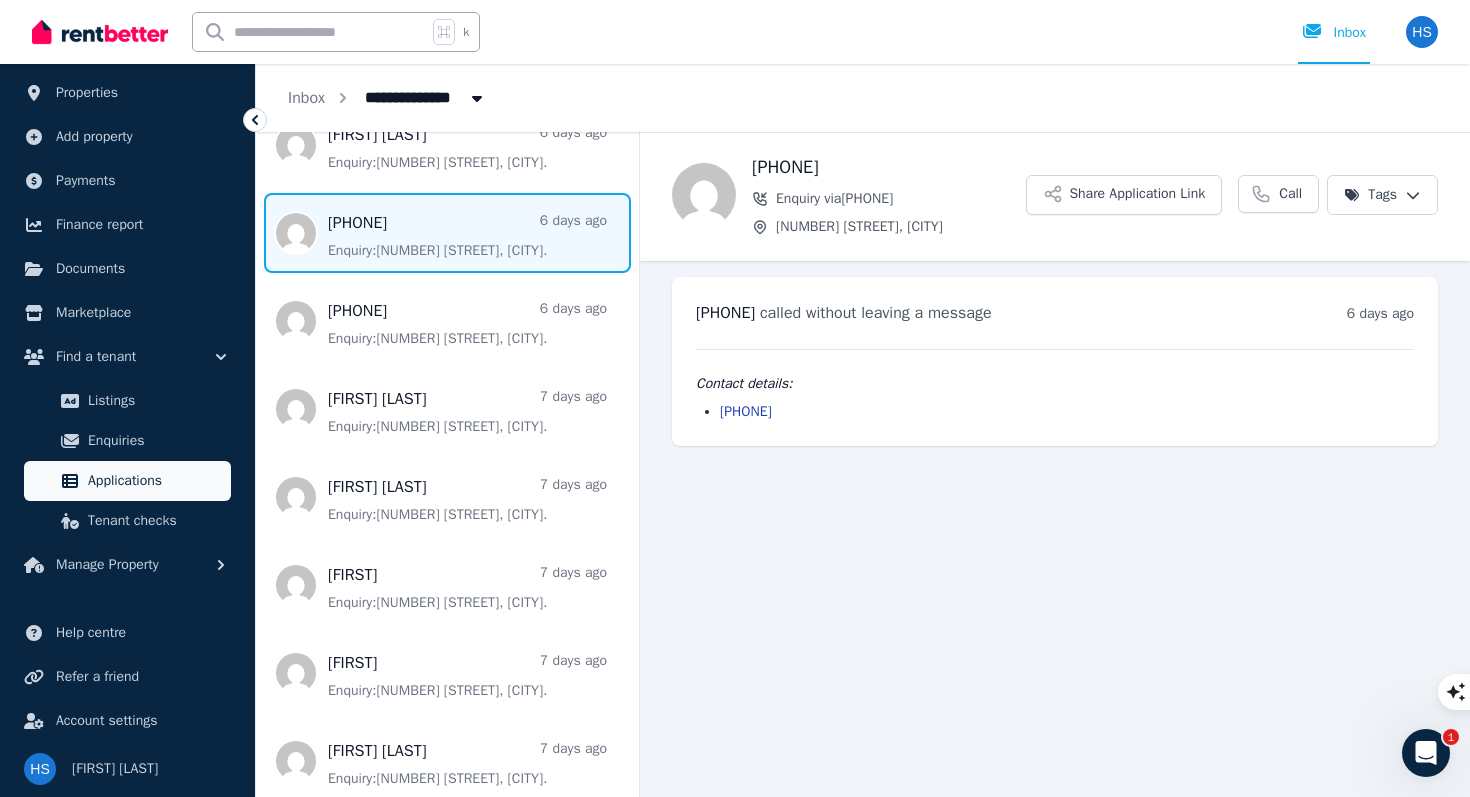click on "Applications" at bounding box center [155, 481] 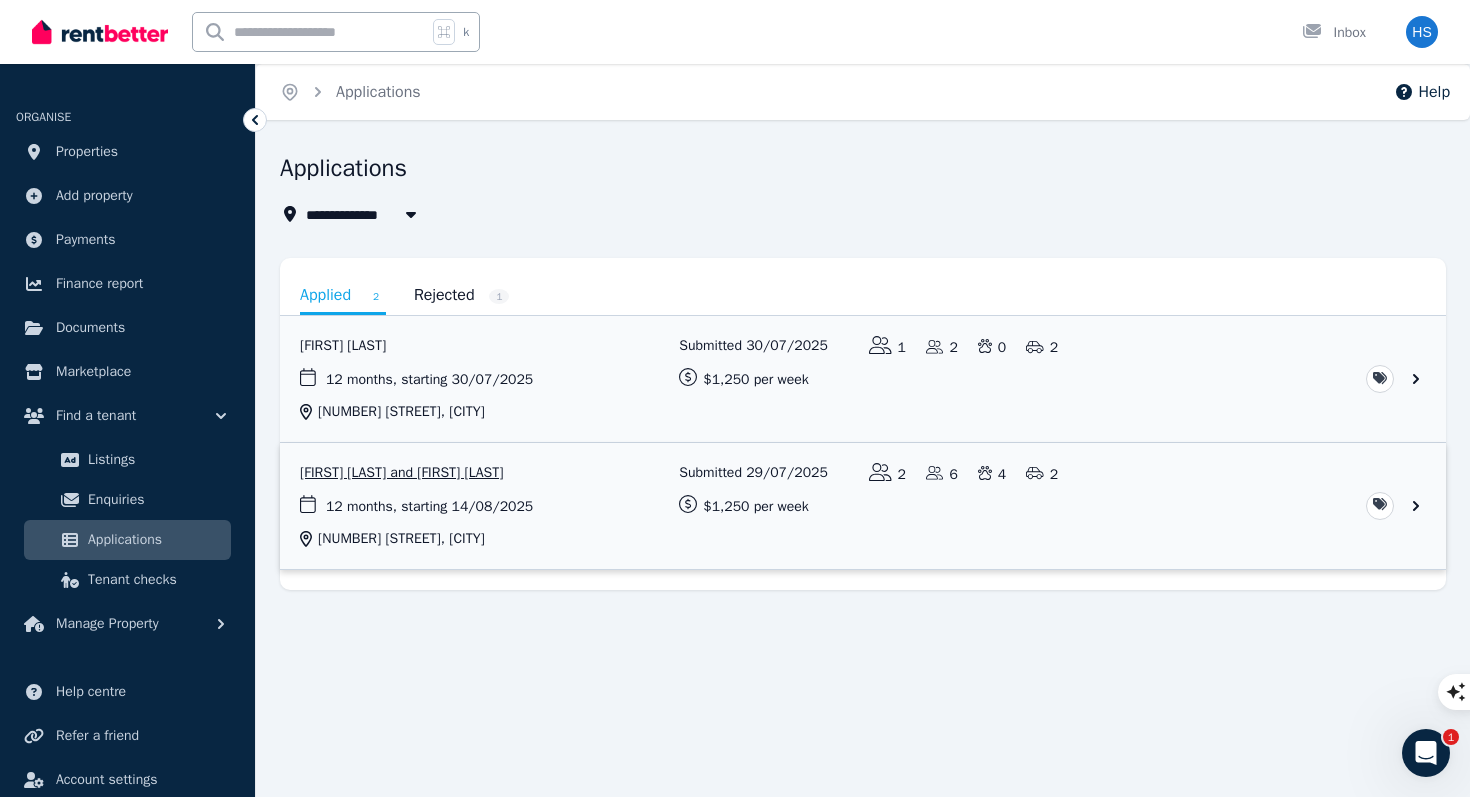 click at bounding box center [863, 506] 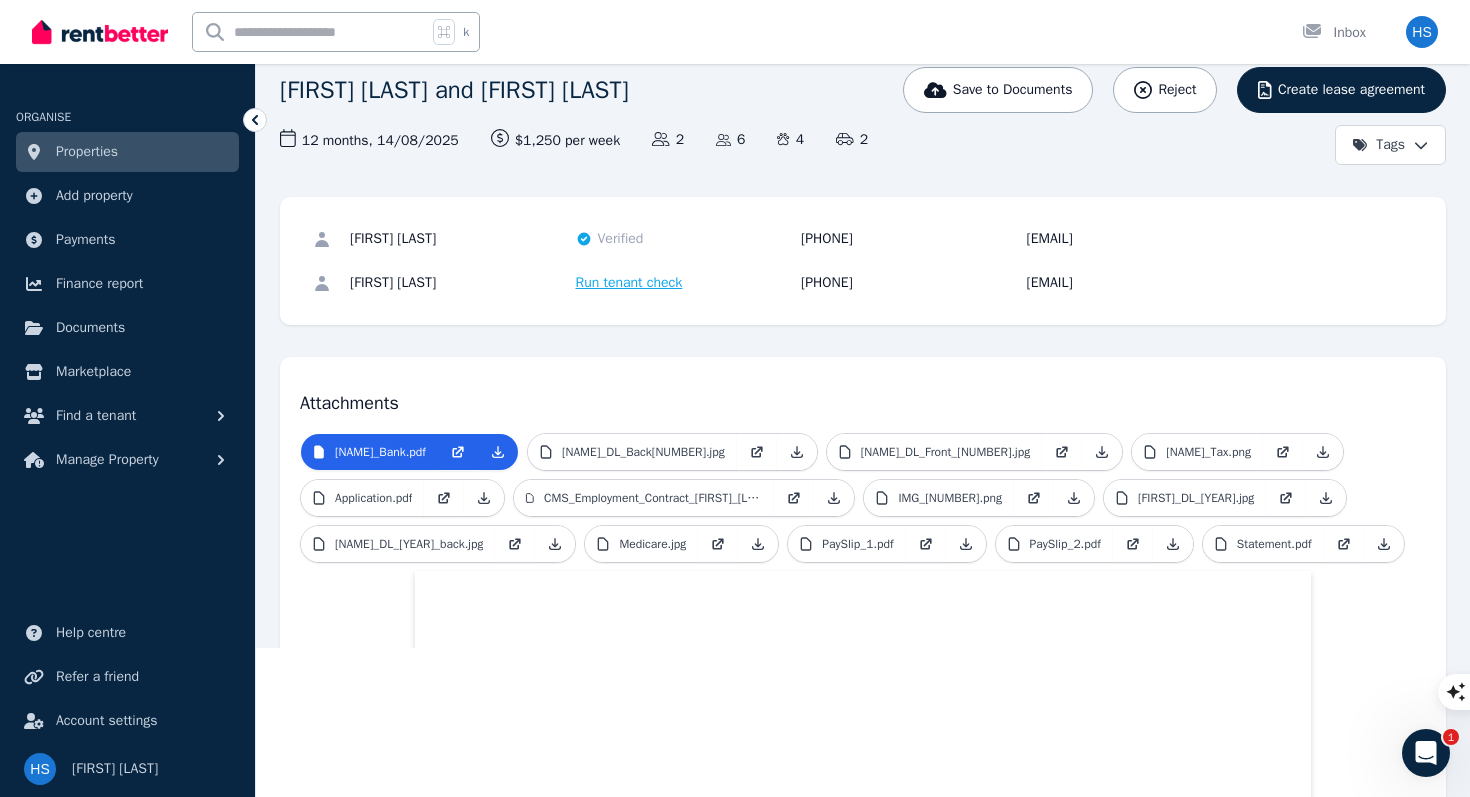 scroll, scrollTop: 0, scrollLeft: 0, axis: both 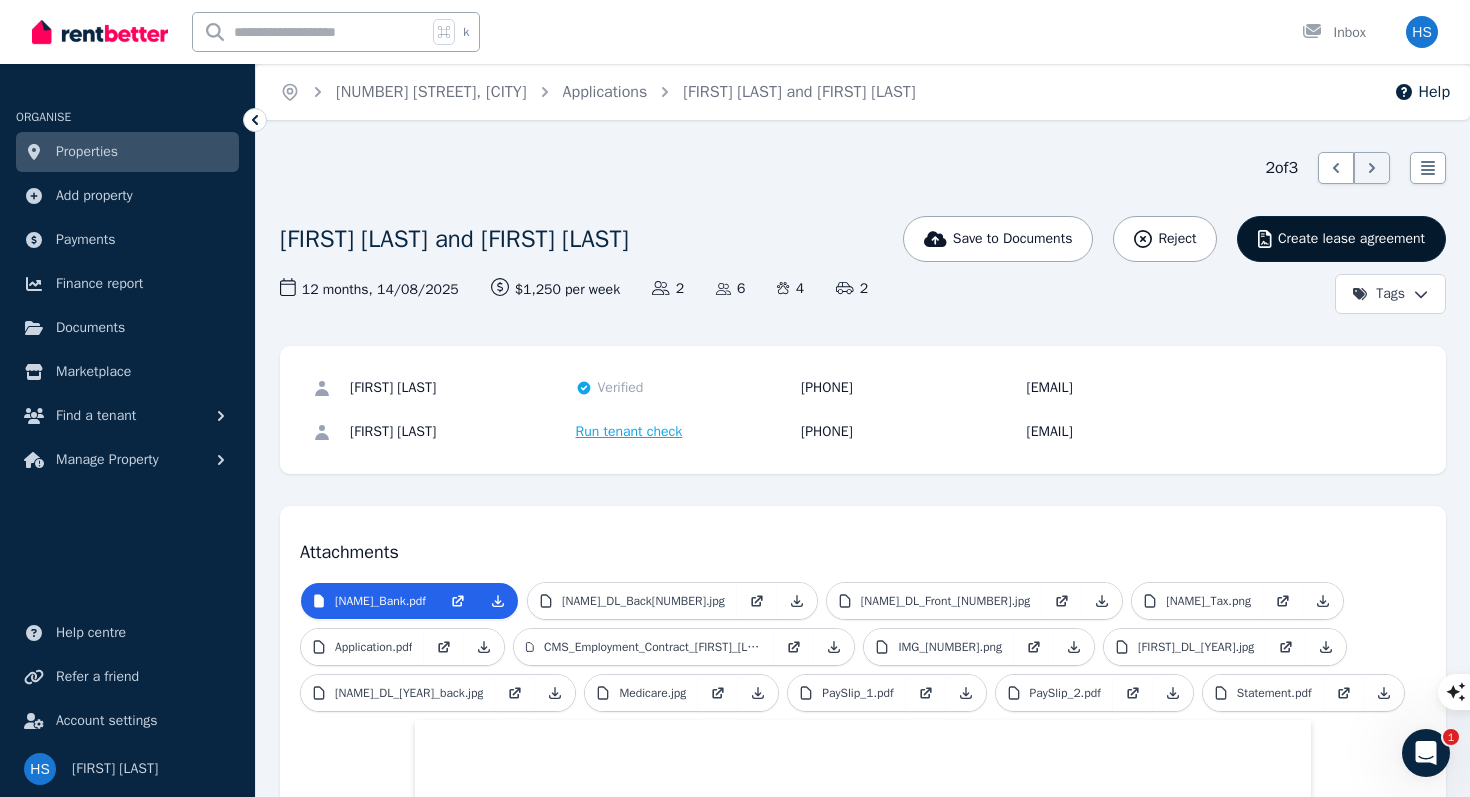 click on "Create lease agreement" at bounding box center (1351, 239) 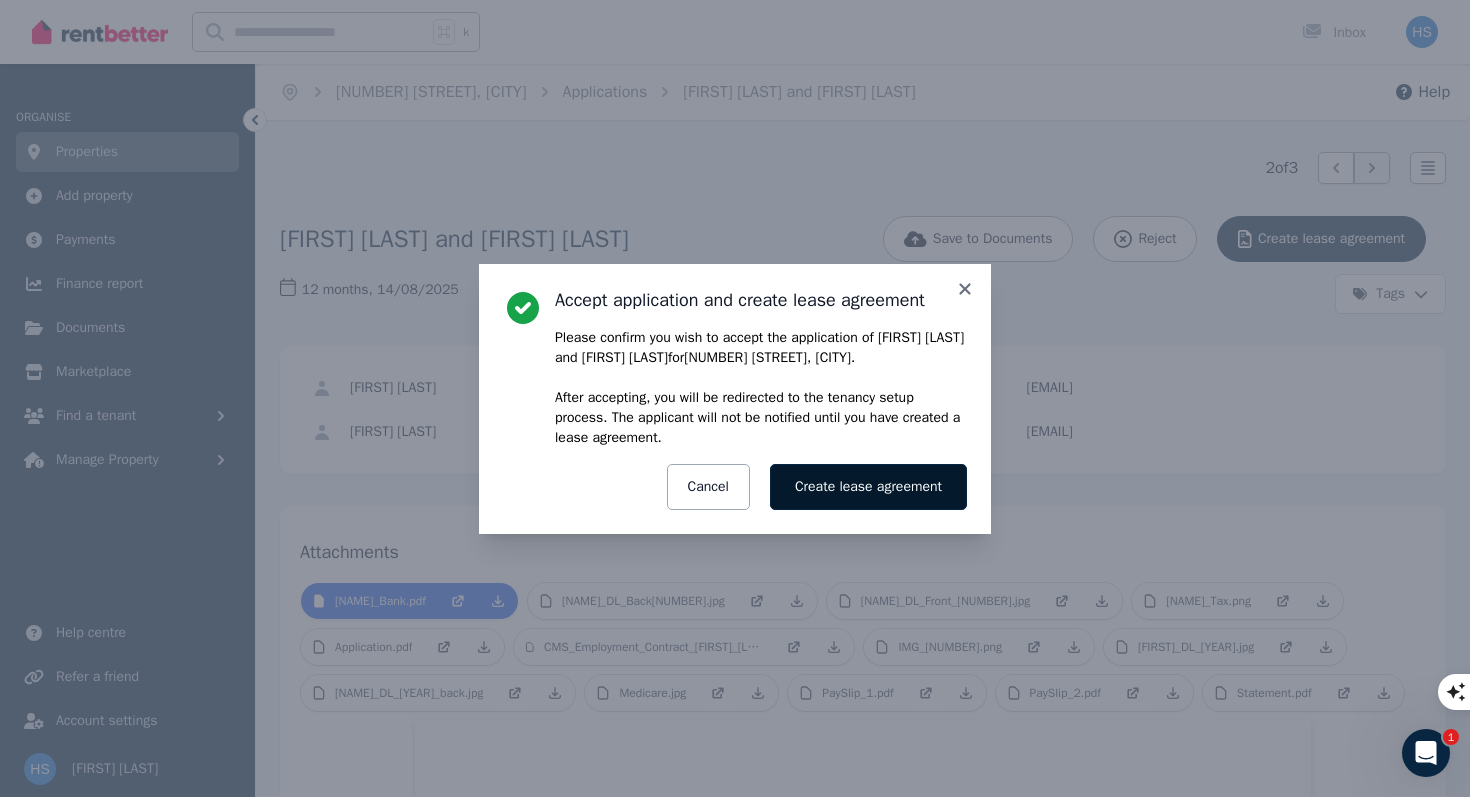 click on "Create lease agreement" at bounding box center (868, 487) 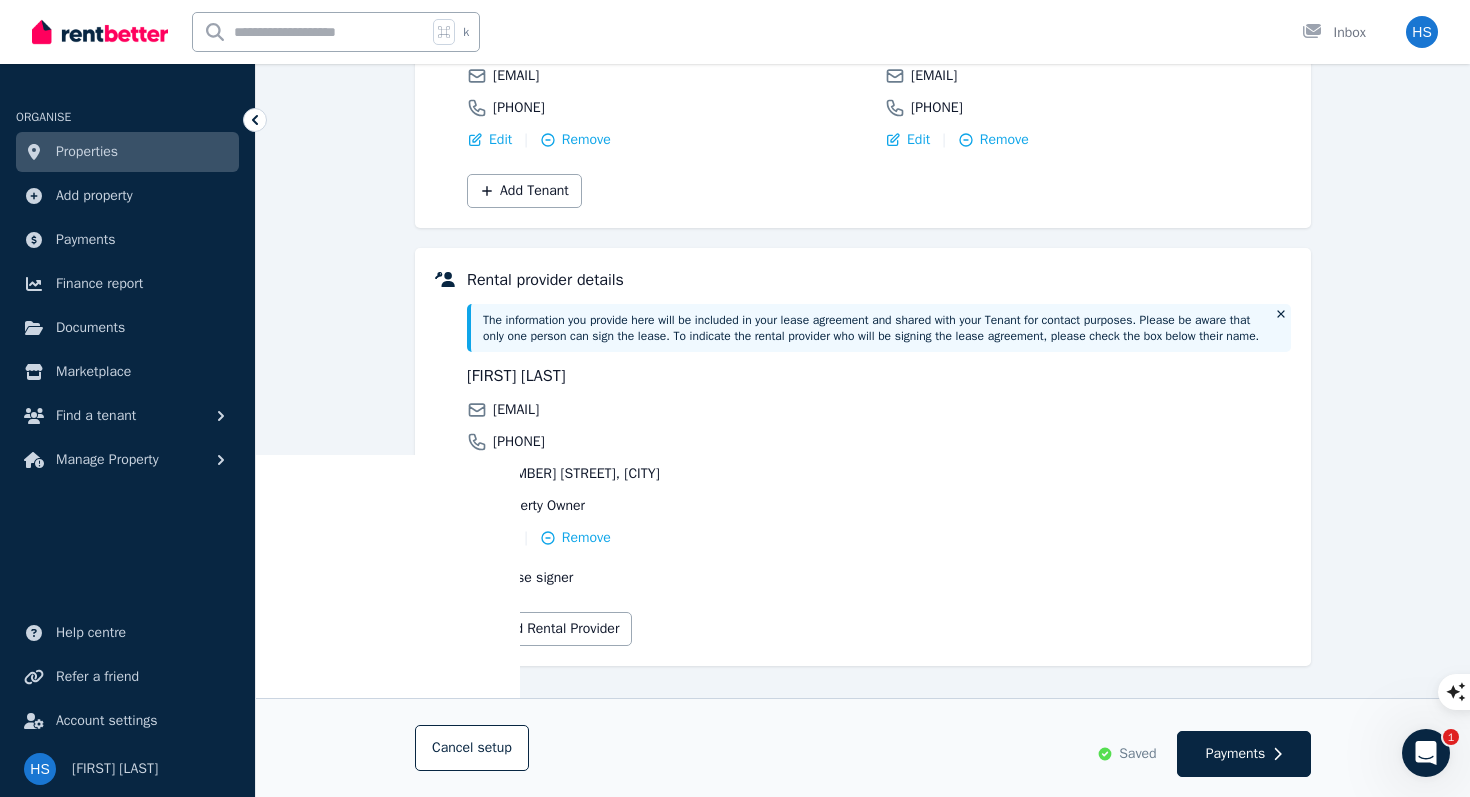 scroll, scrollTop: 382, scrollLeft: 0, axis: vertical 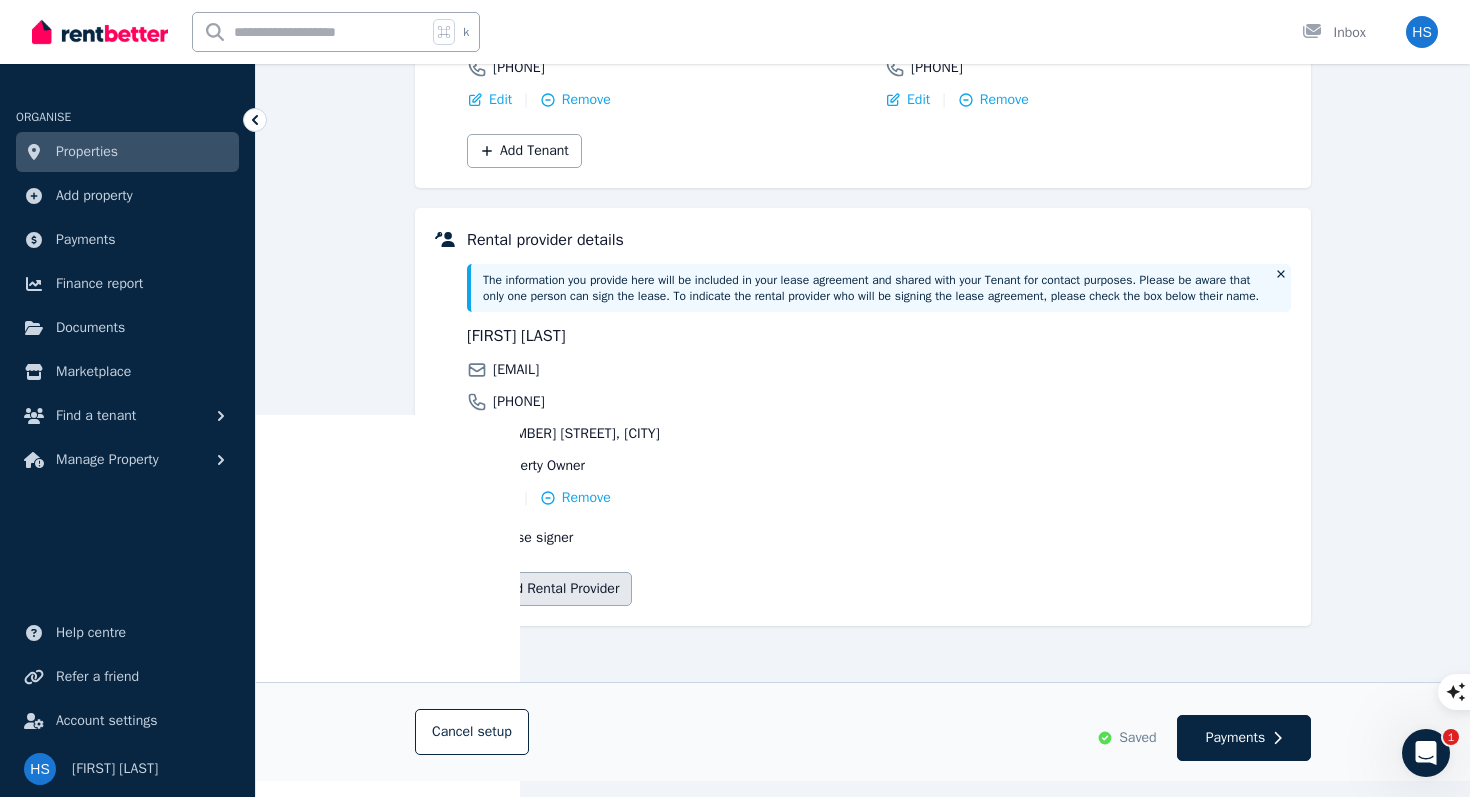 click on "Add Rental Provider" at bounding box center (549, 589) 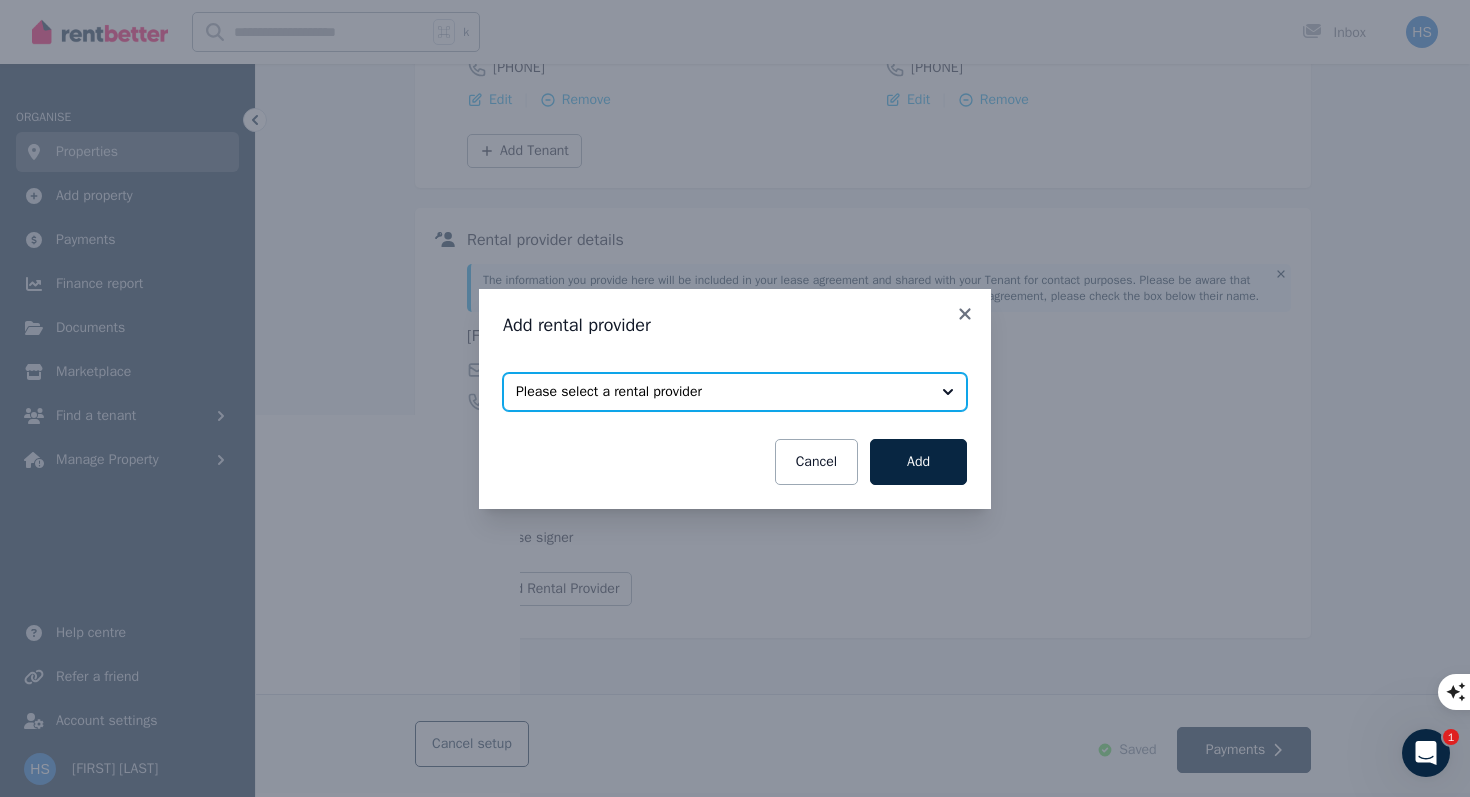 click on "Please select a rental provider" at bounding box center (721, 392) 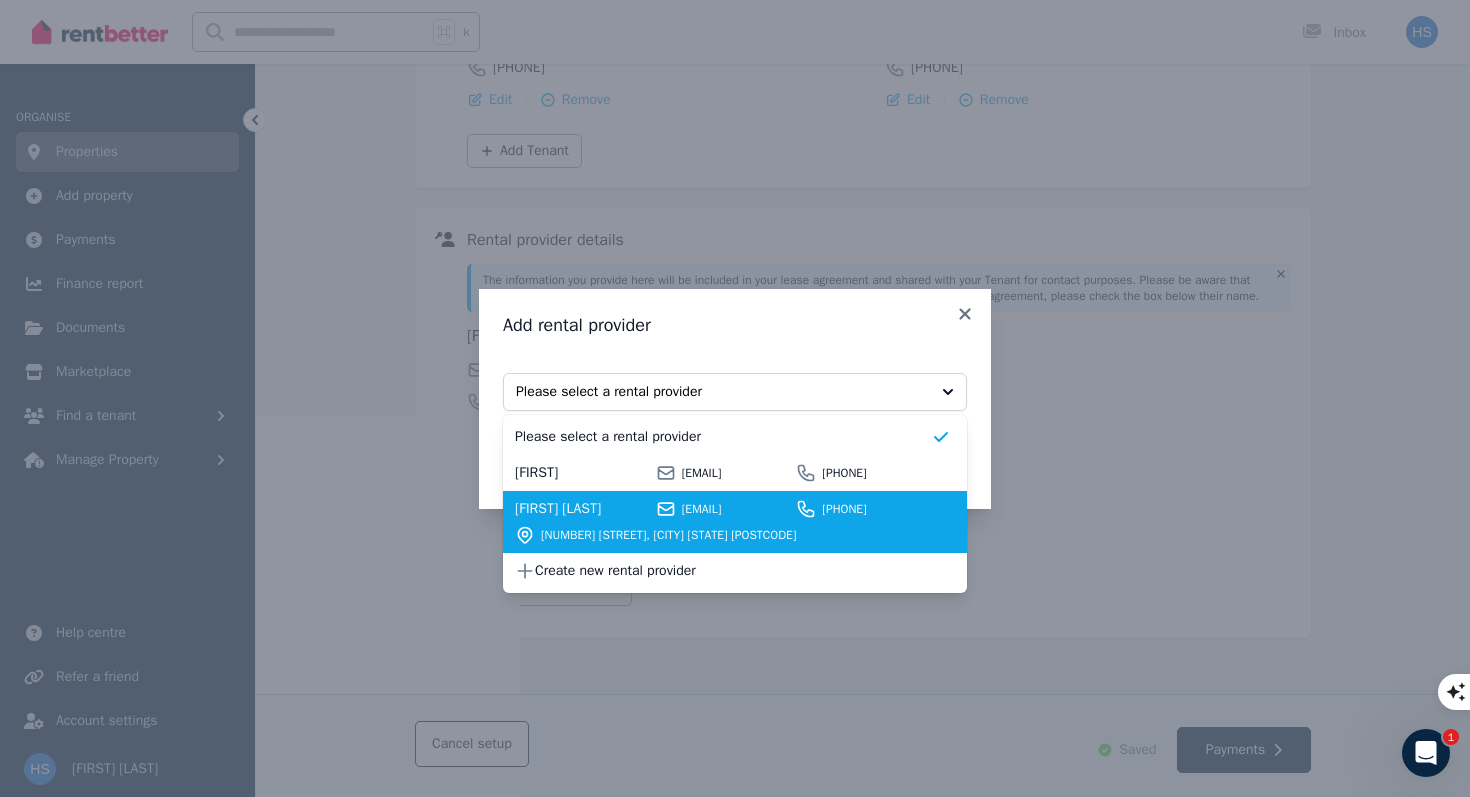 click on "[FIRST] [LAST]" at bounding box center [582, 509] 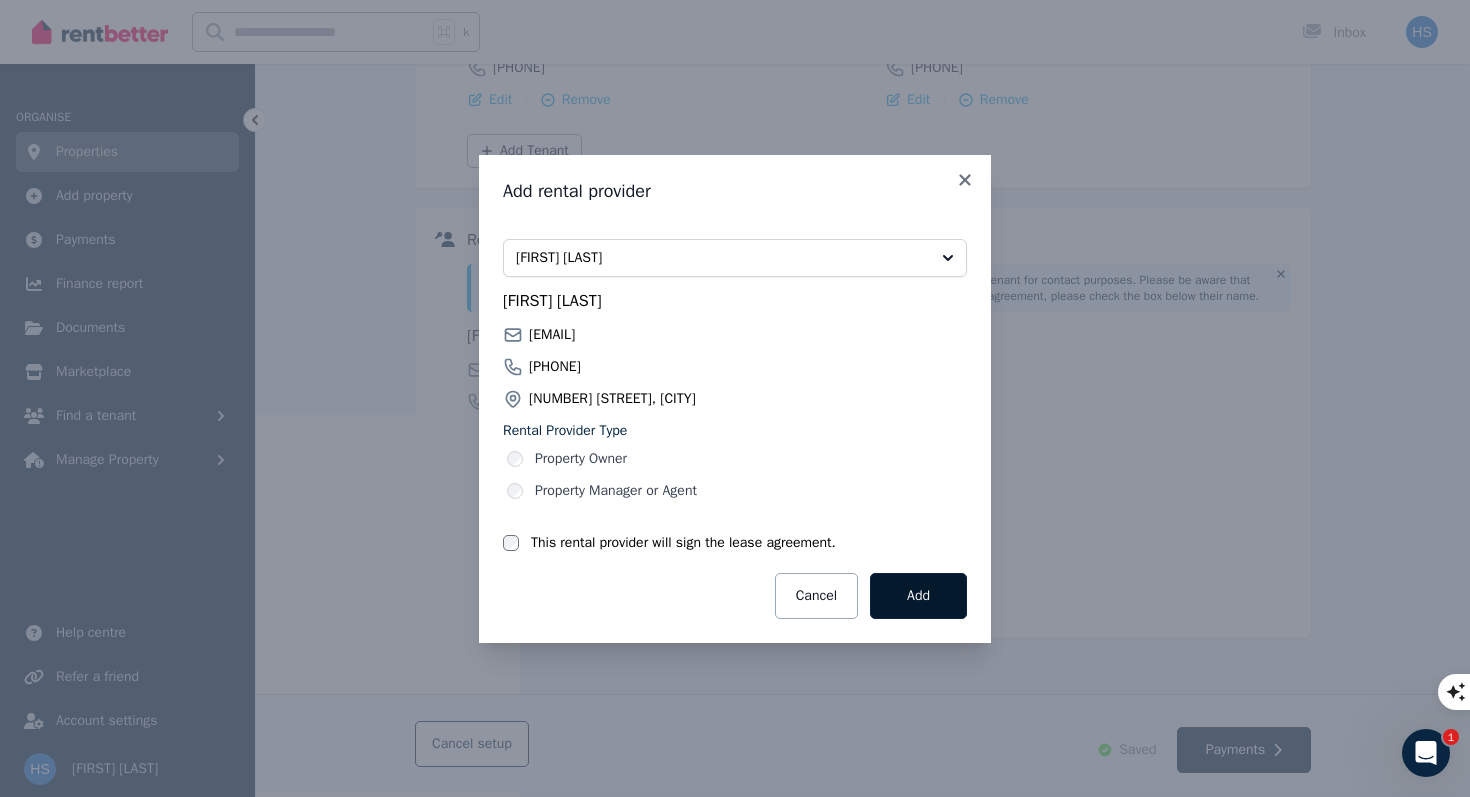 click on "Add" at bounding box center (918, 596) 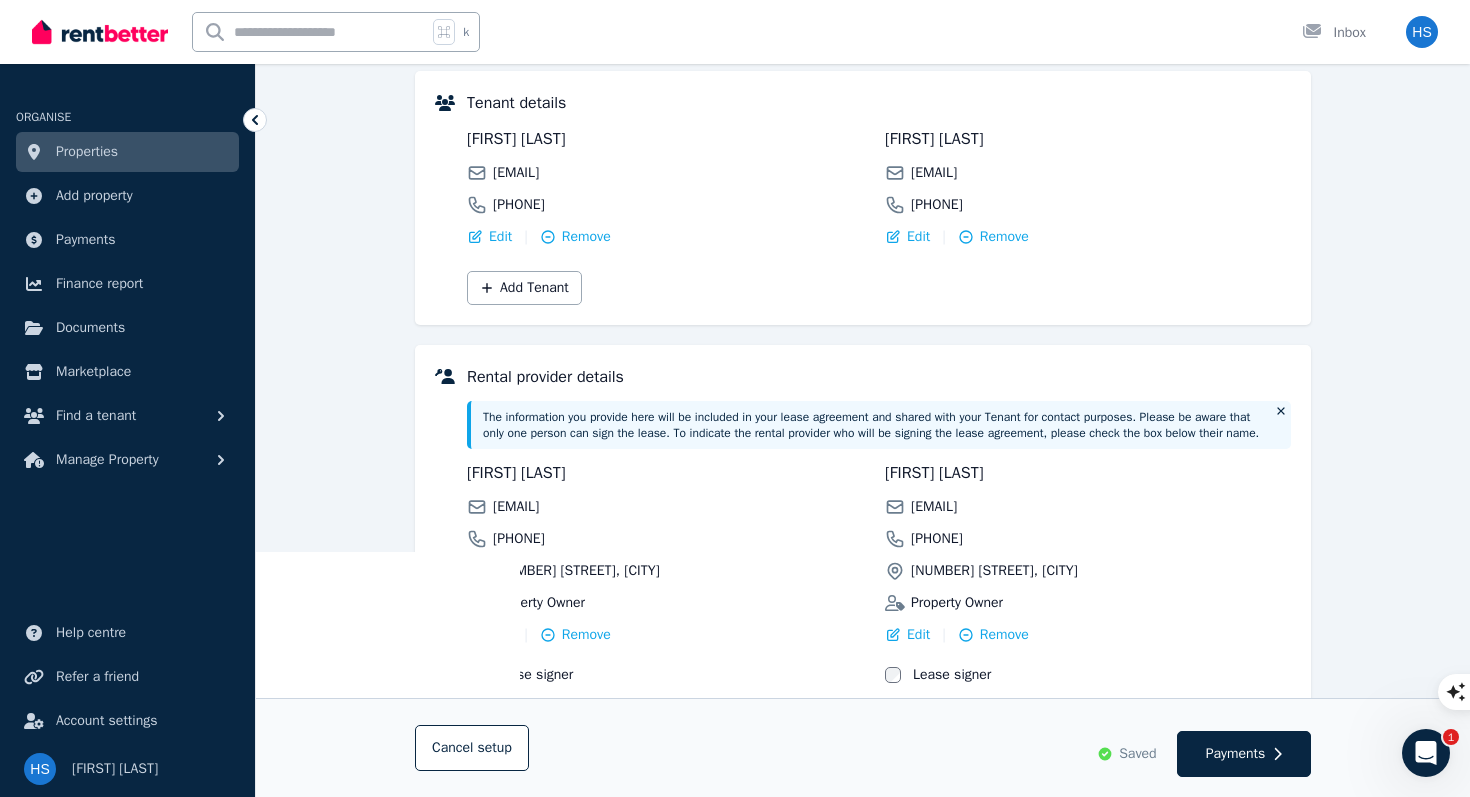 scroll, scrollTop: 237, scrollLeft: 0, axis: vertical 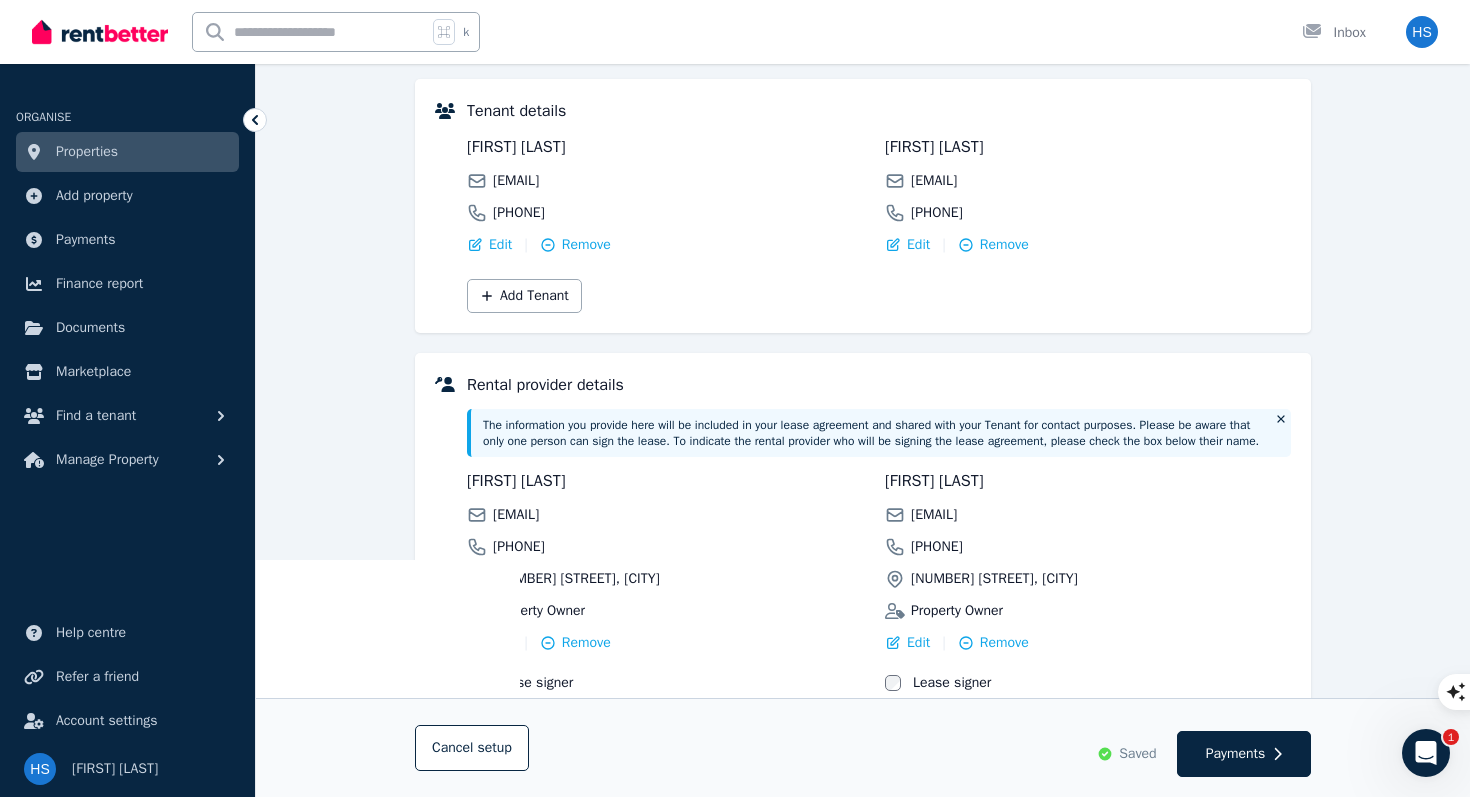 click on "[FIRST] [LAST]" at bounding box center (1088, 481) 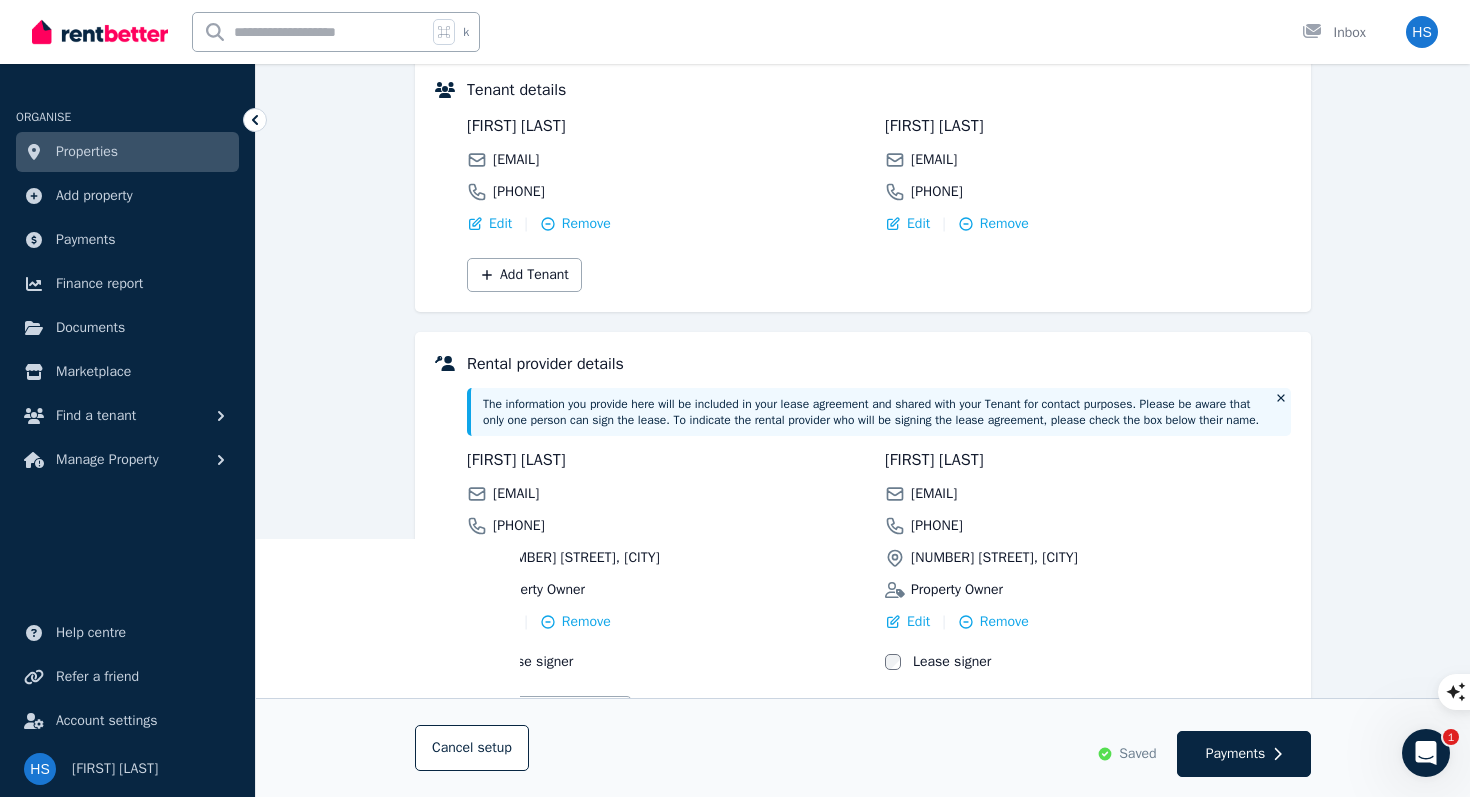 scroll, scrollTop: 382, scrollLeft: 0, axis: vertical 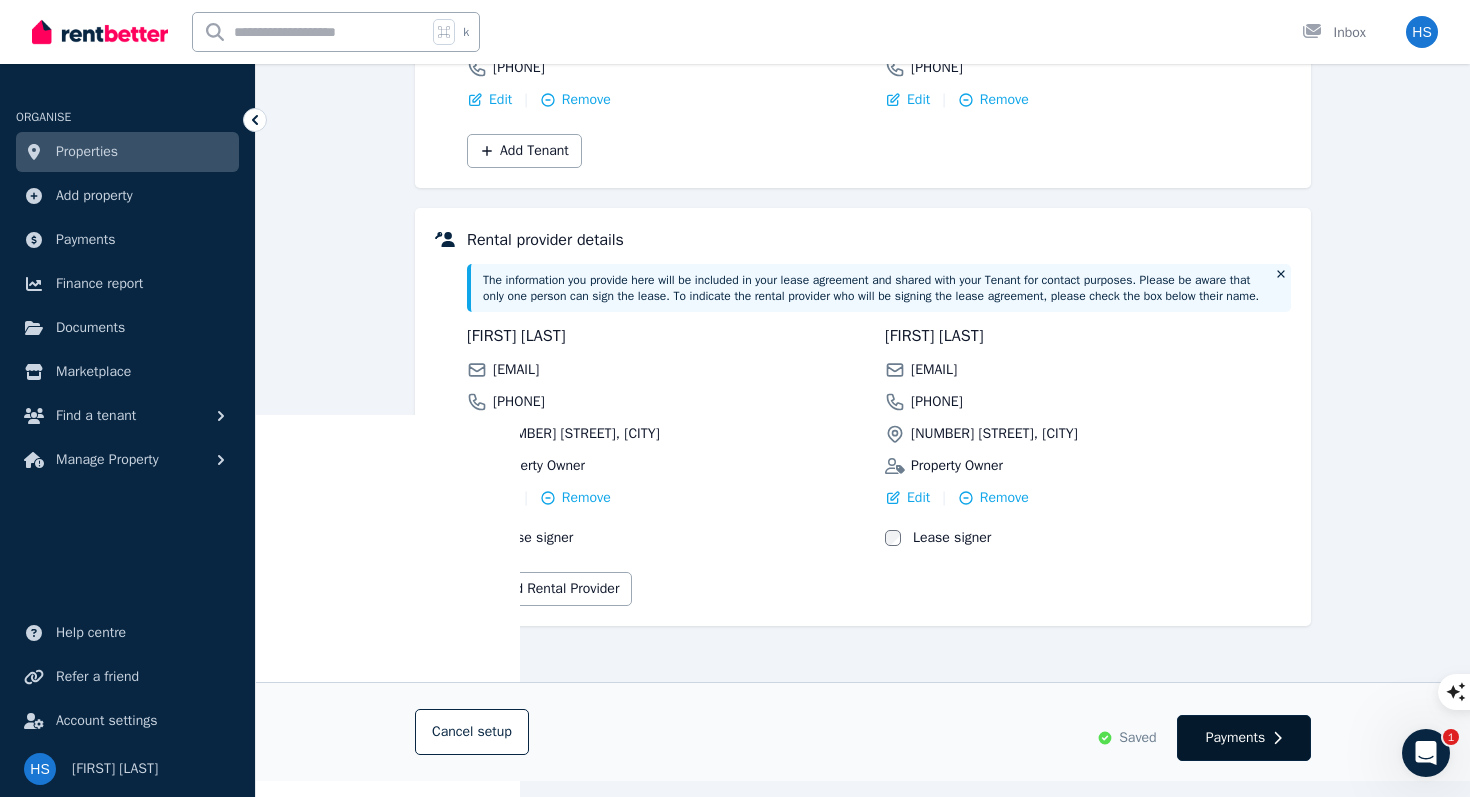 click on "Payments" at bounding box center [1236, 738] 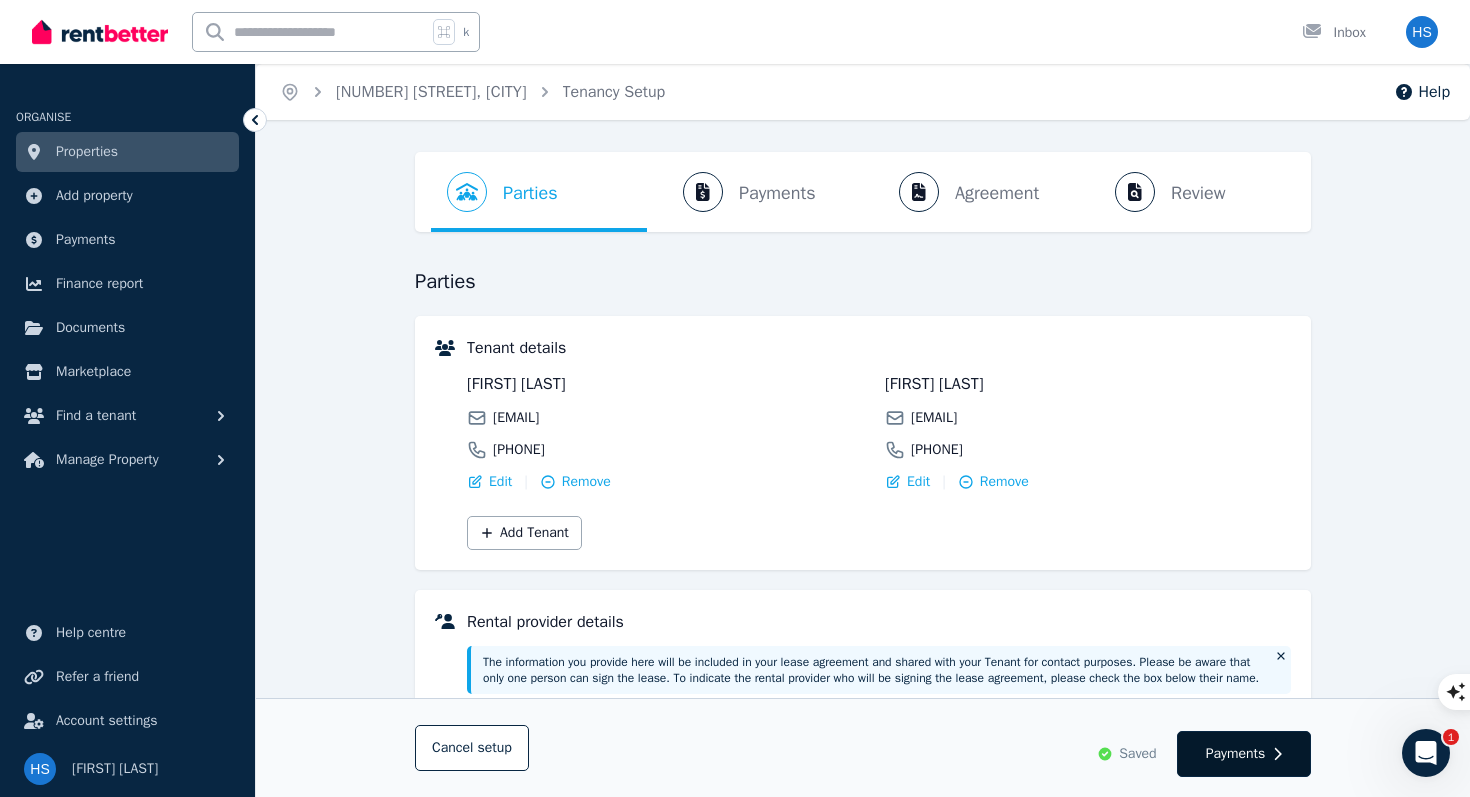 select on "**********" 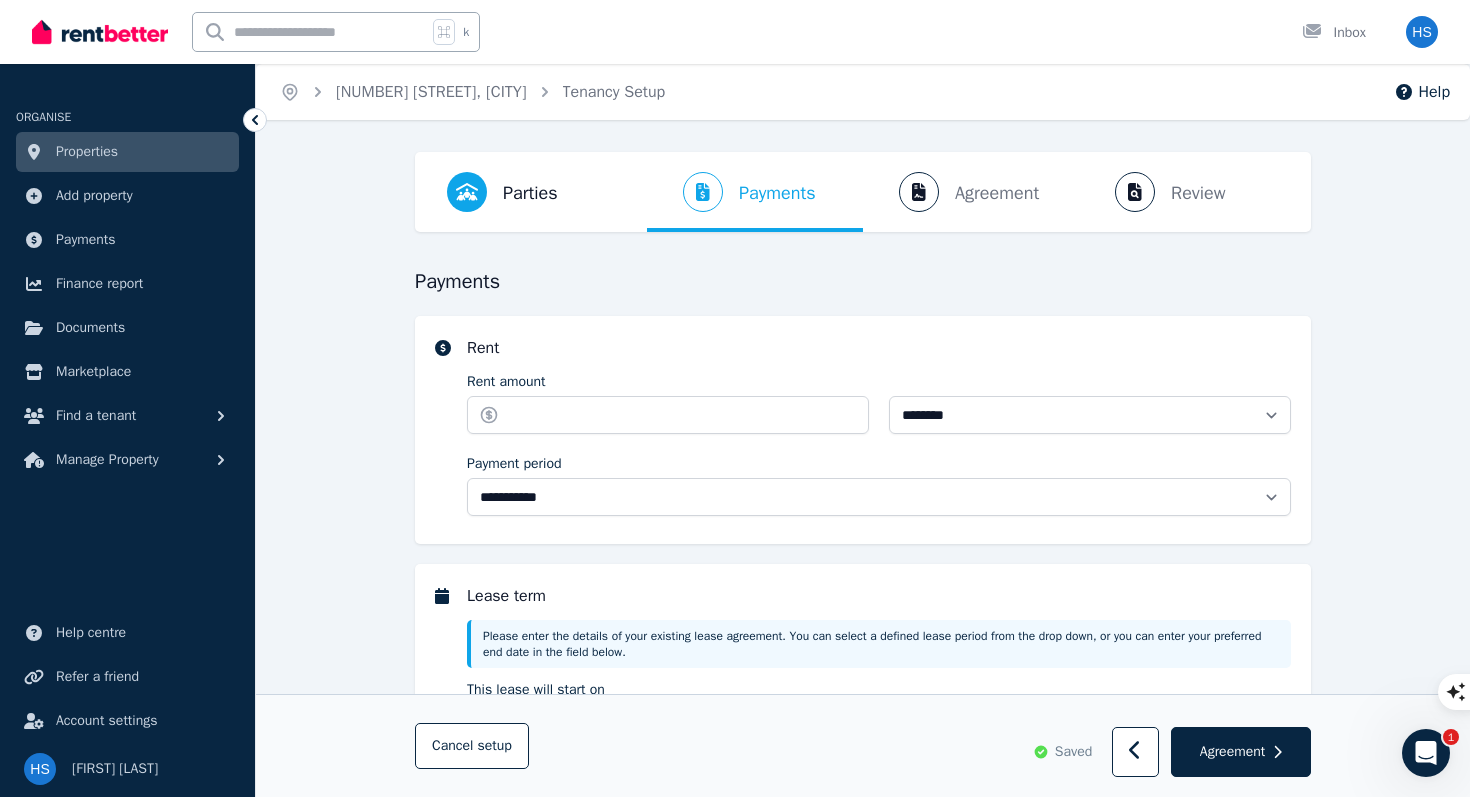 select on "**********" 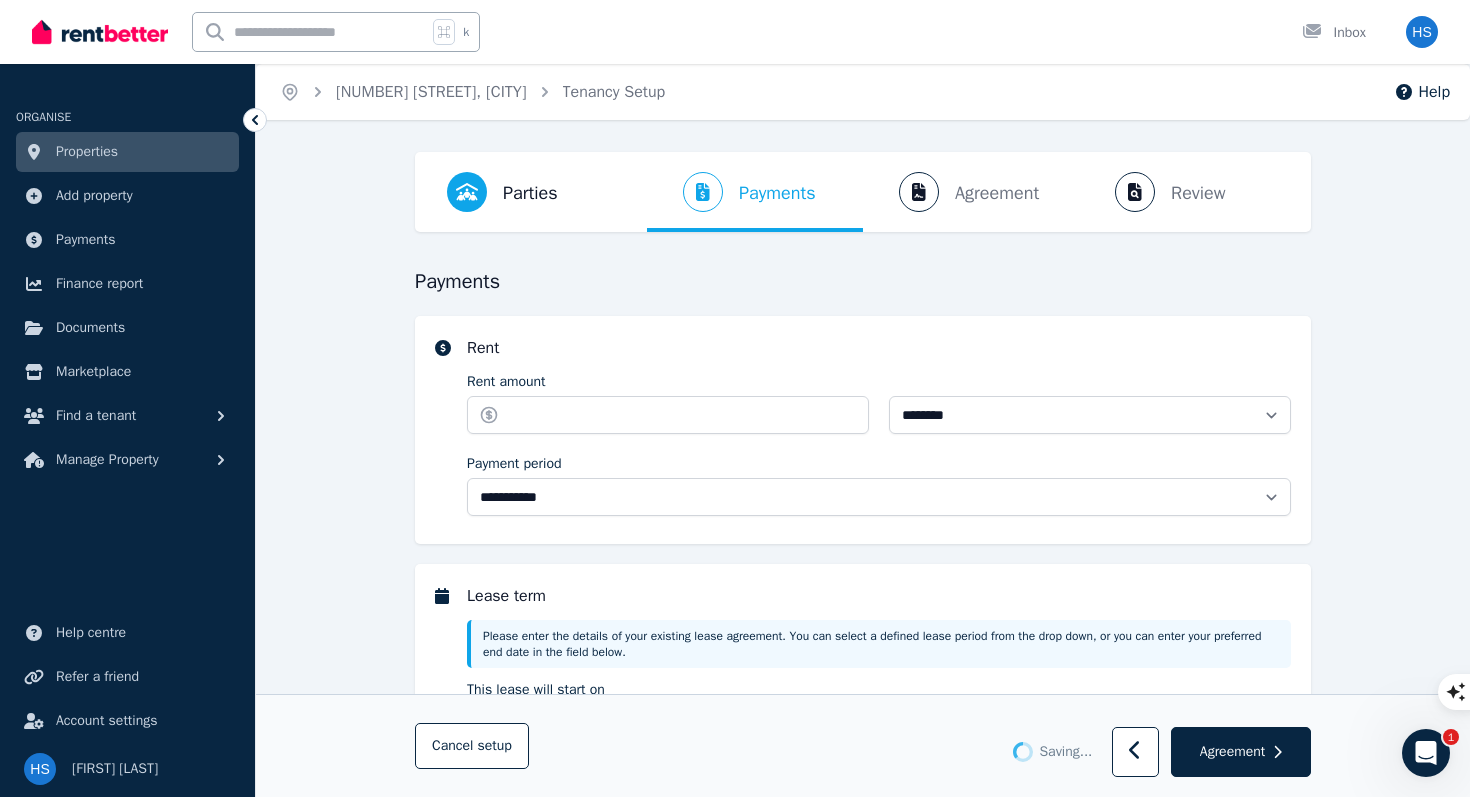 select on "**********" 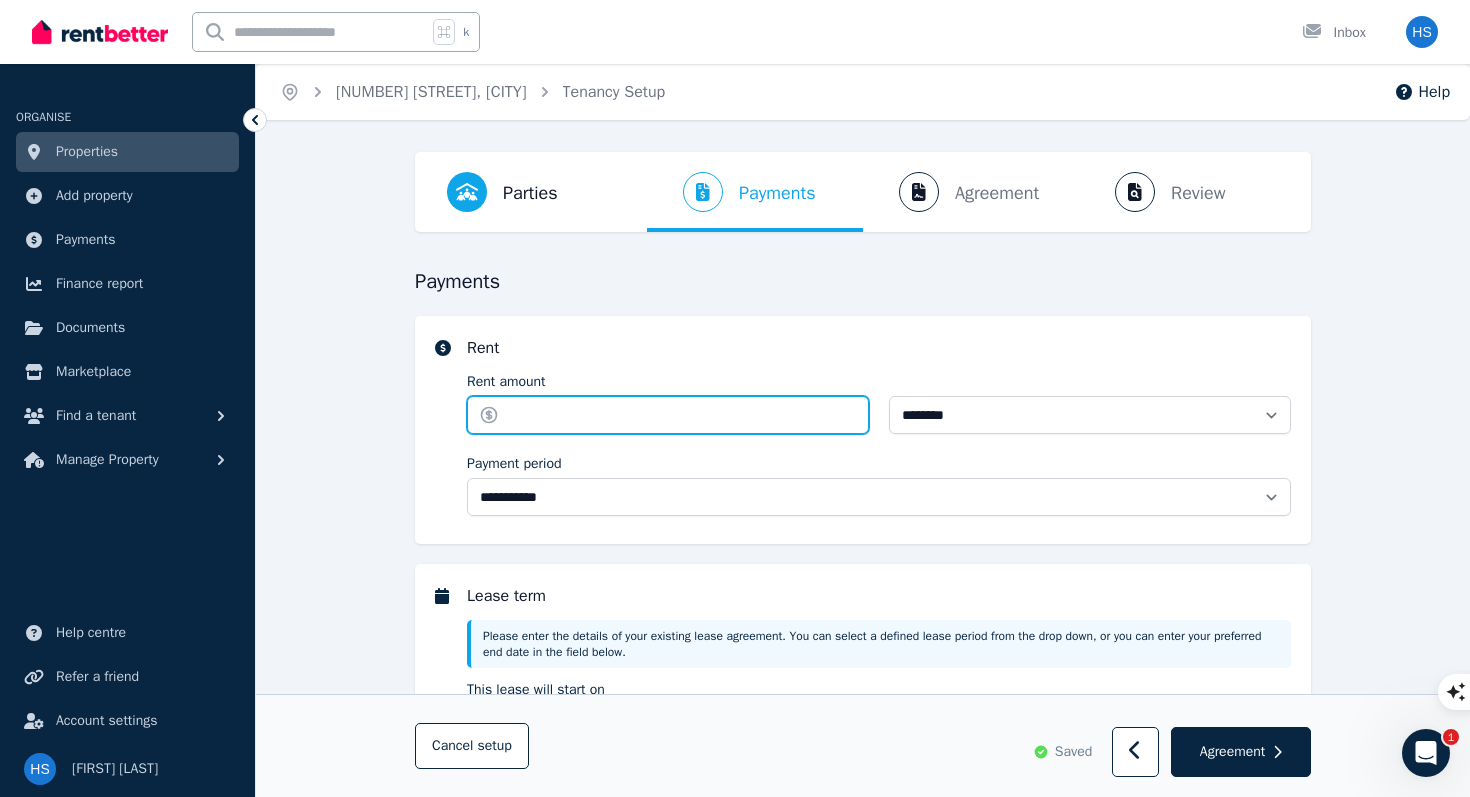 click on "Rent amount" at bounding box center [668, 415] 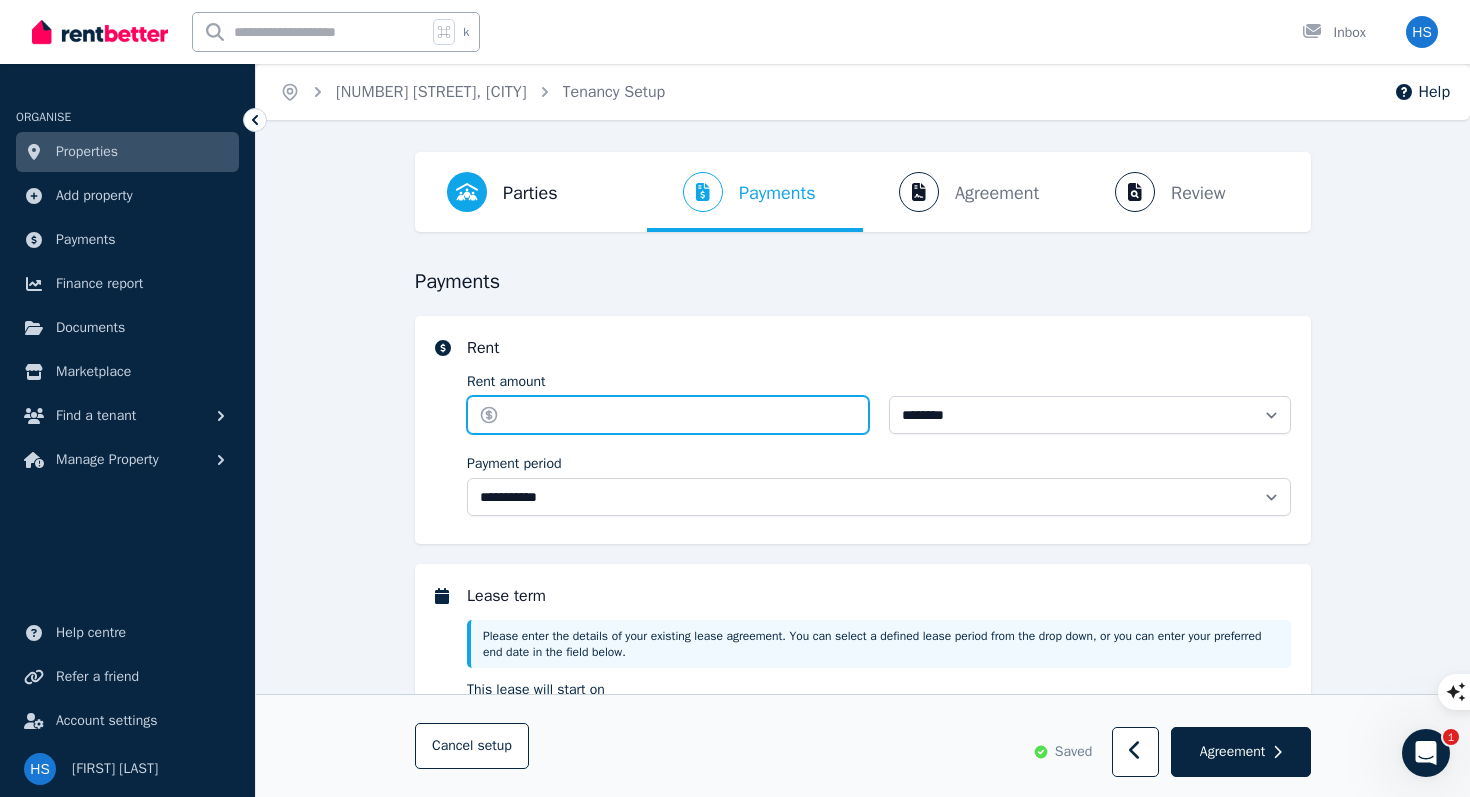 type on "*******" 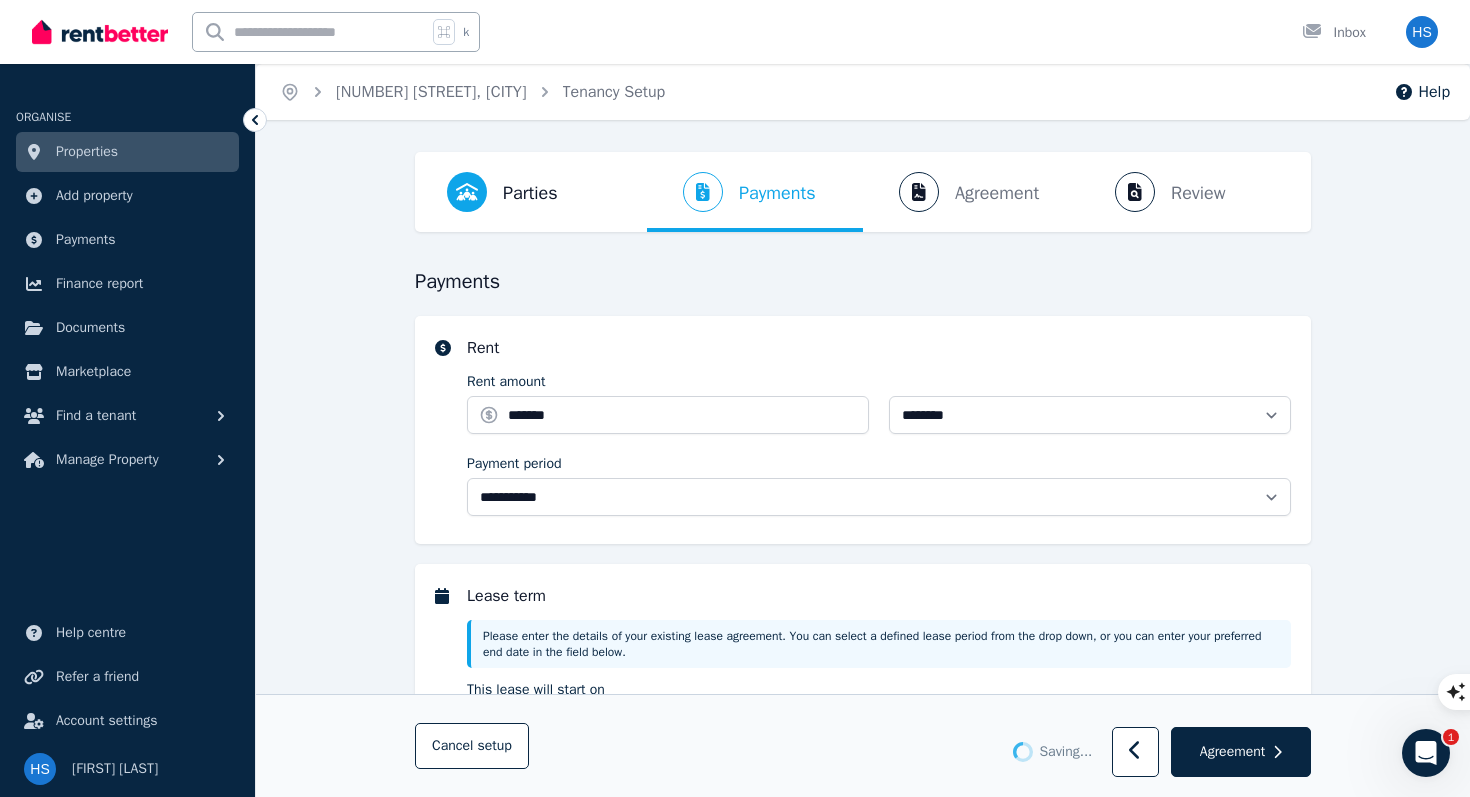 click on "**********" at bounding box center (863, 430) 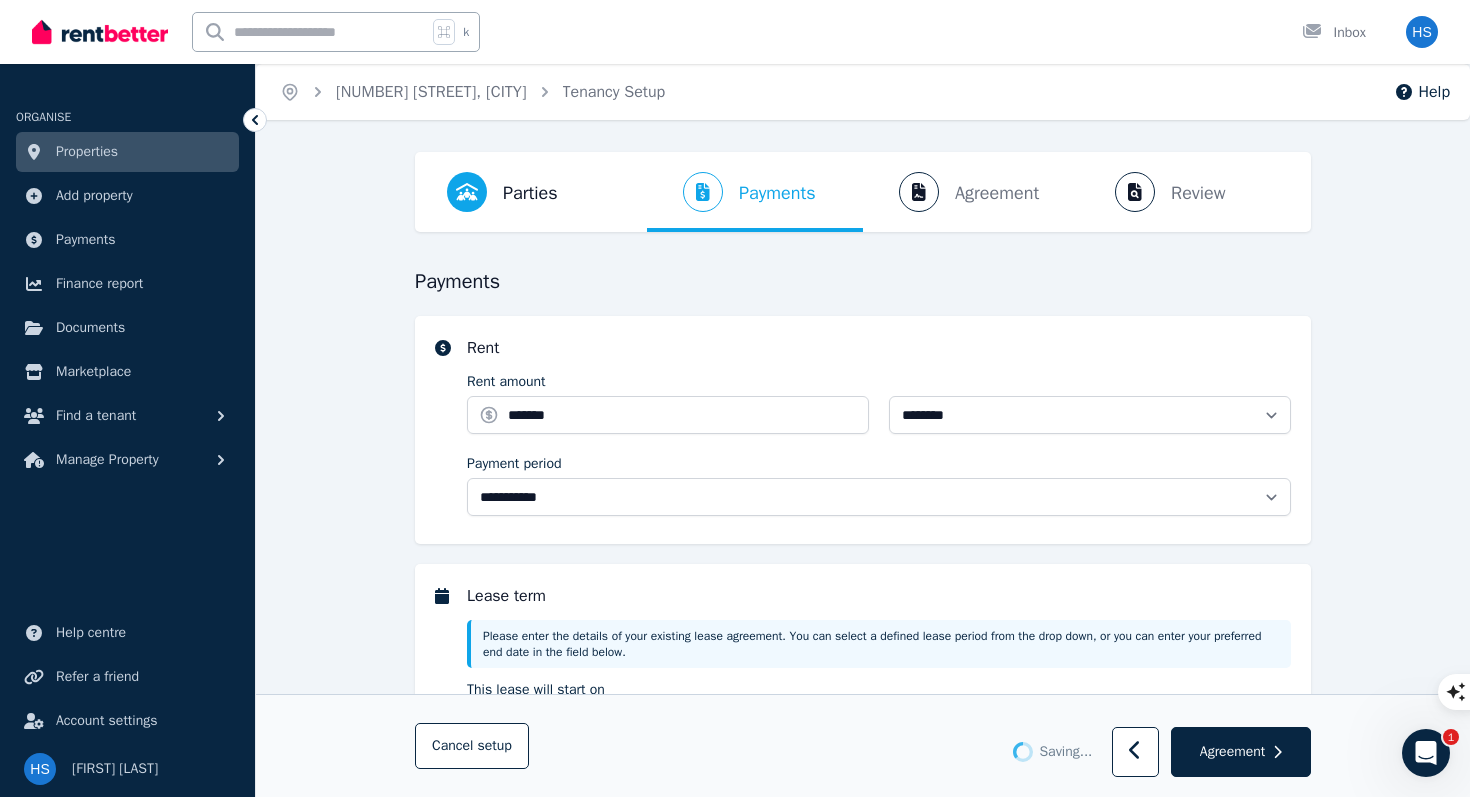 type 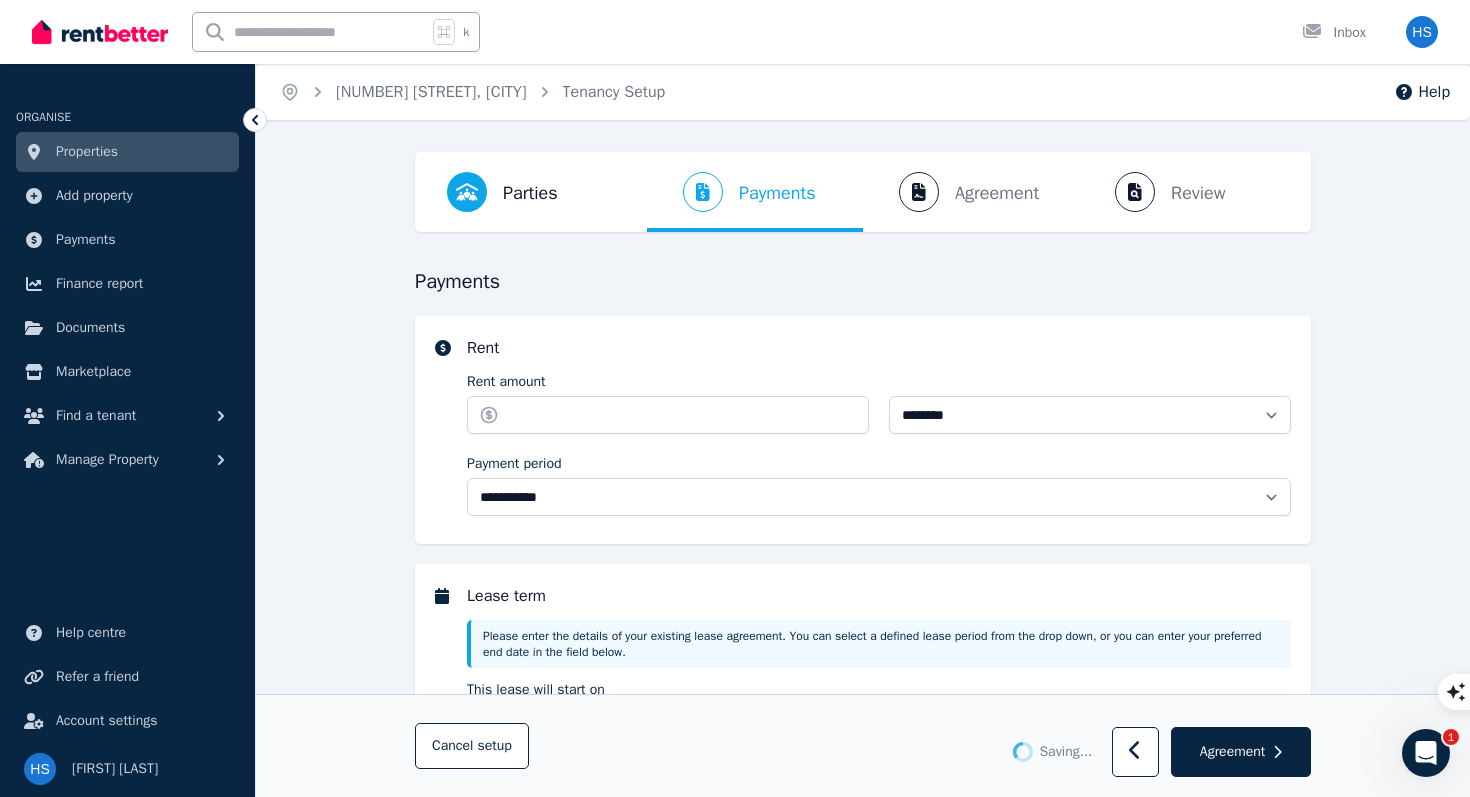 type on "*******" 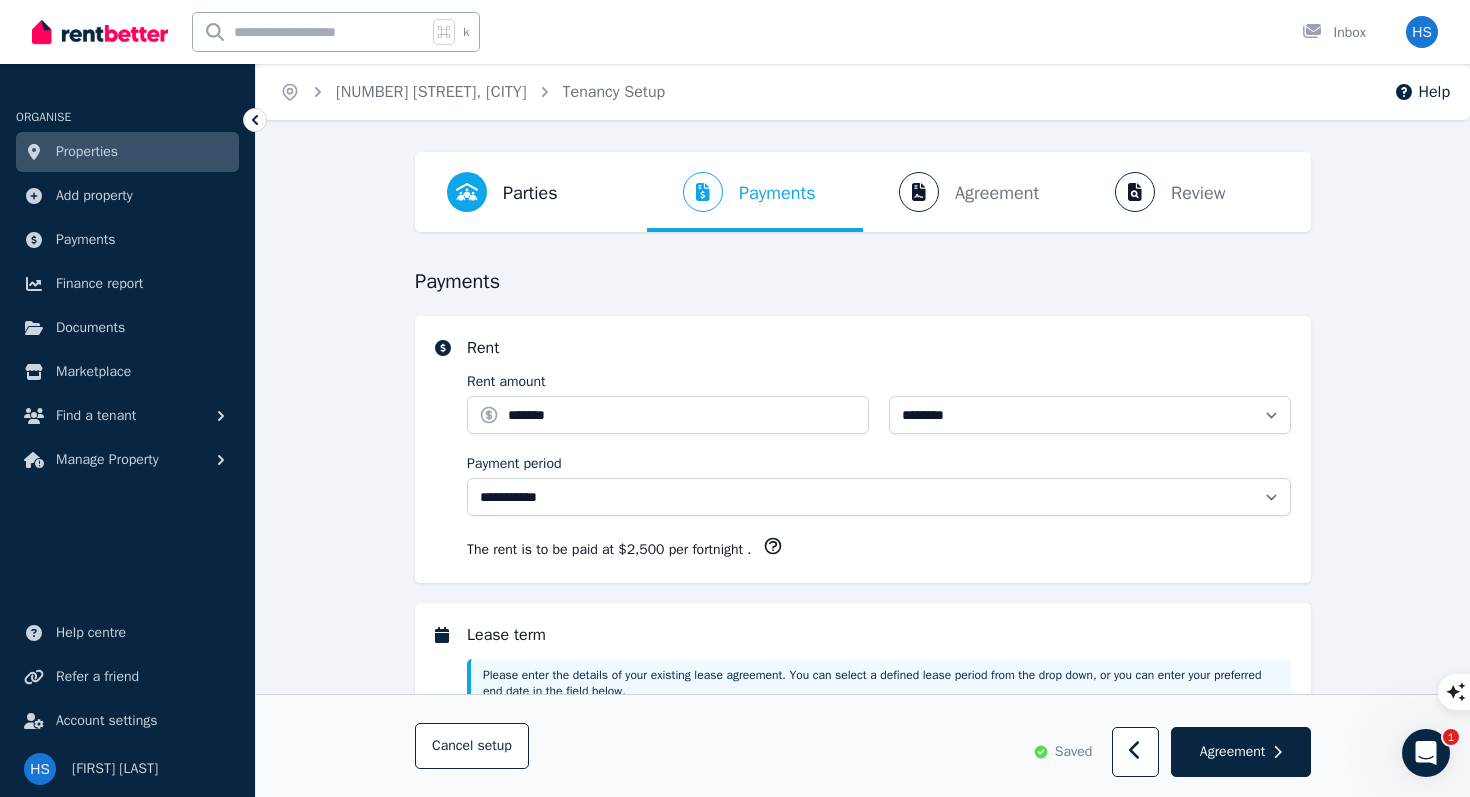 click on "State:  [STATE] We recommend that you collect your bond  via the RentBetter platform  and then pay the bond to your local authority. Once you've finalised your lease agreement, please login to your RBO (Rental Bonds Online) account to lodge the bond. Bond amount Pet bond amount Due Date Has the bond already been paid? Yes No Rental payments Yes No Yes No" at bounding box center (863, 1293) 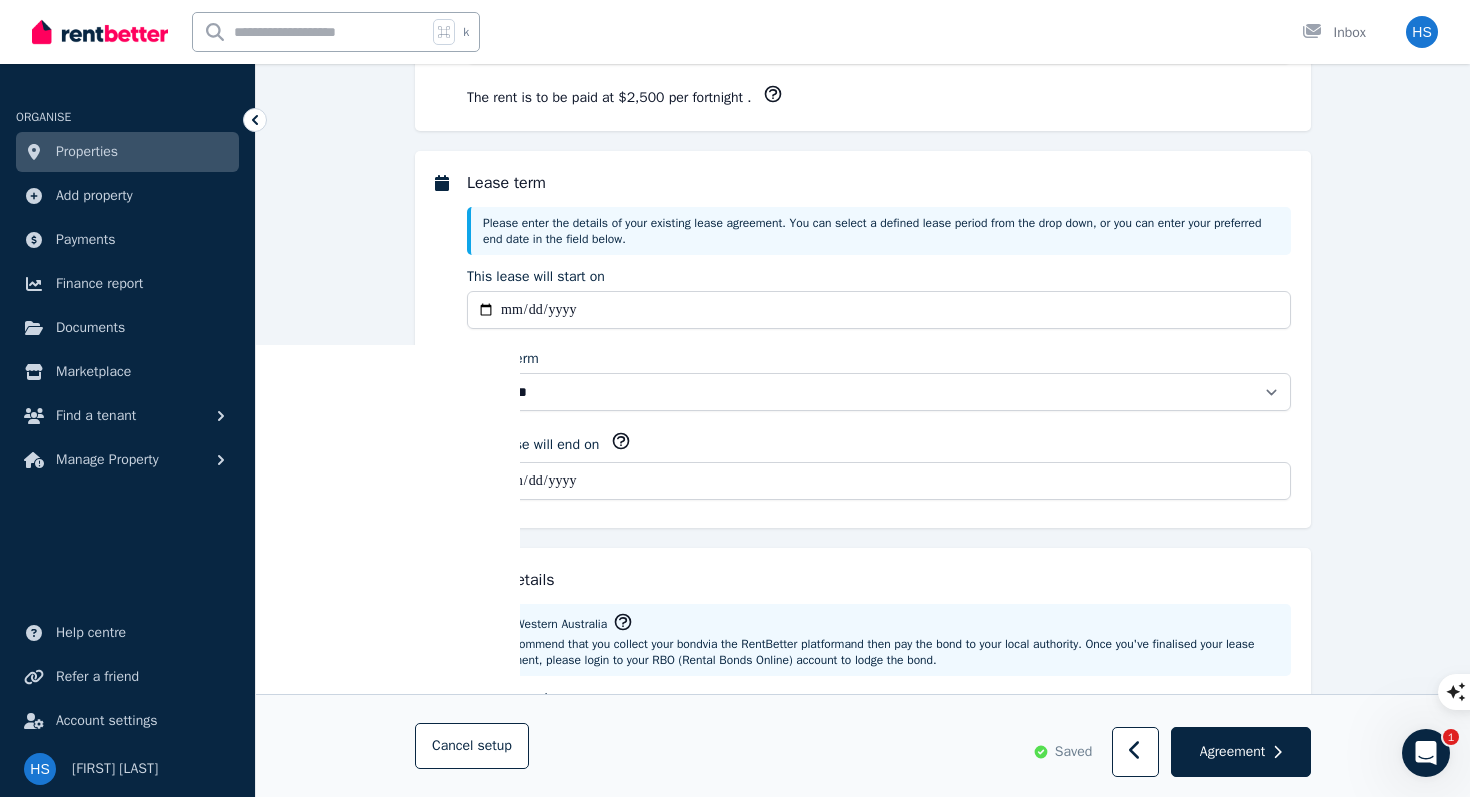 scroll, scrollTop: 458, scrollLeft: 0, axis: vertical 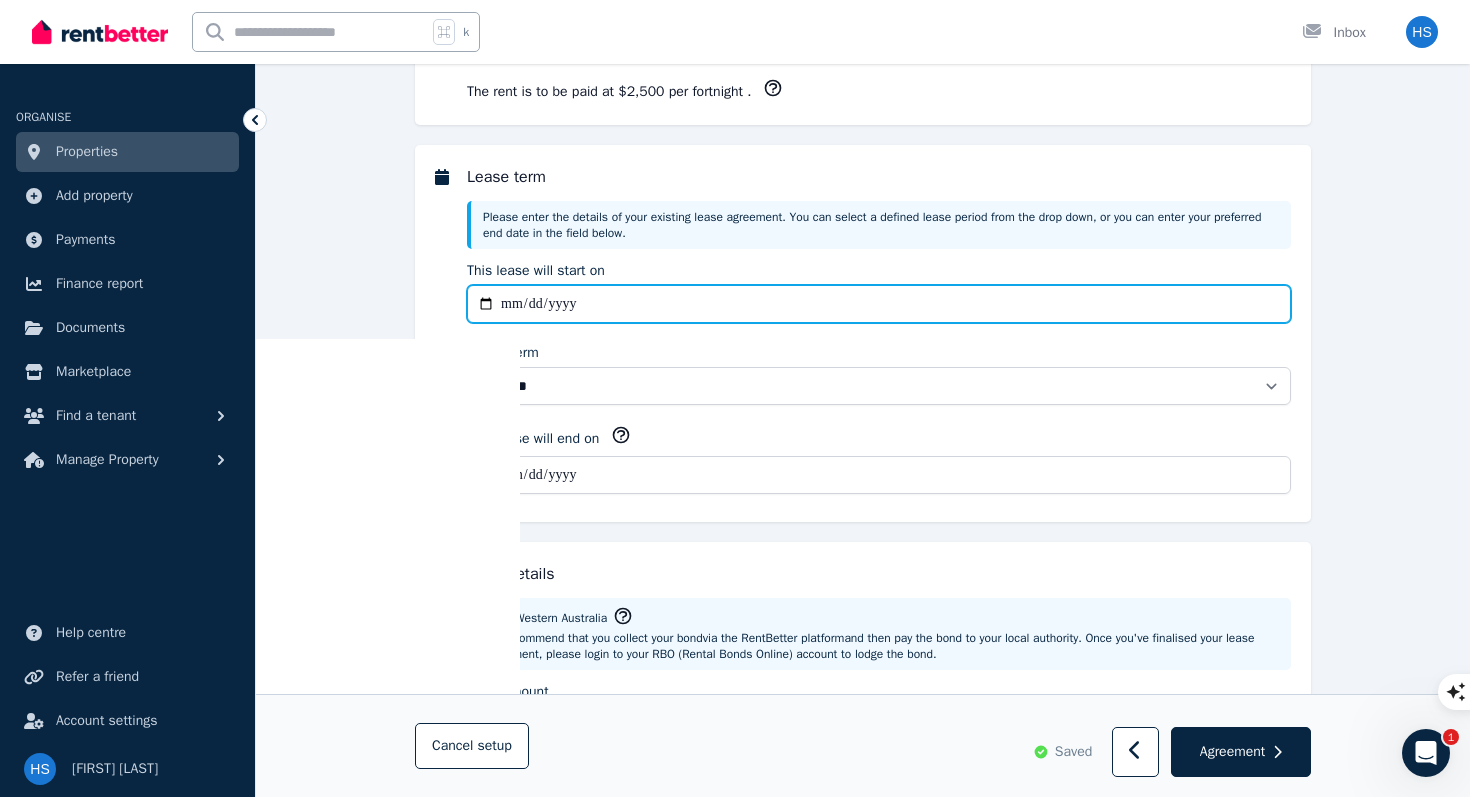 click on "**********" at bounding box center [879, 304] 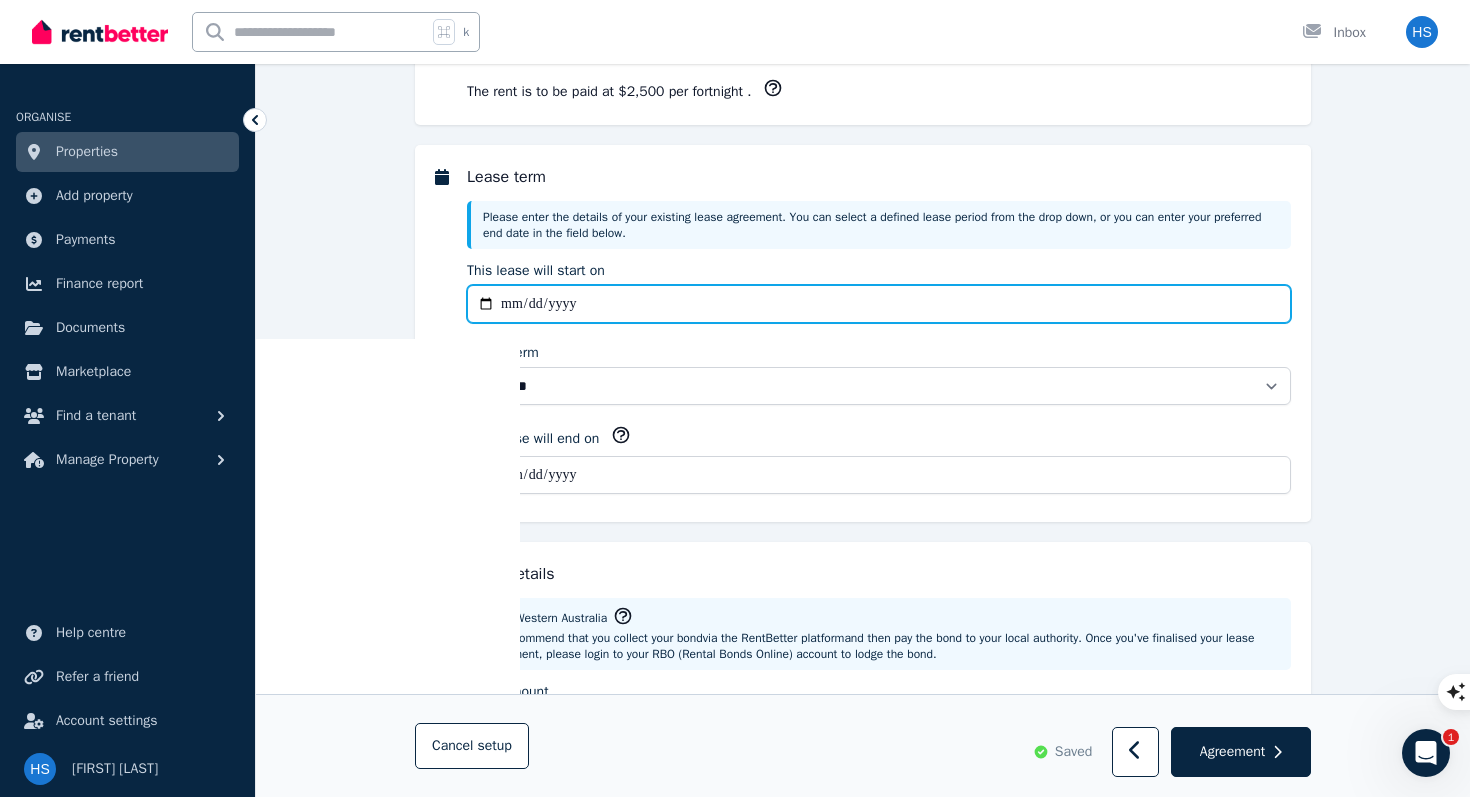 type on "**********" 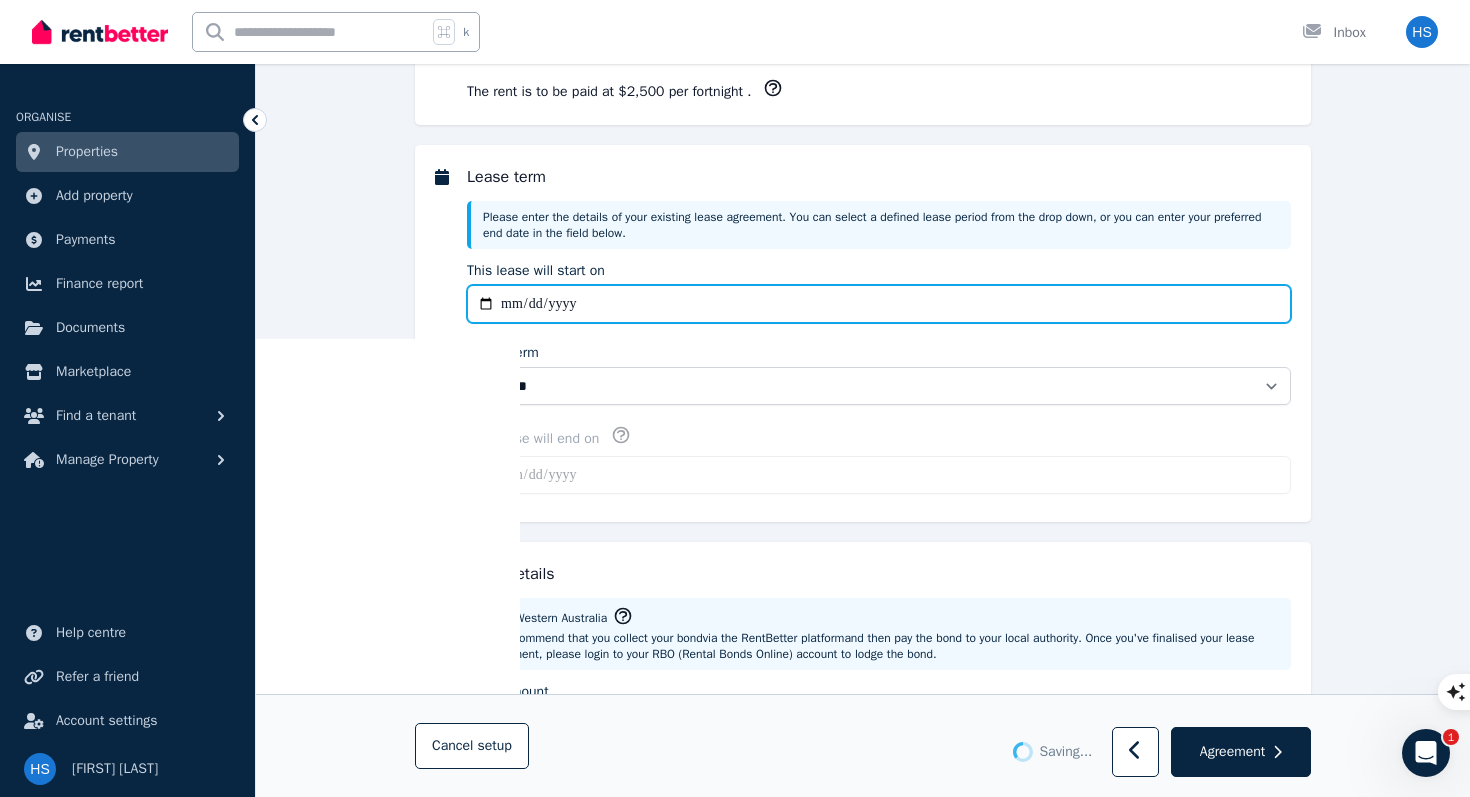 type on "**********" 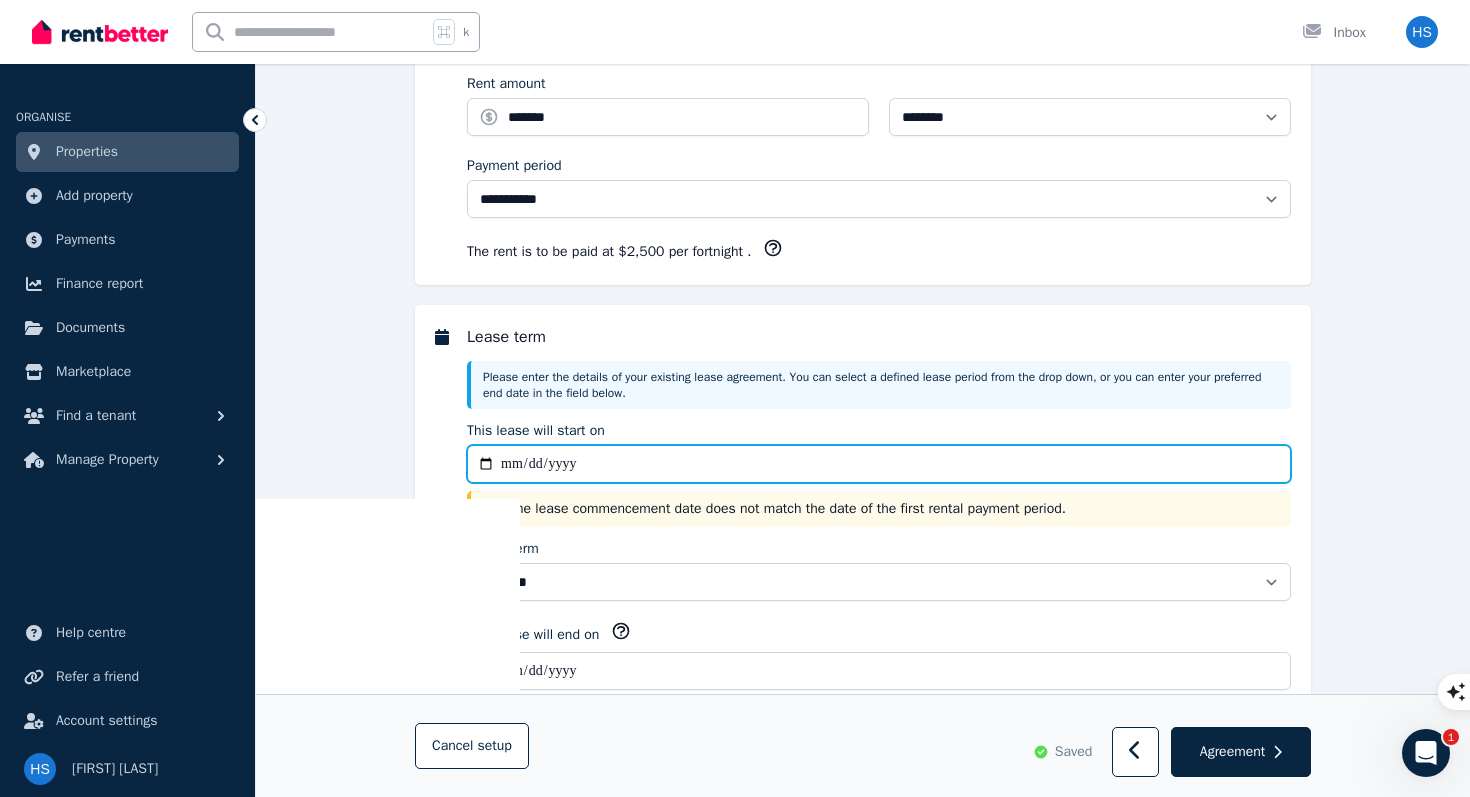 scroll, scrollTop: 325, scrollLeft: 0, axis: vertical 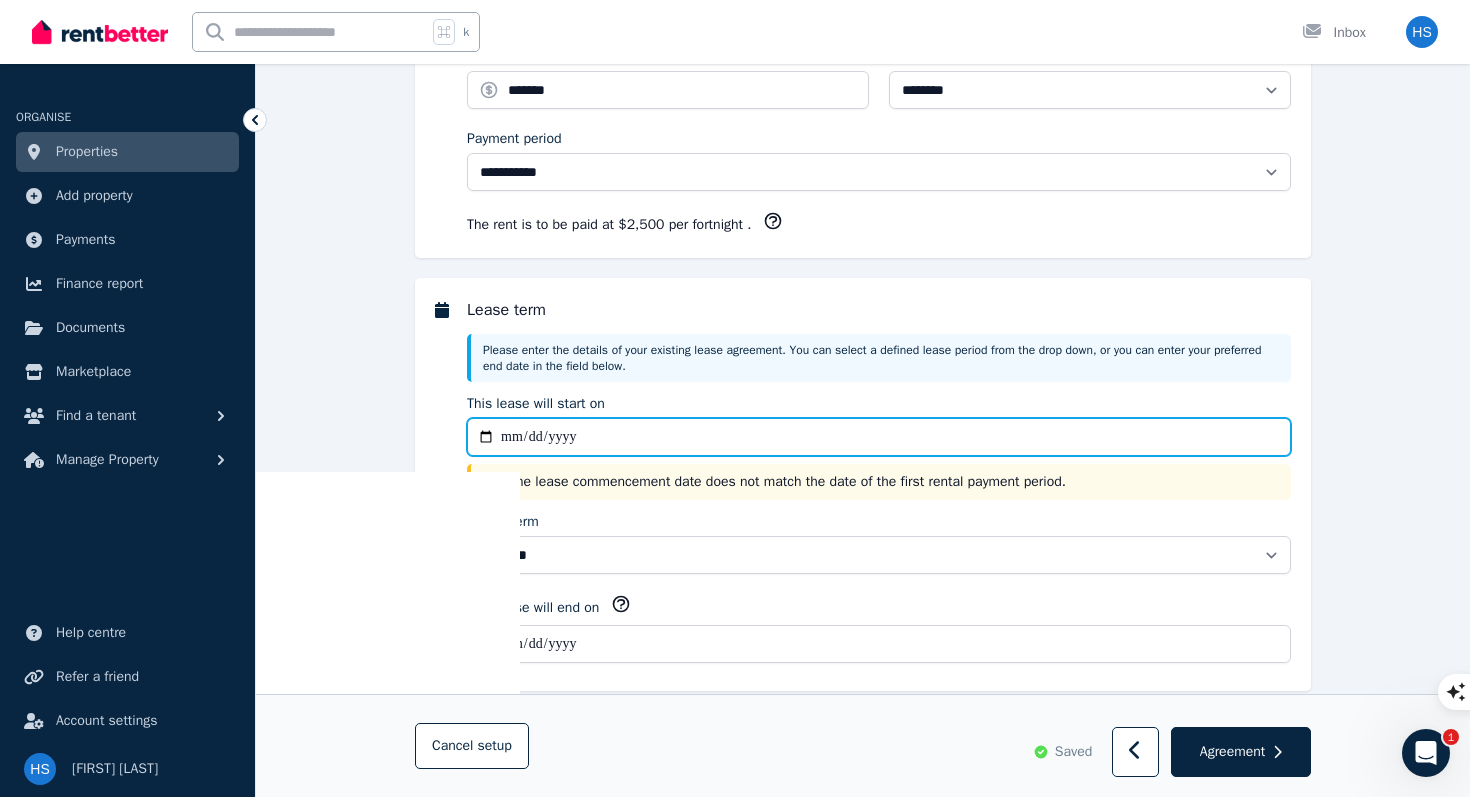 click on "**********" at bounding box center (879, 437) 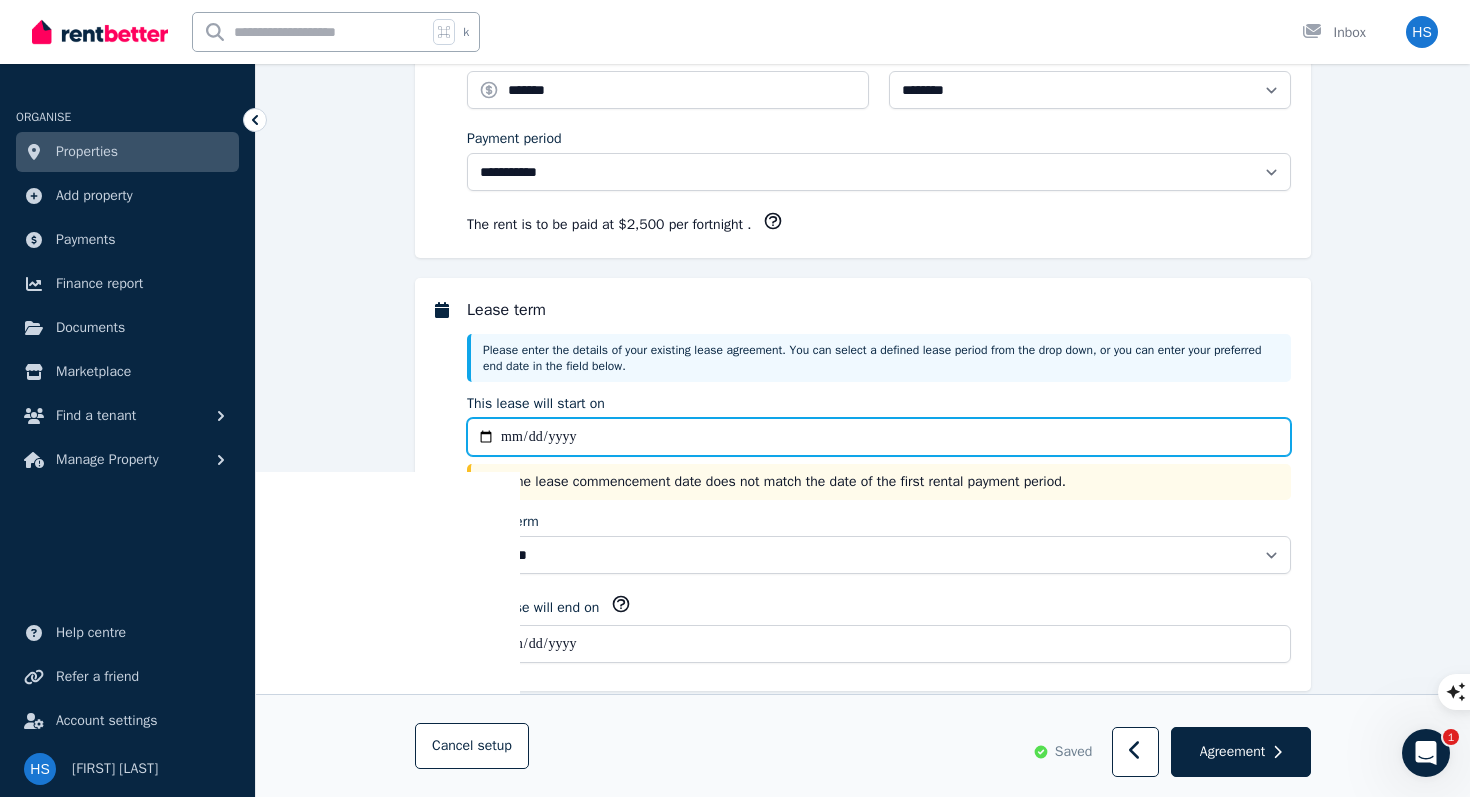 click on "**********" at bounding box center (879, 437) 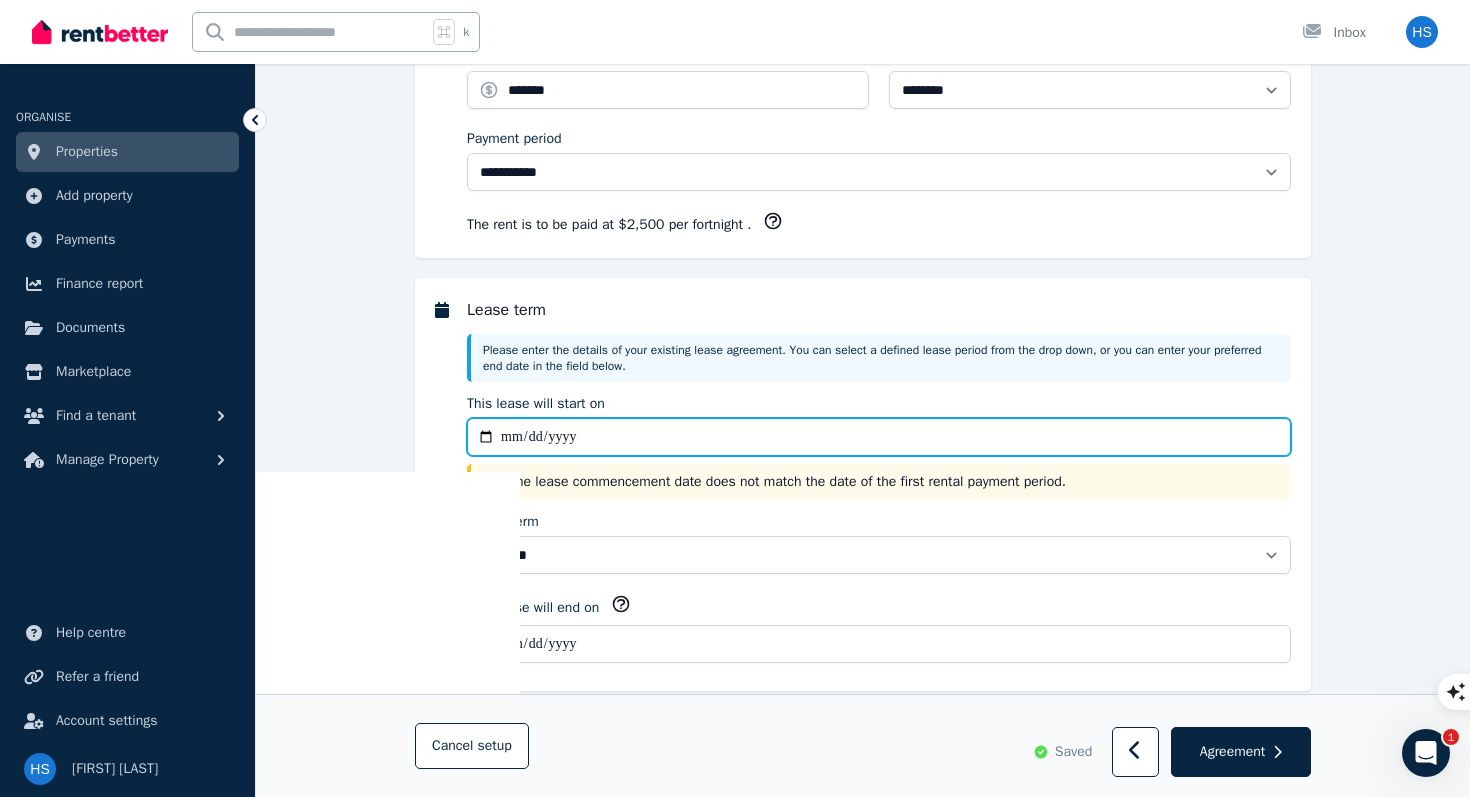 type on "**********" 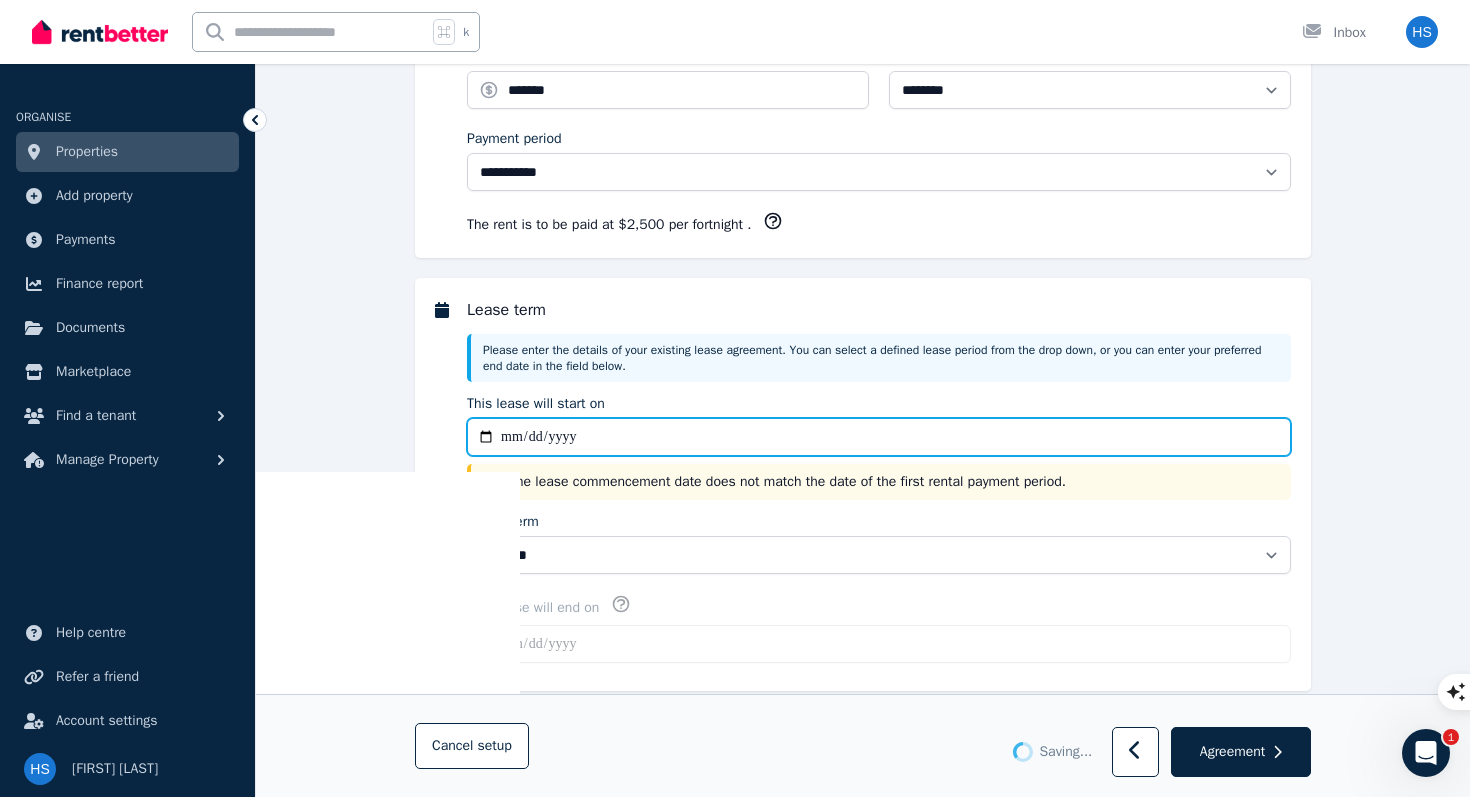 click on "**********" at bounding box center (879, 437) 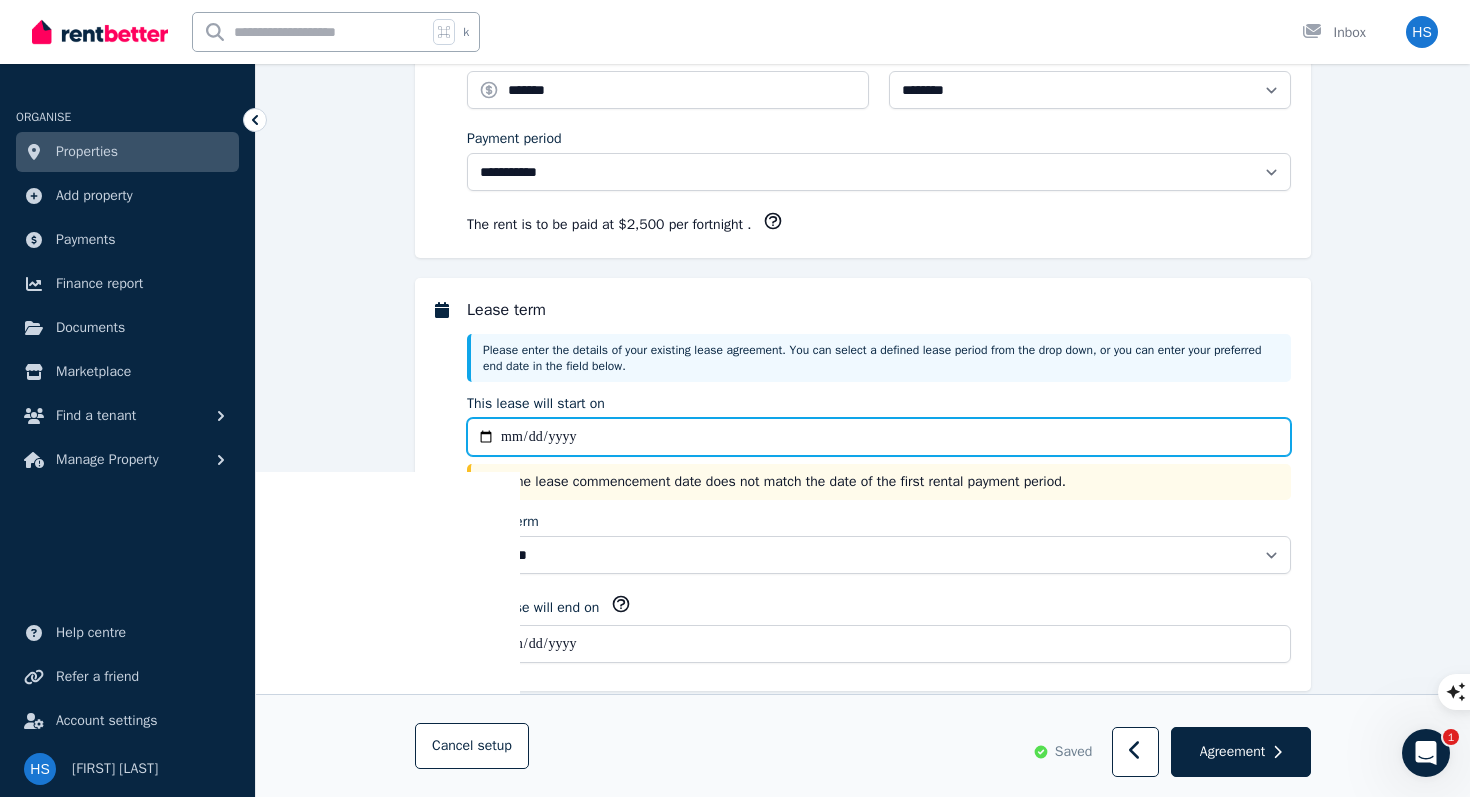 click on "**********" at bounding box center (879, 437) 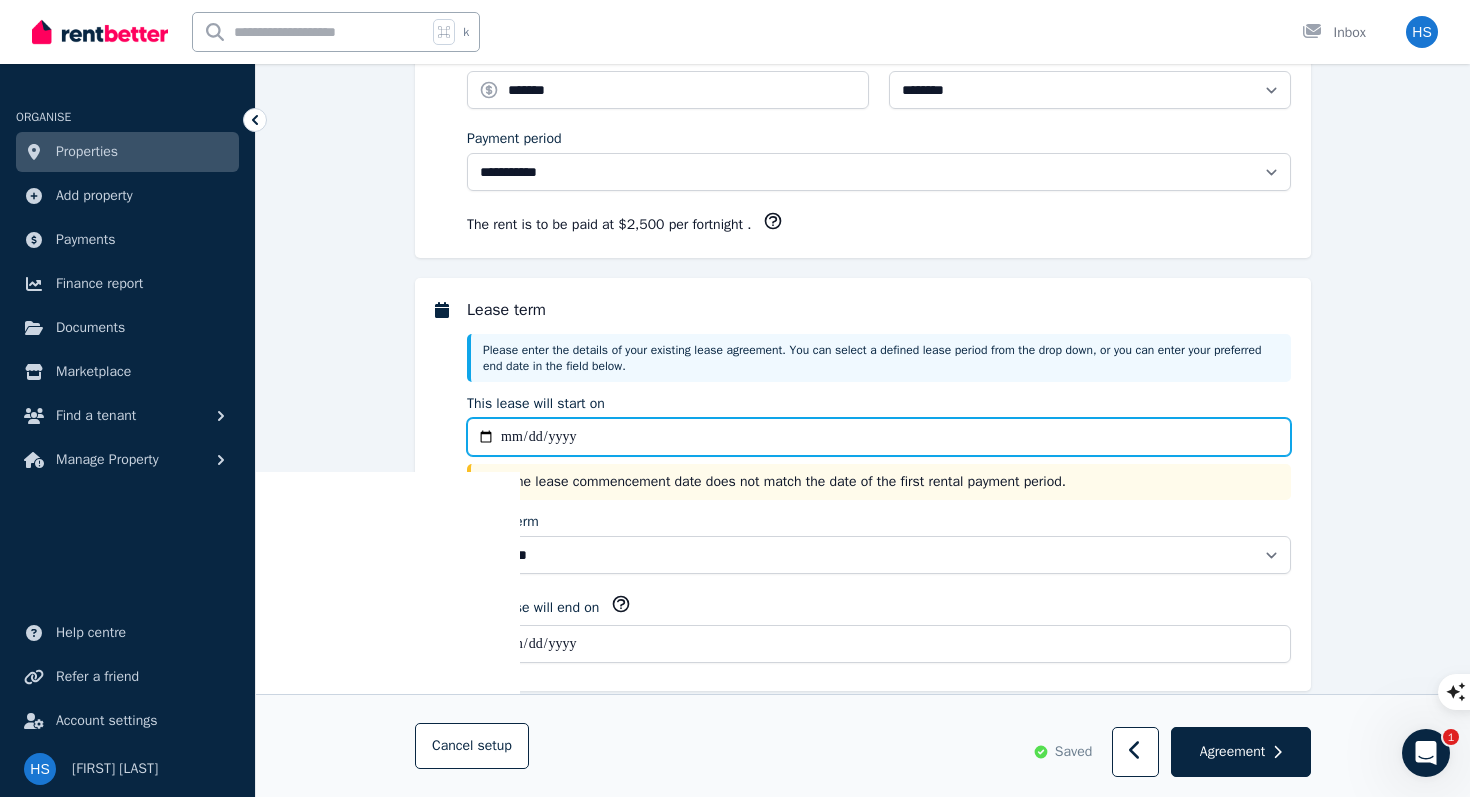 type on "**********" 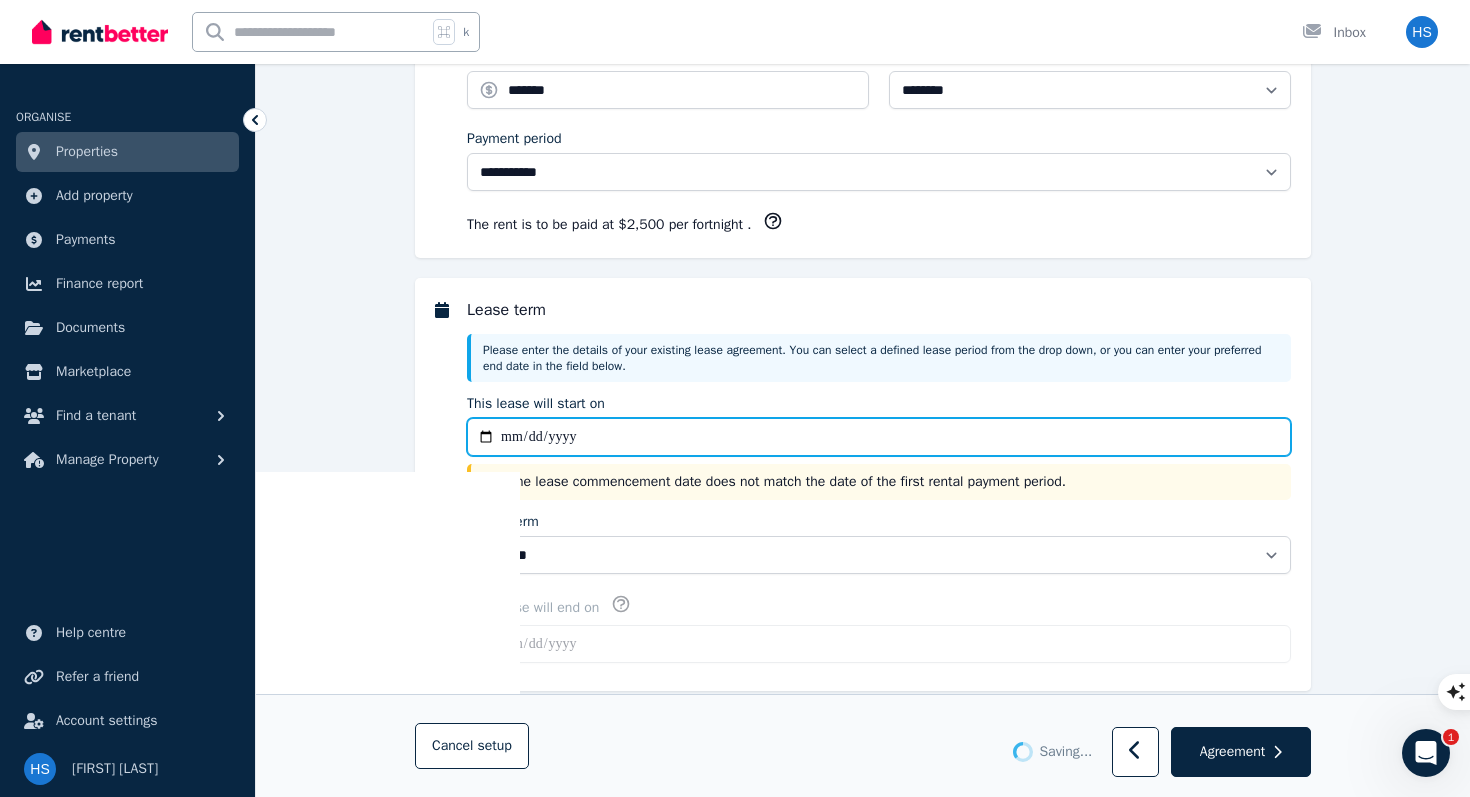 type on "**********" 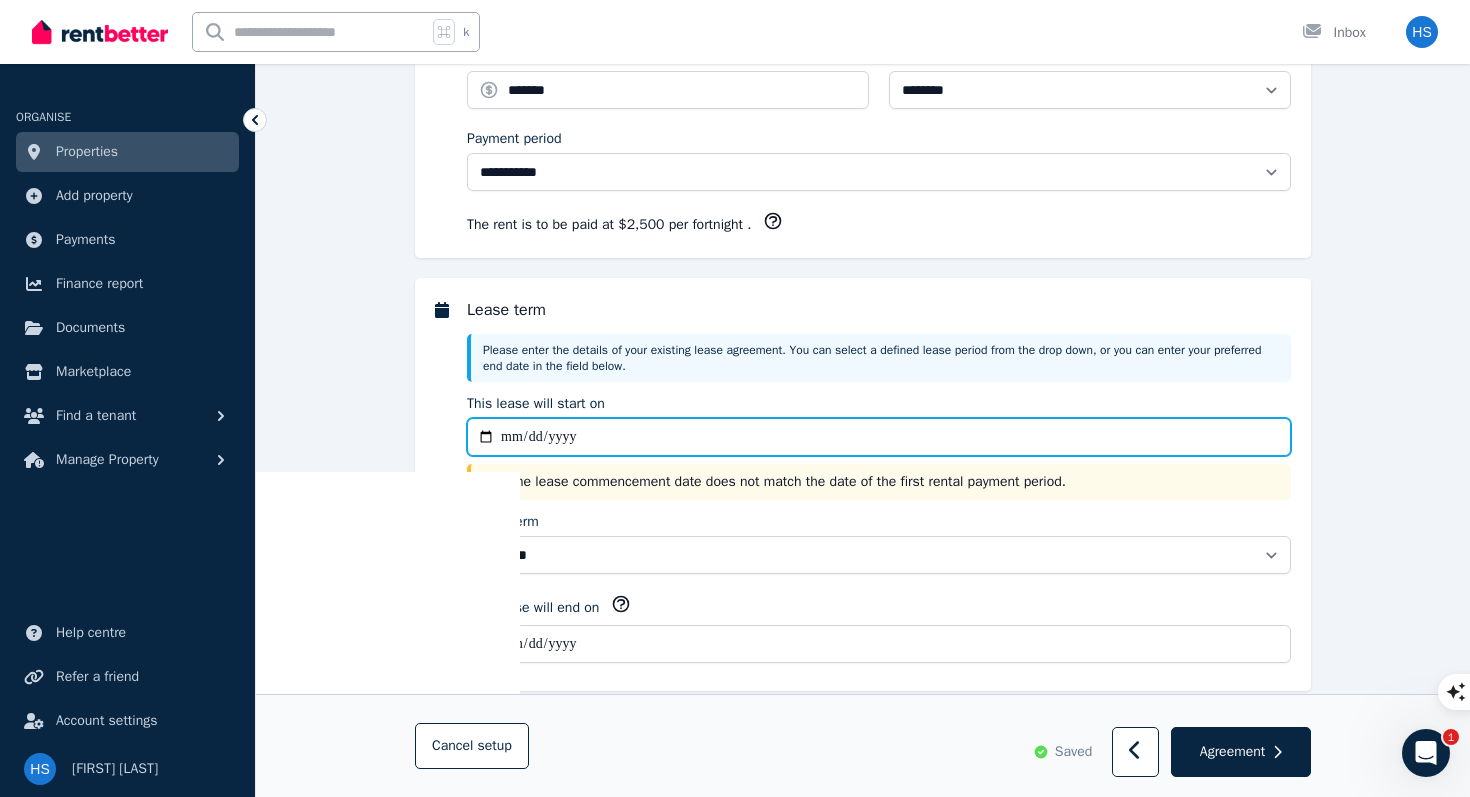 click on "**********" at bounding box center (879, 437) 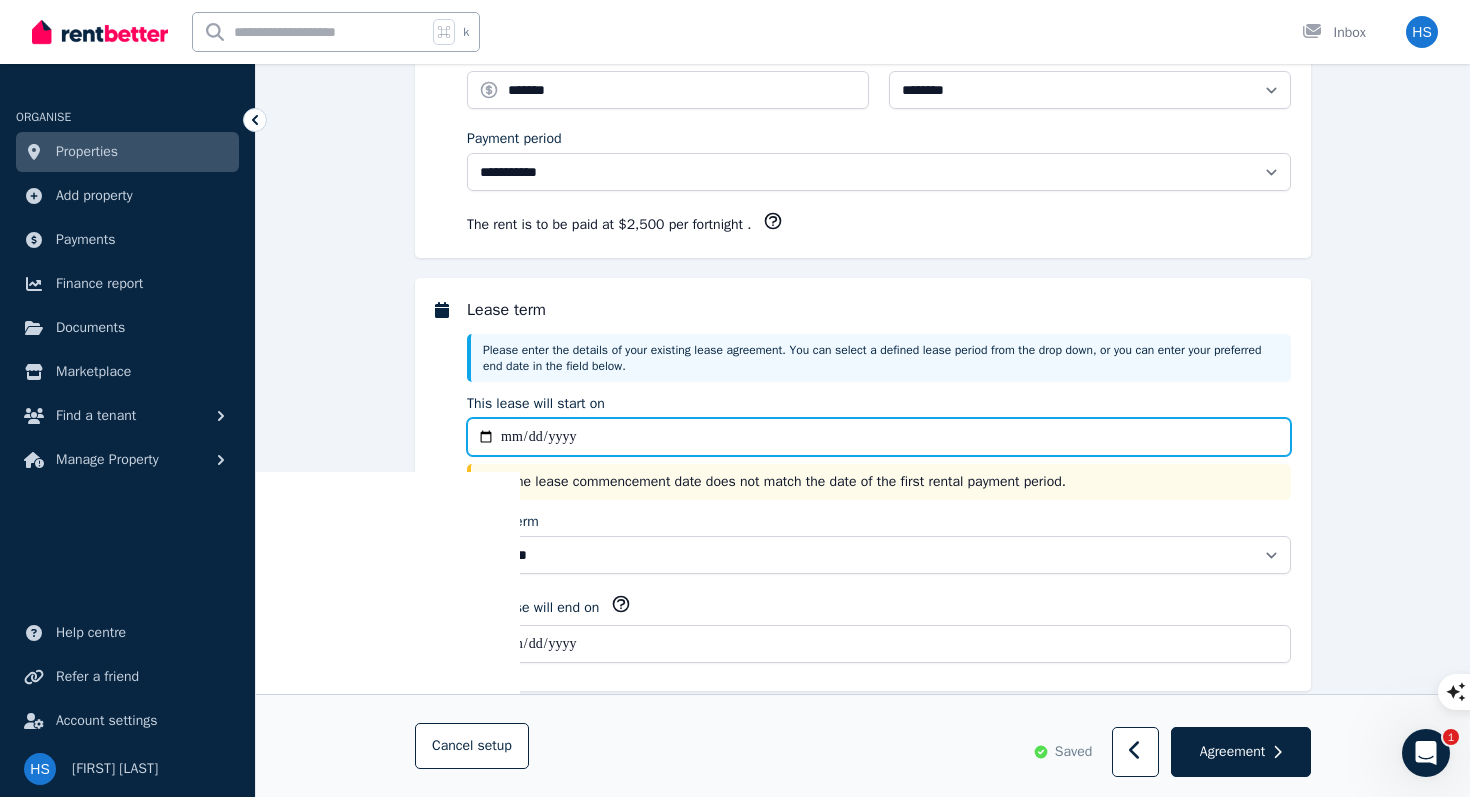 type on "**********" 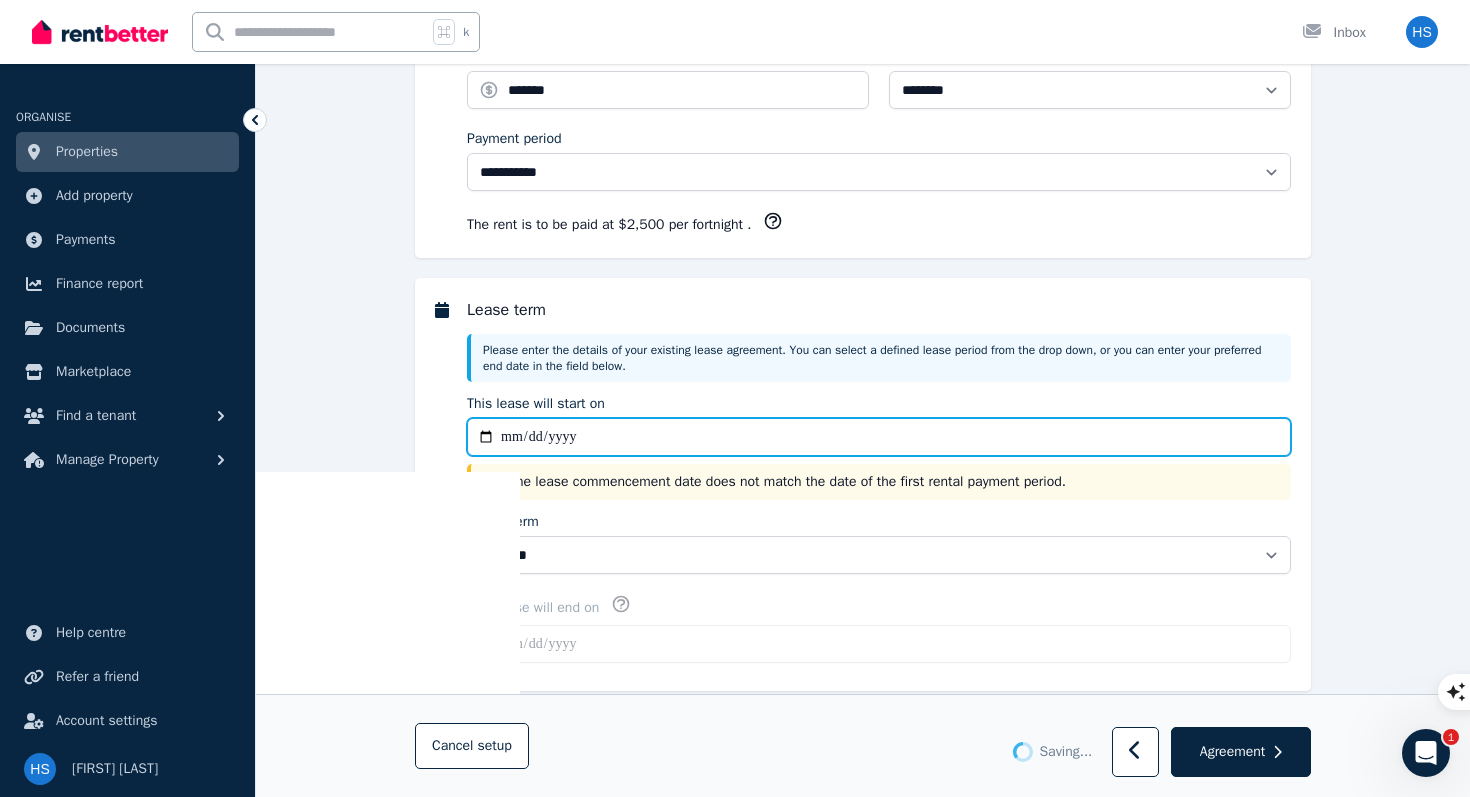 type on "**********" 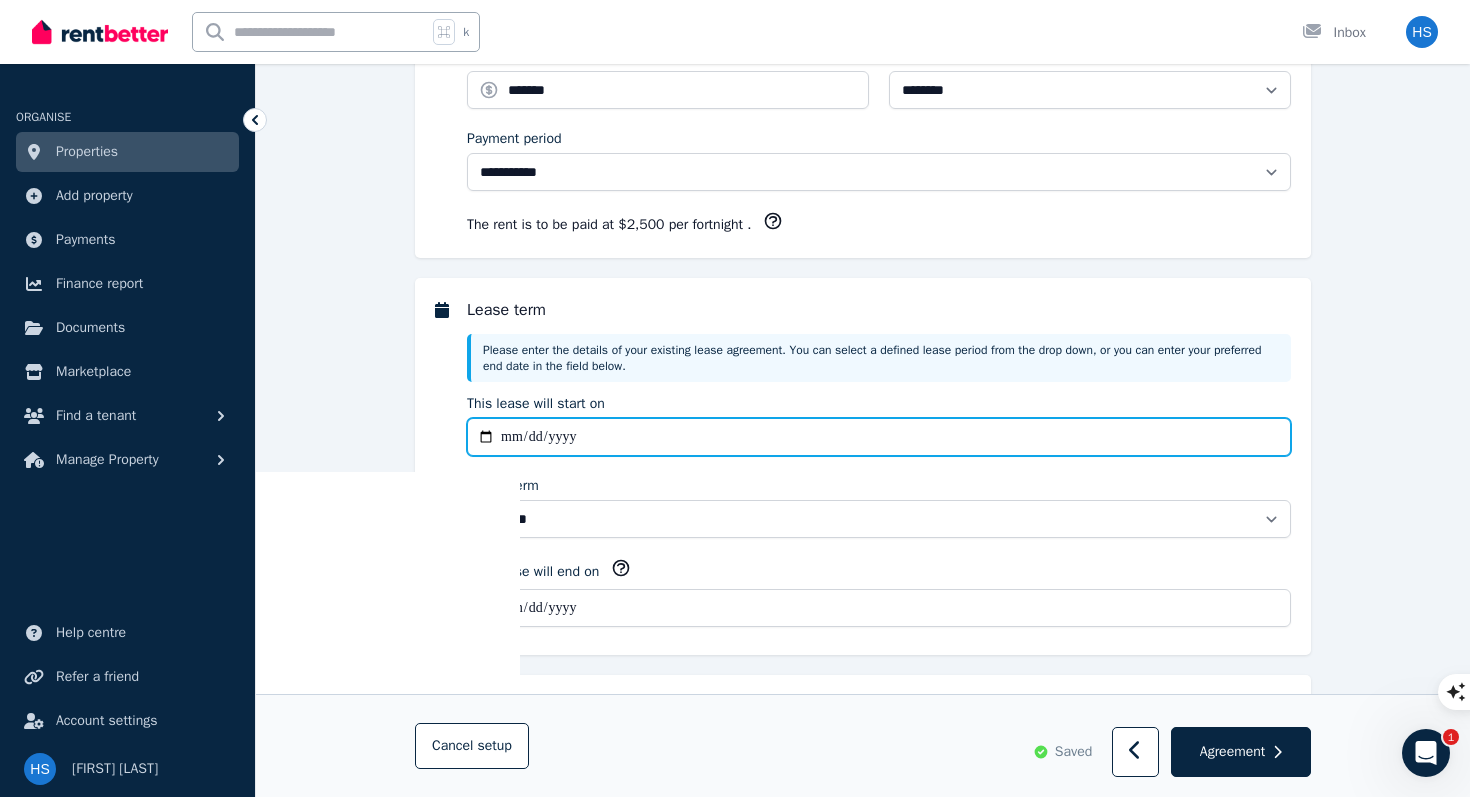 click on "**********" at bounding box center (879, 437) 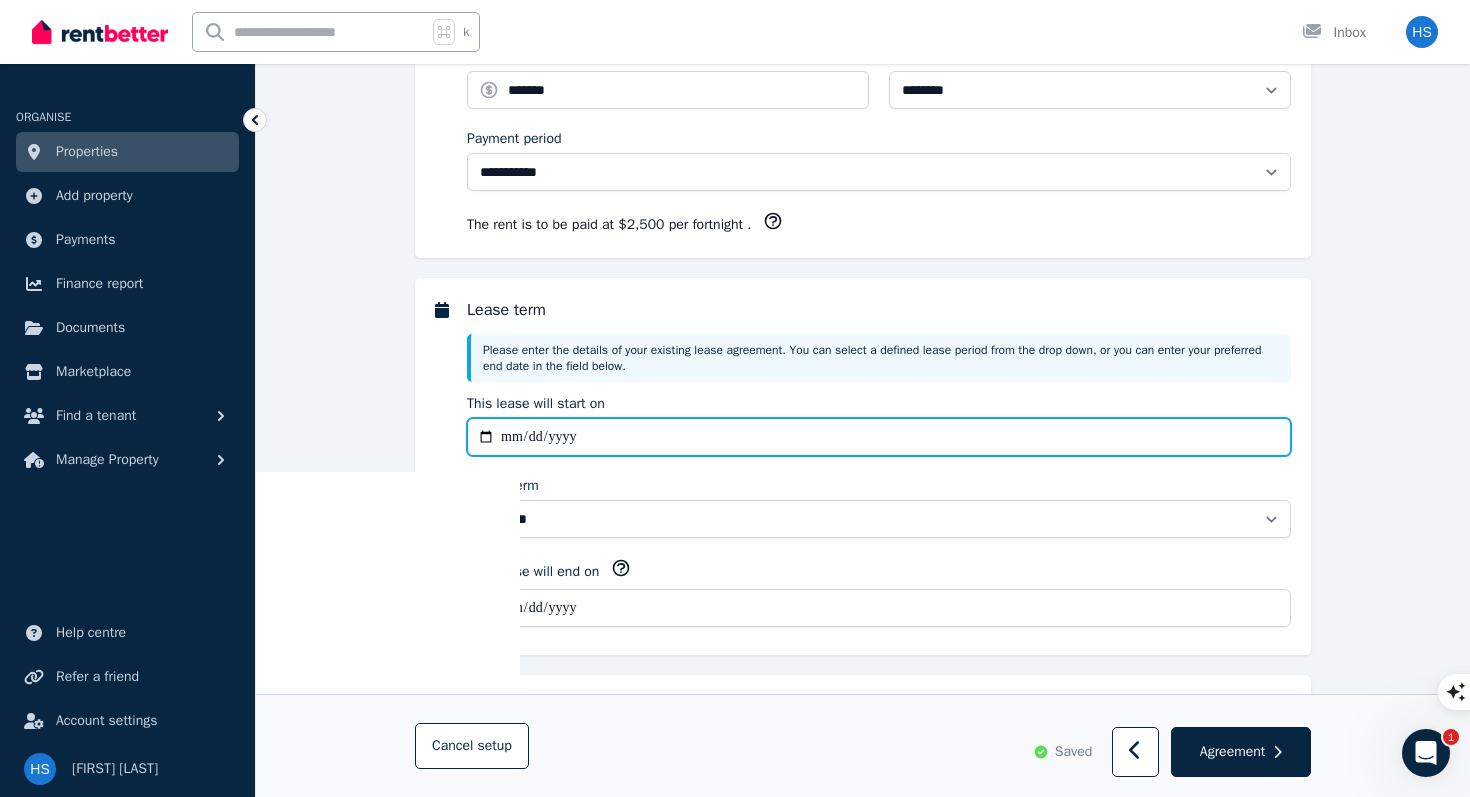 type on "**********" 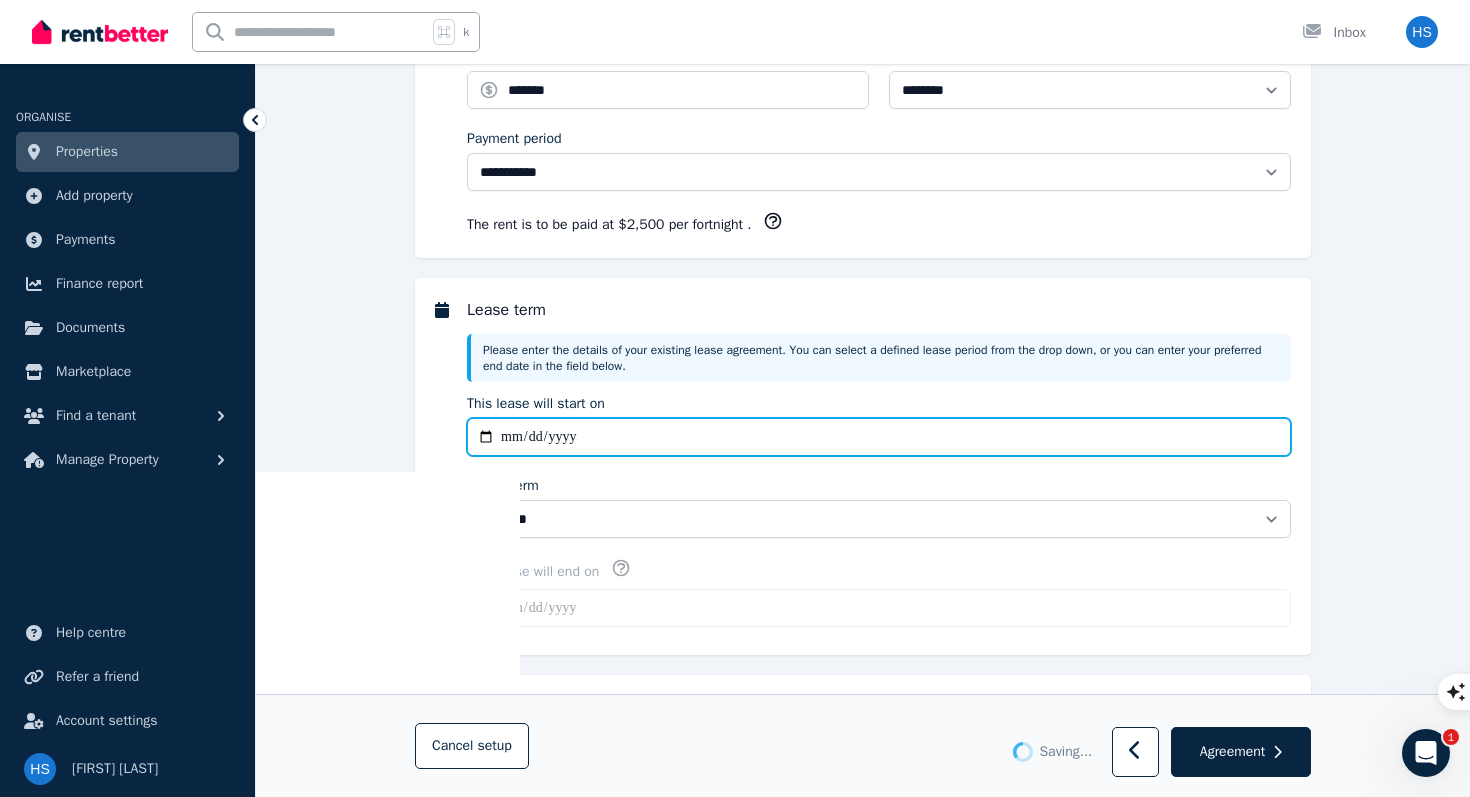 type on "**********" 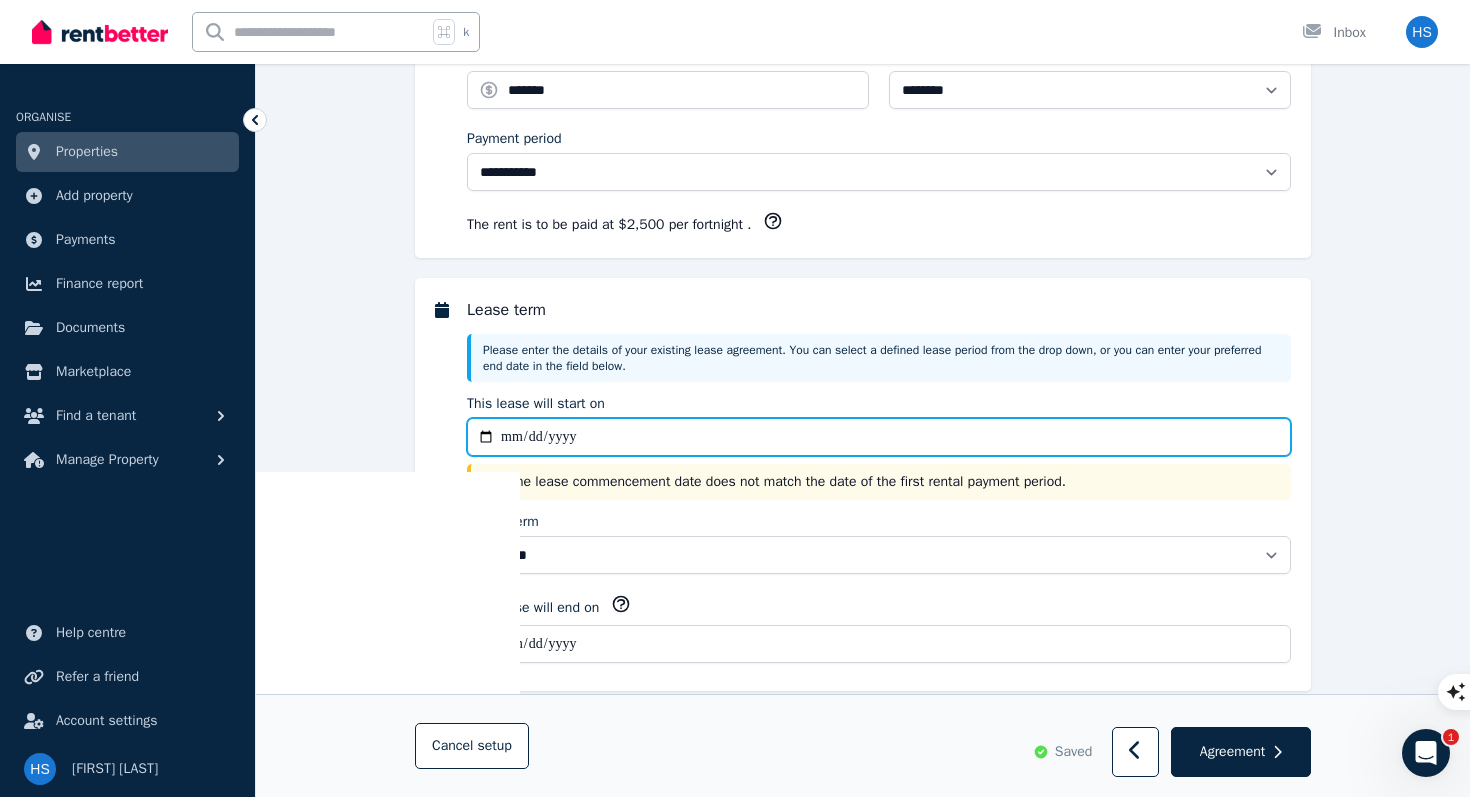 click on "**********" at bounding box center [879, 437] 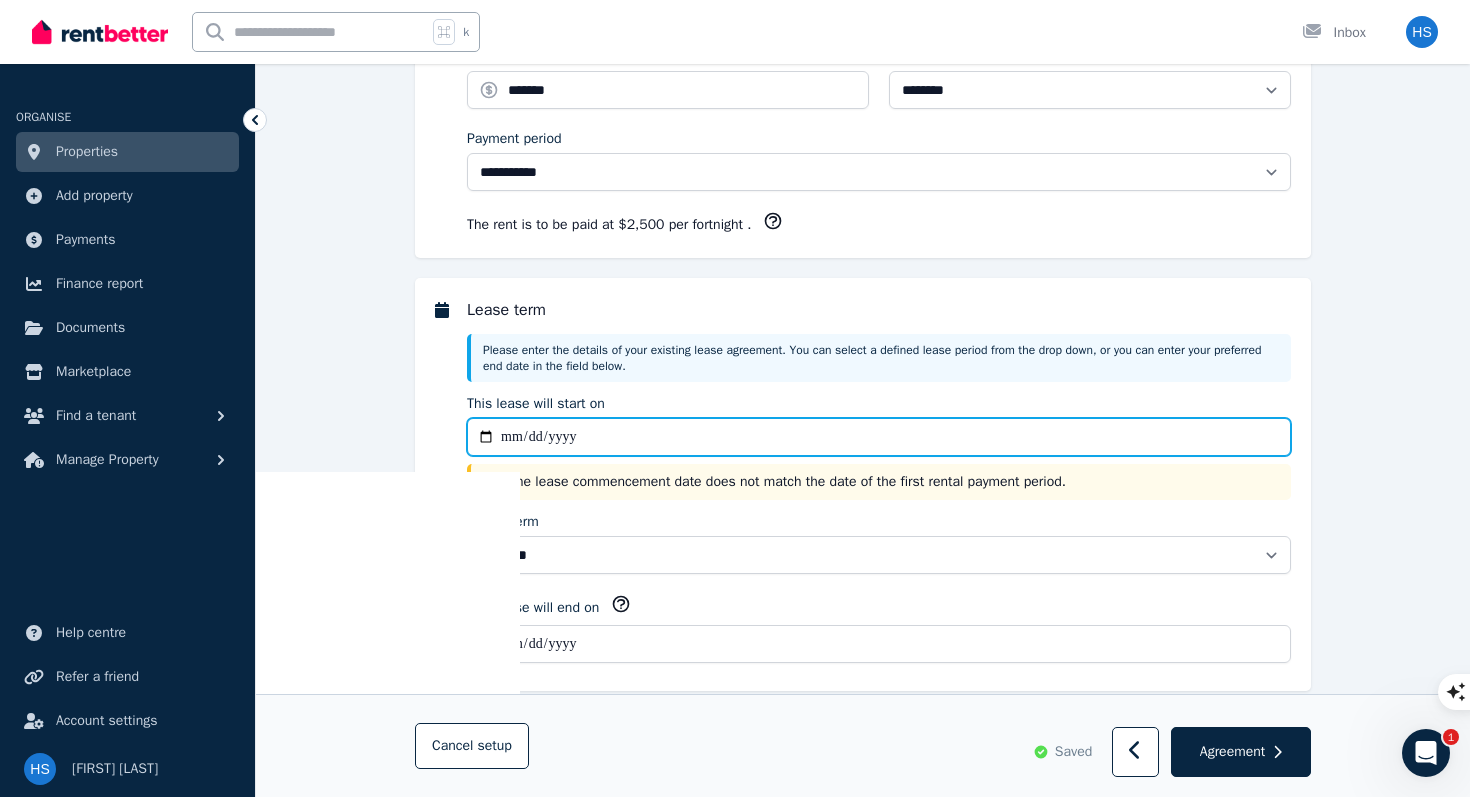 type on "**********" 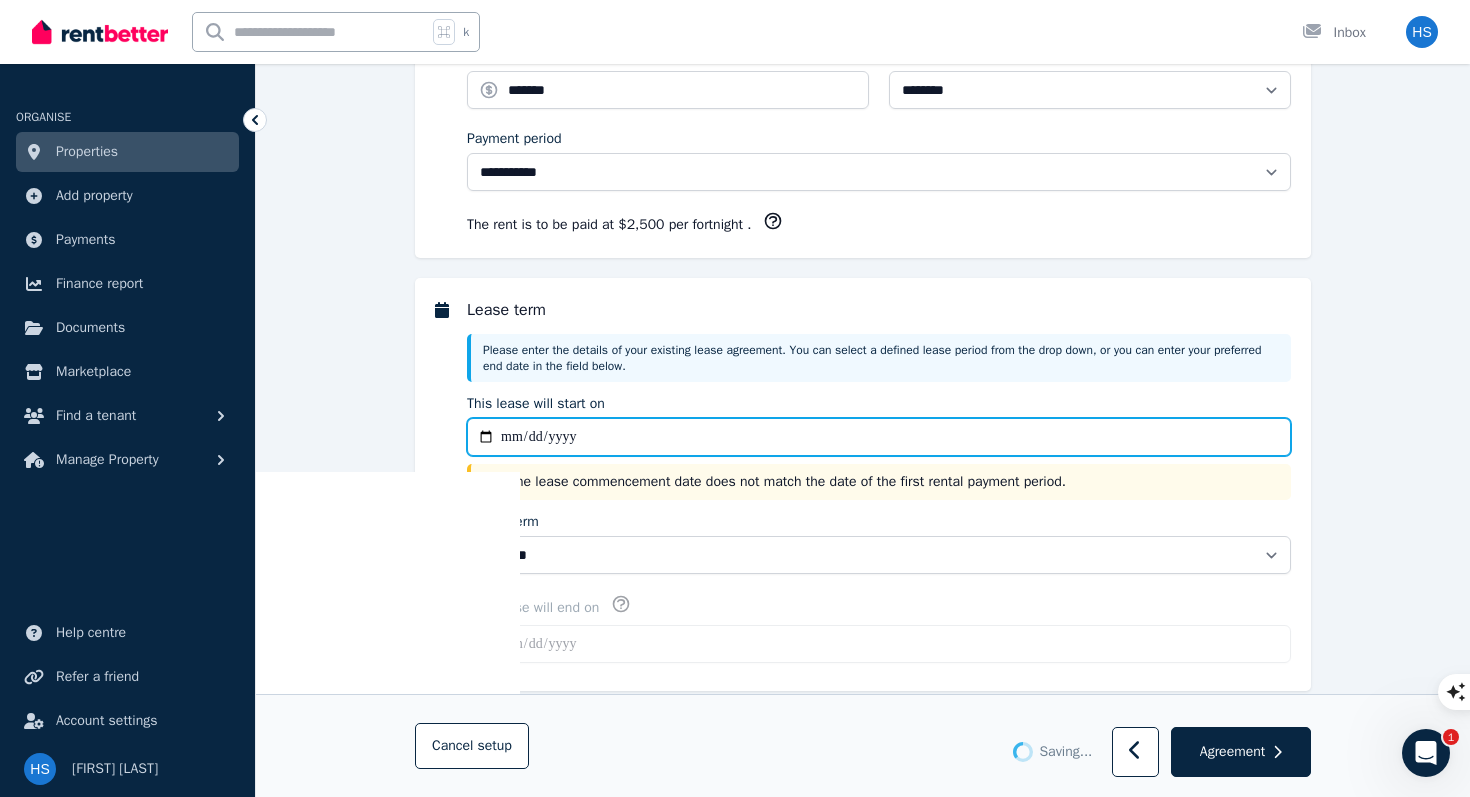 type on "**********" 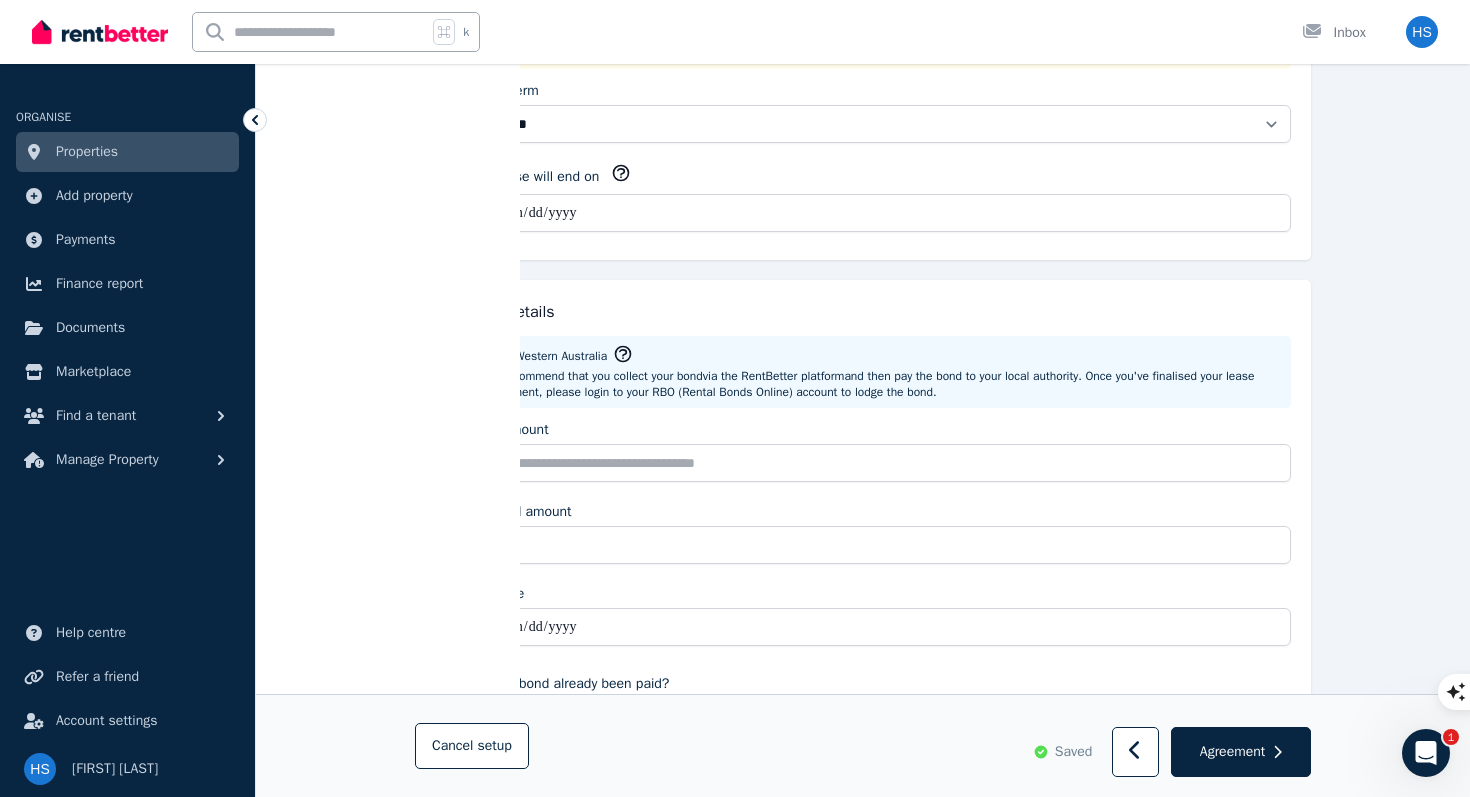 scroll, scrollTop: 783, scrollLeft: 0, axis: vertical 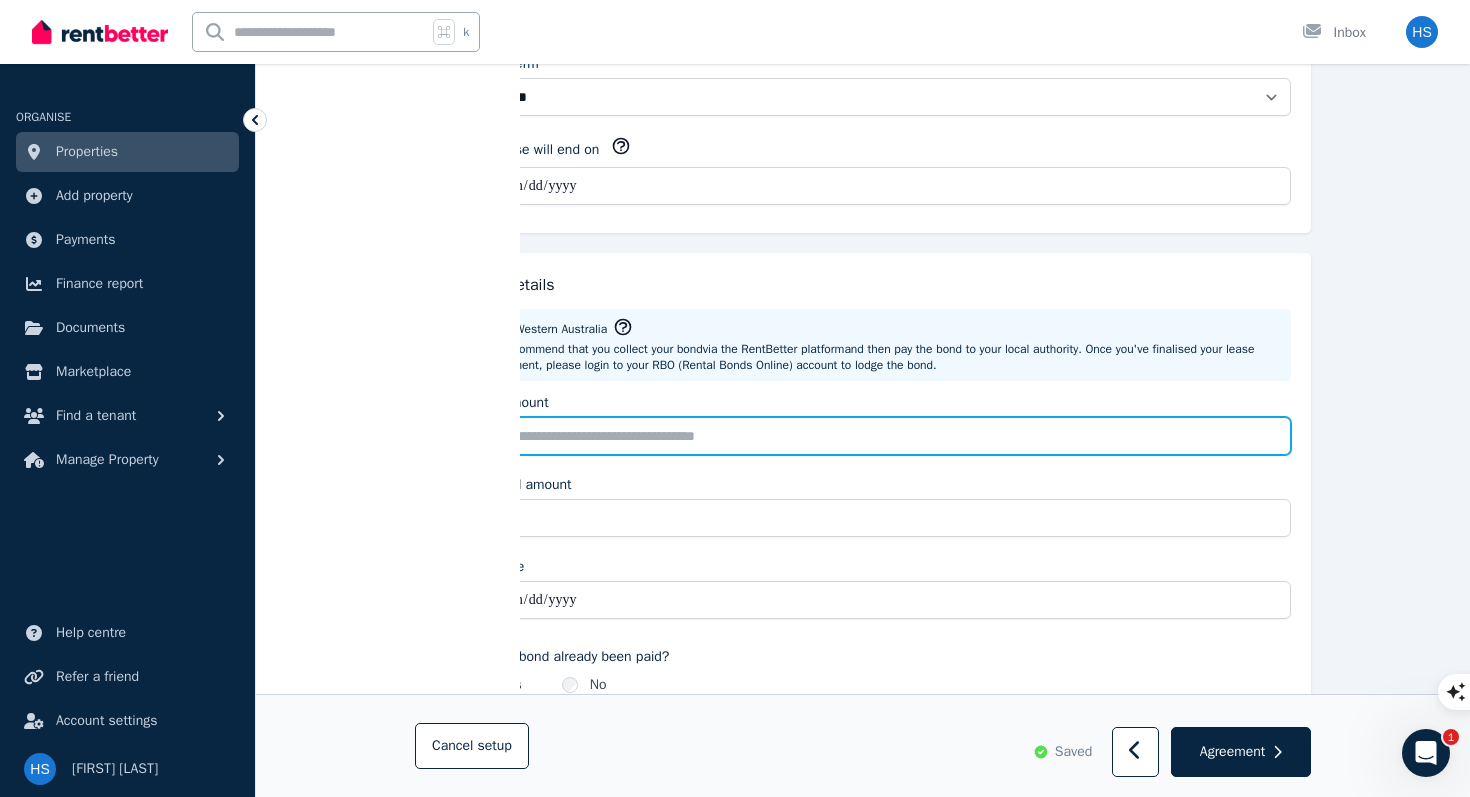 click on "Bond amount" at bounding box center [879, 436] 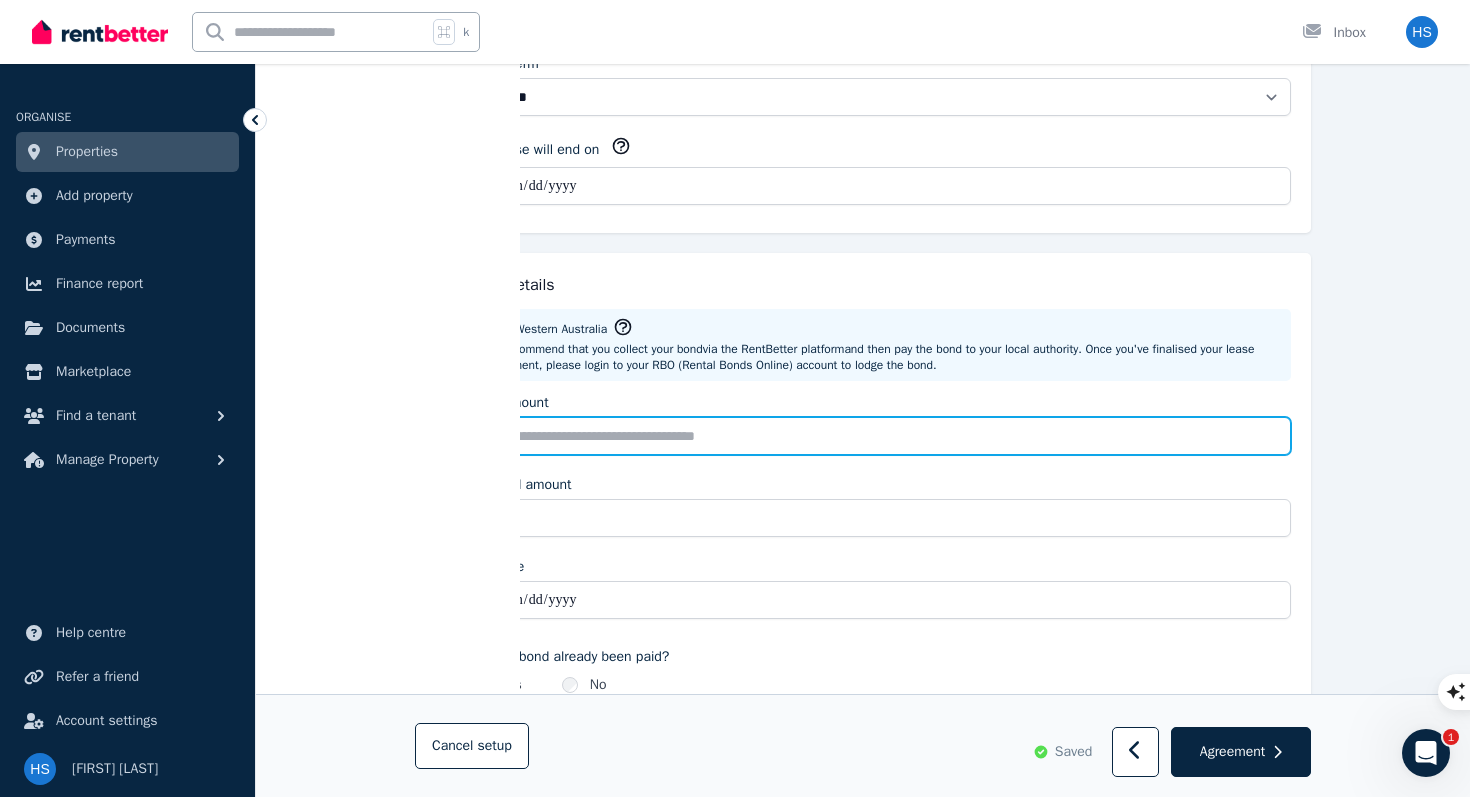 type on "*******" 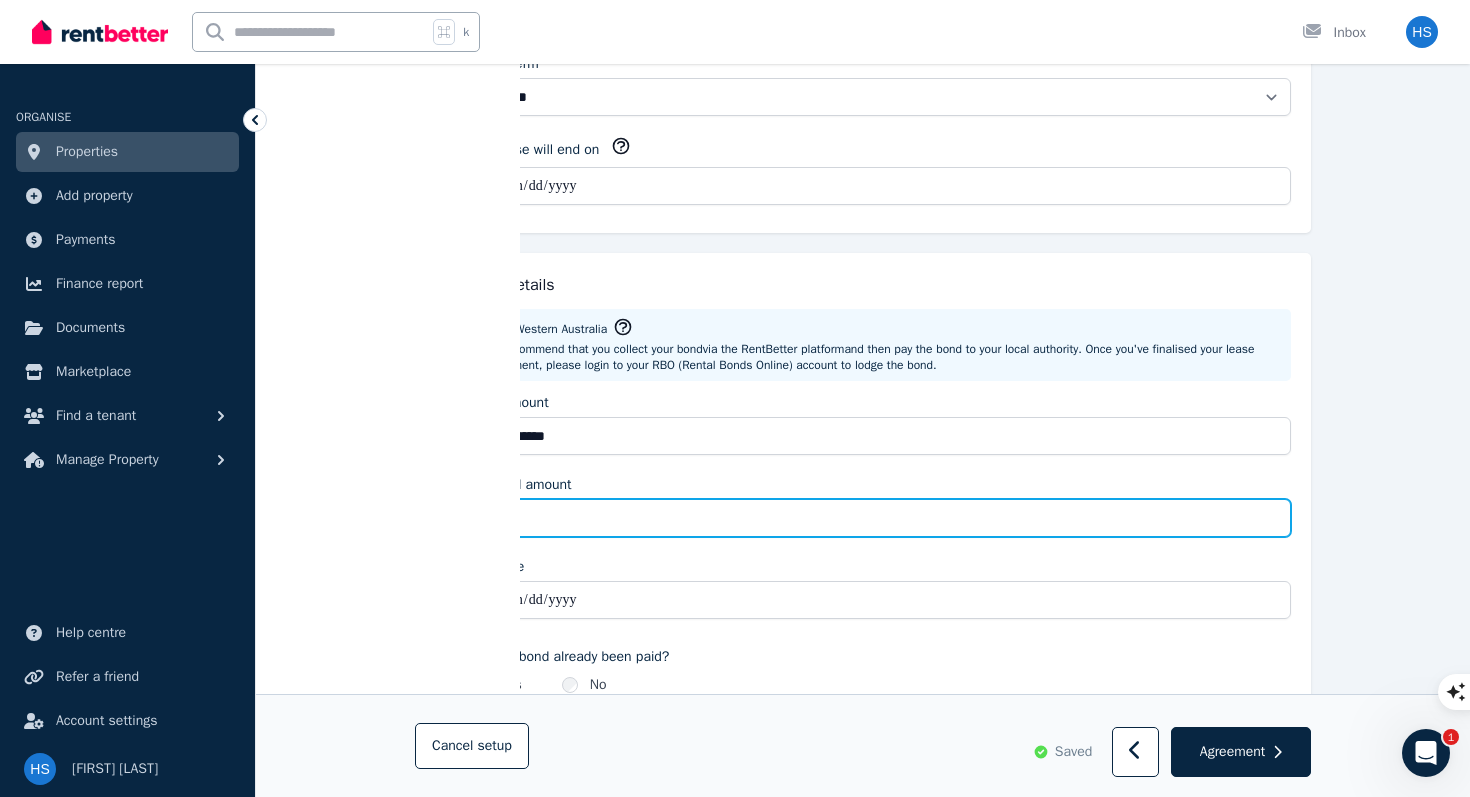 click on "Pet bond amount" at bounding box center [879, 518] 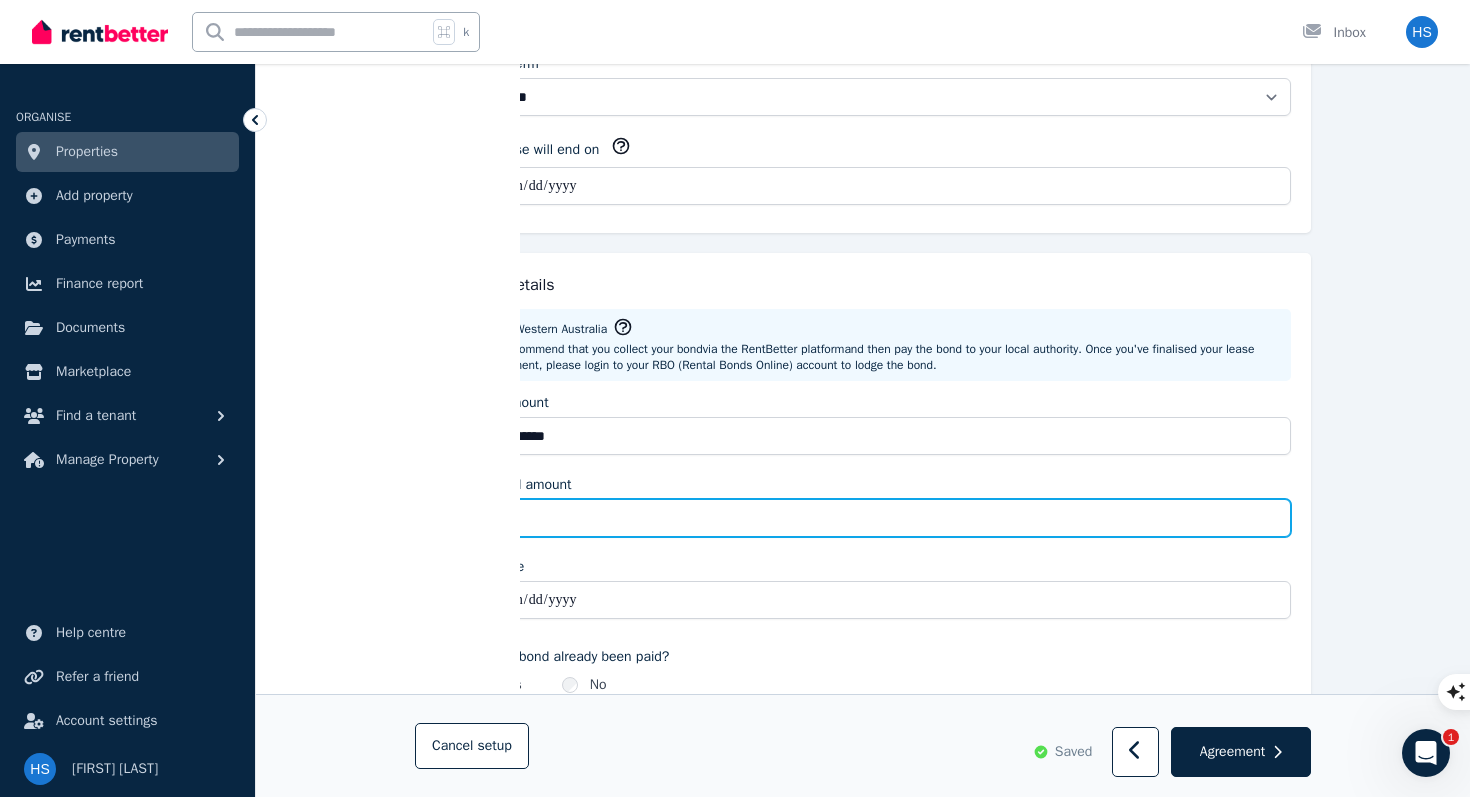 type on "******" 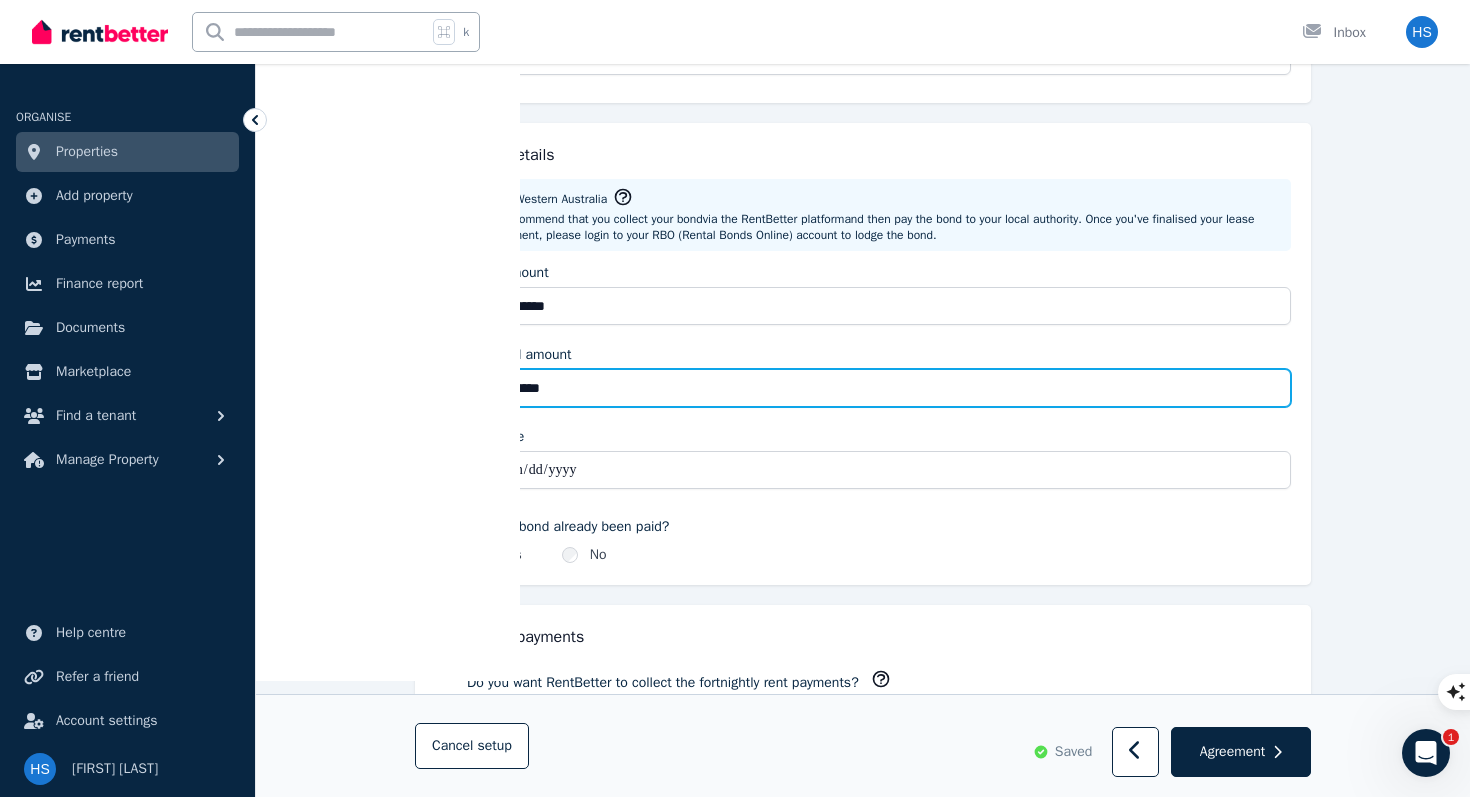 scroll, scrollTop: 918, scrollLeft: 0, axis: vertical 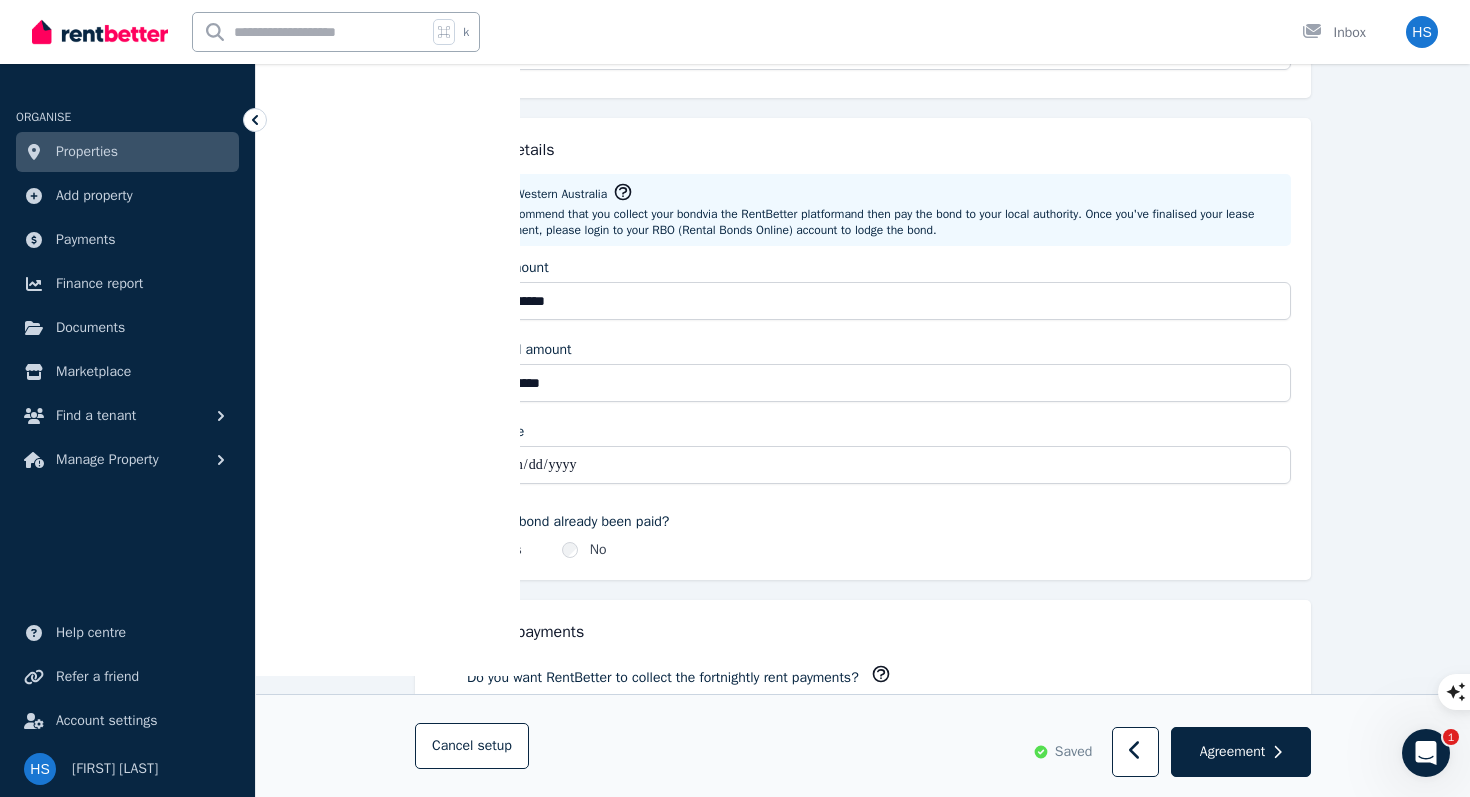 click on "Due Date" at bounding box center [879, 465] 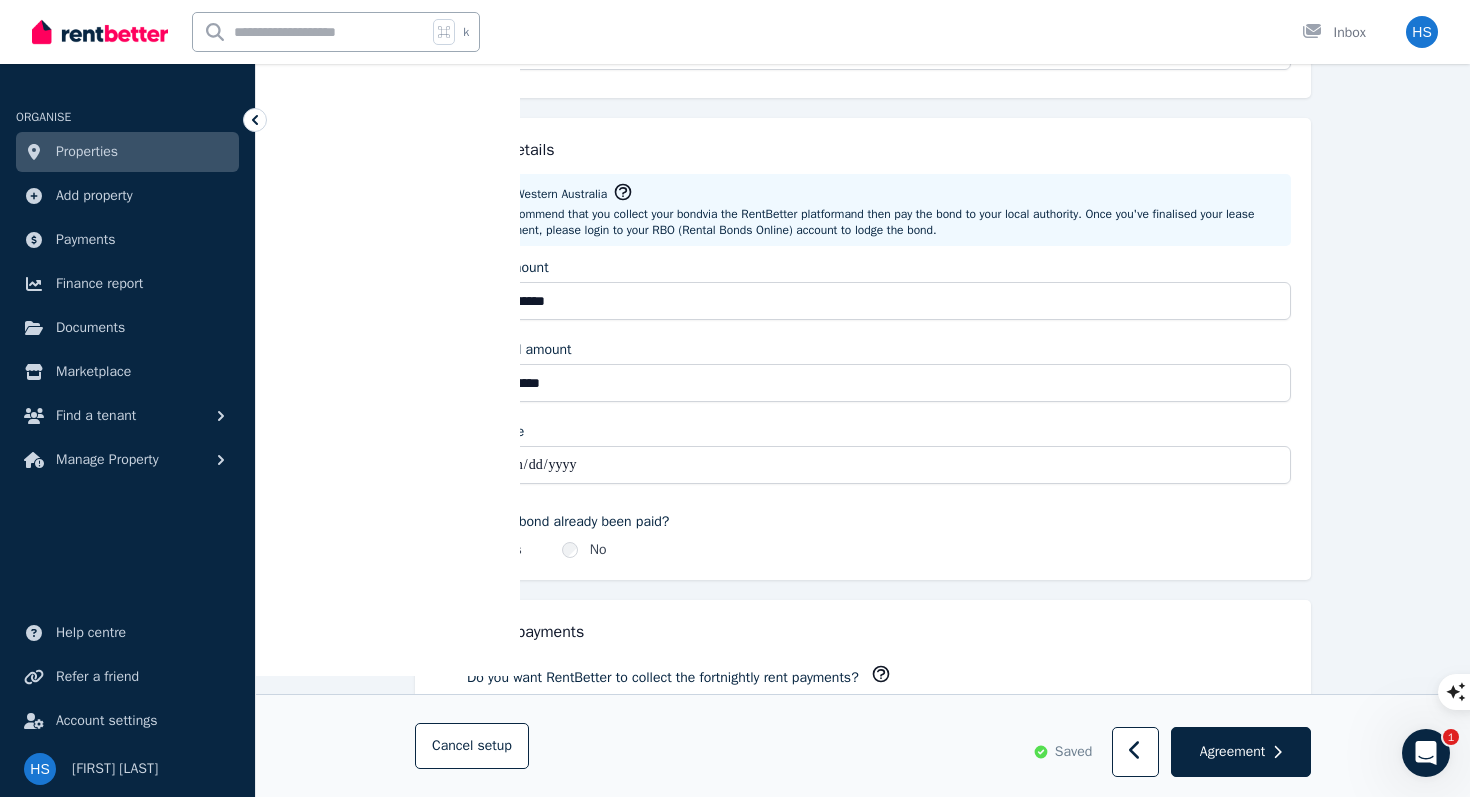 type on "**********" 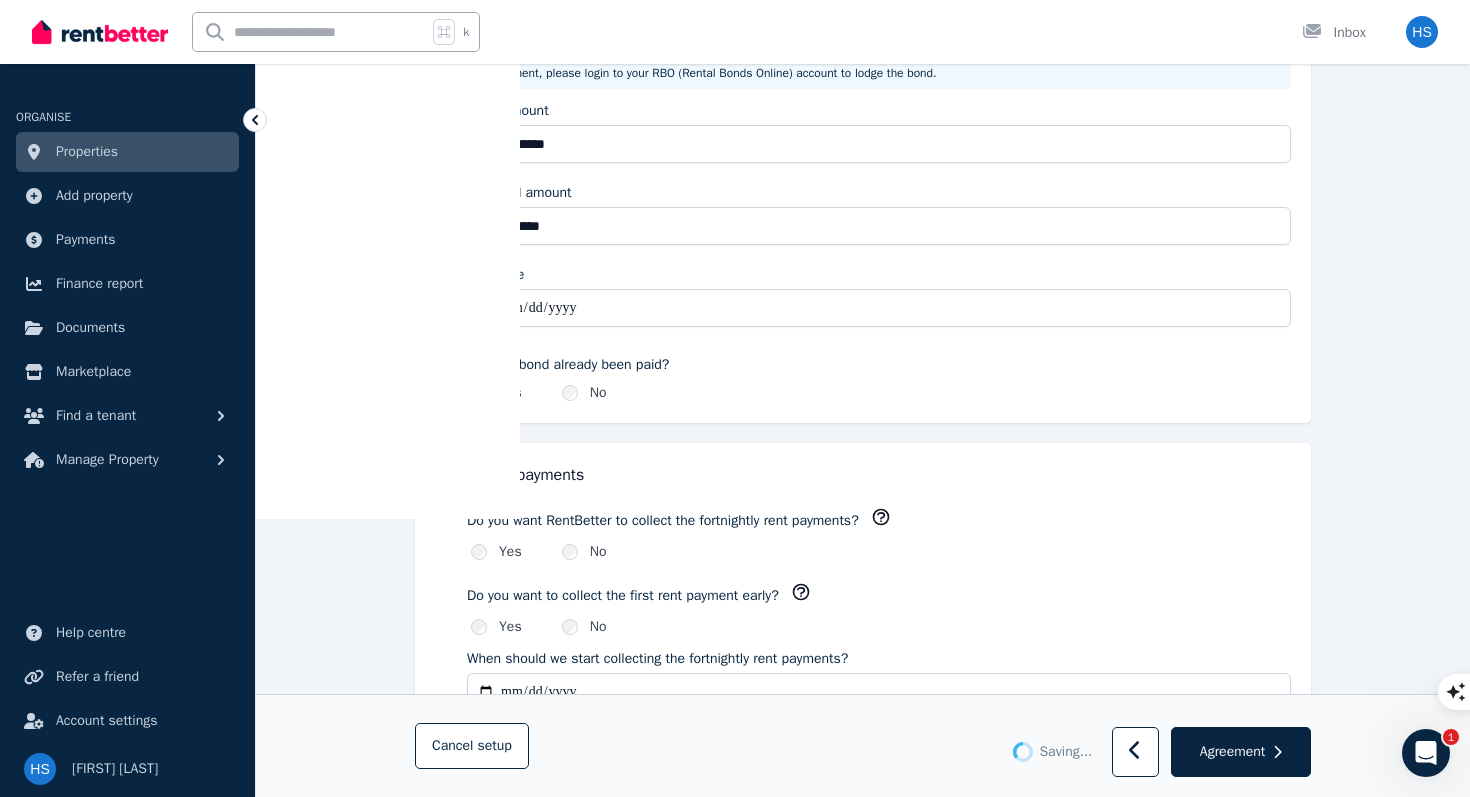 type 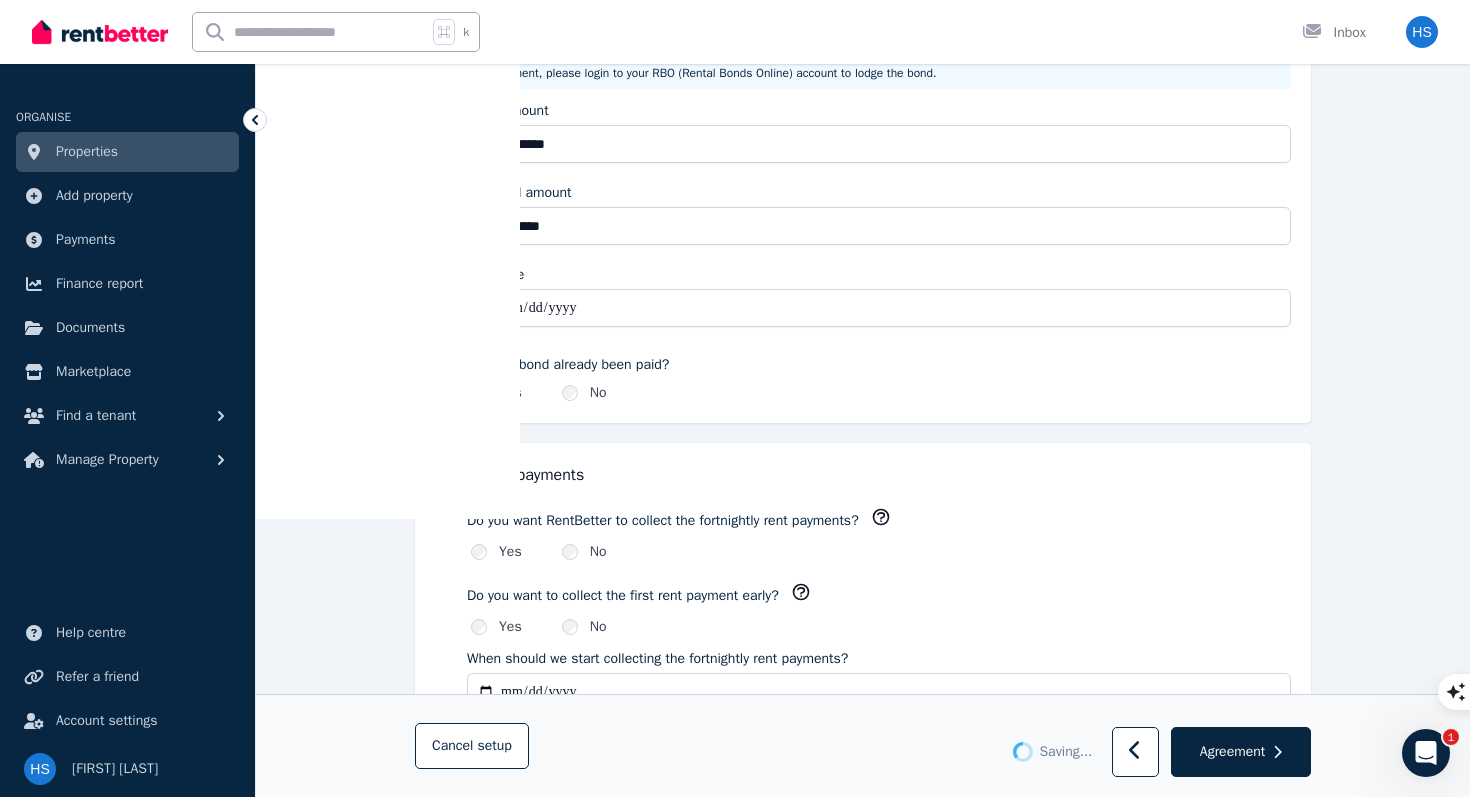 type 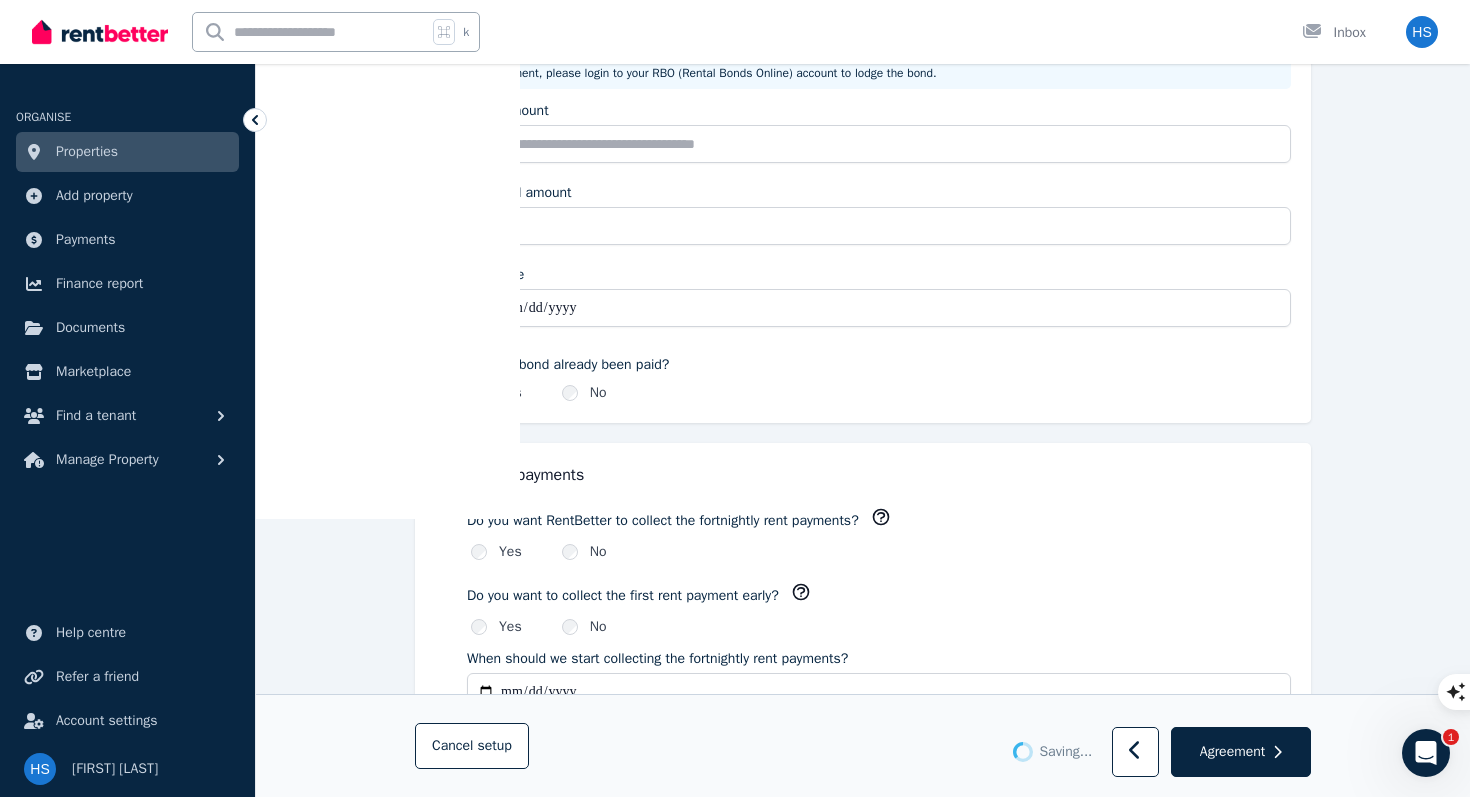 type on "*******" 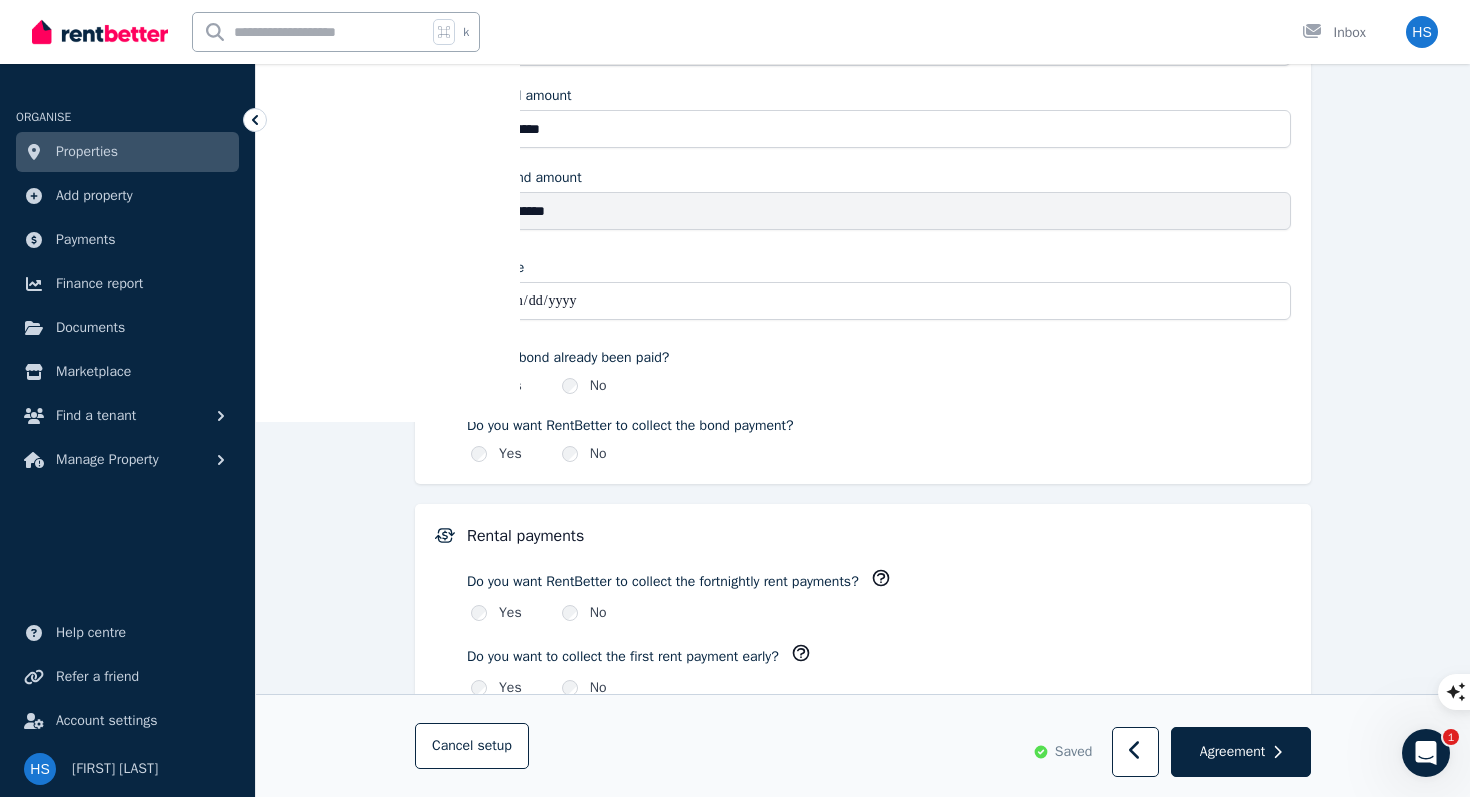 scroll, scrollTop: 1194, scrollLeft: 0, axis: vertical 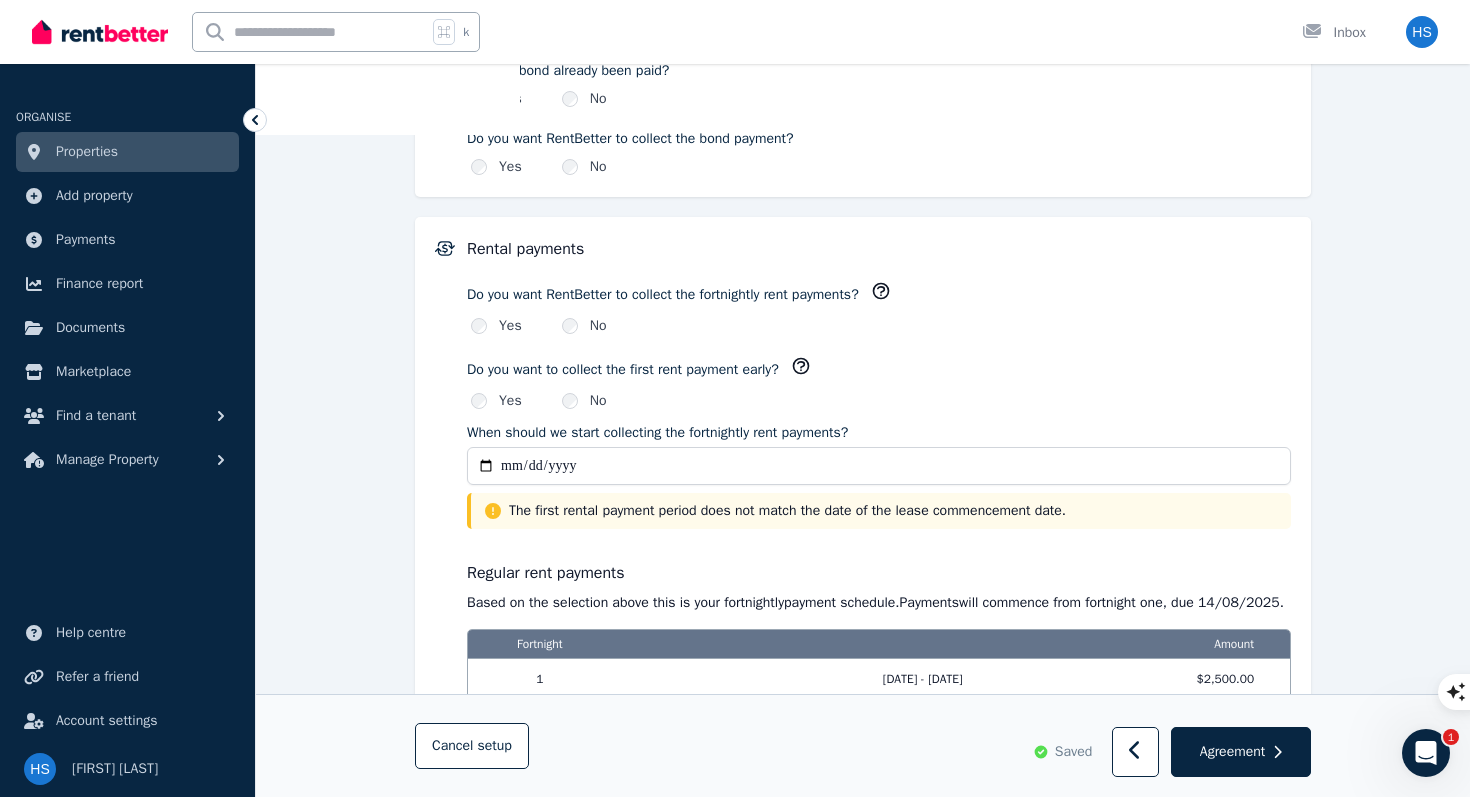 click on "**********" at bounding box center (879, 466) 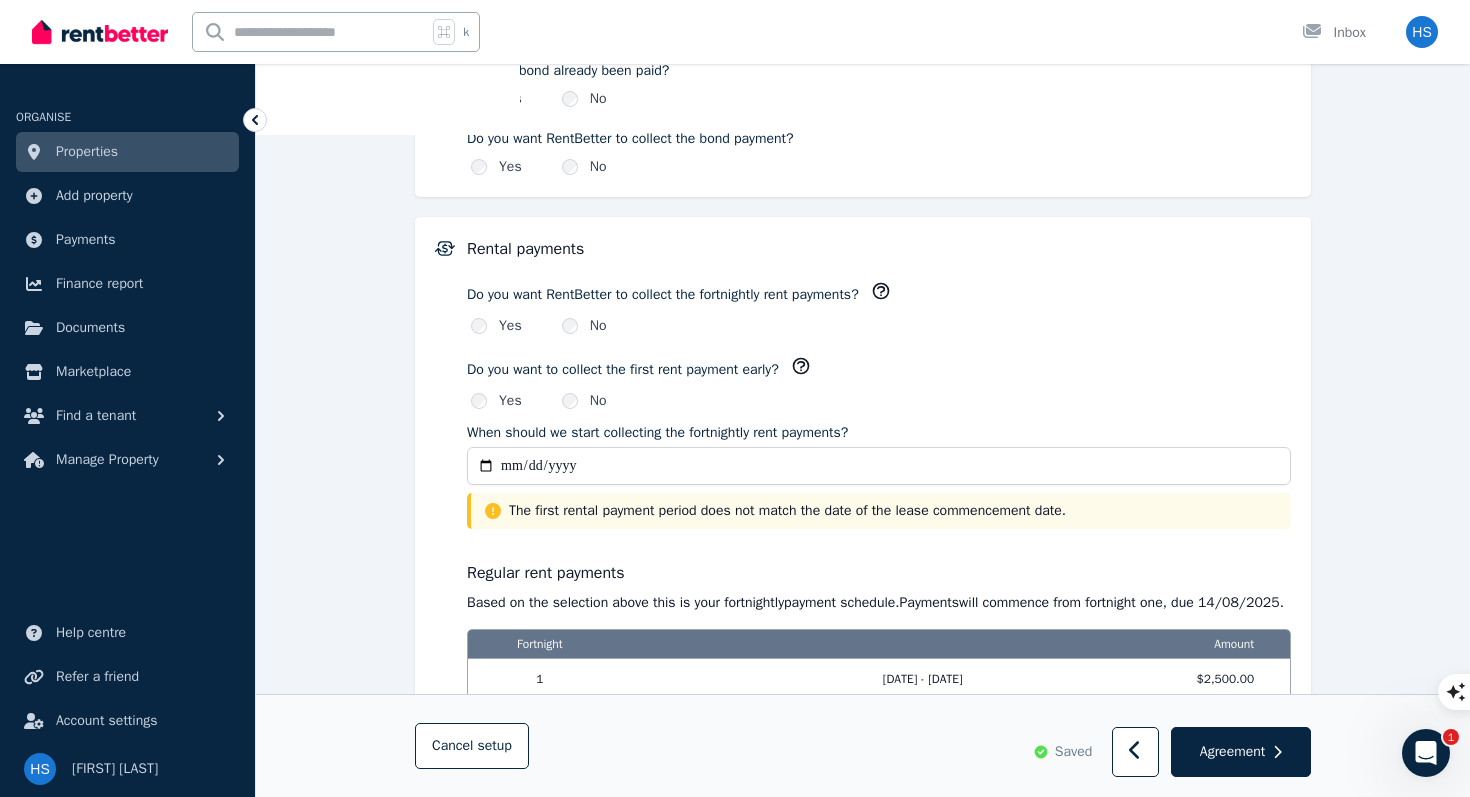type on "**********" 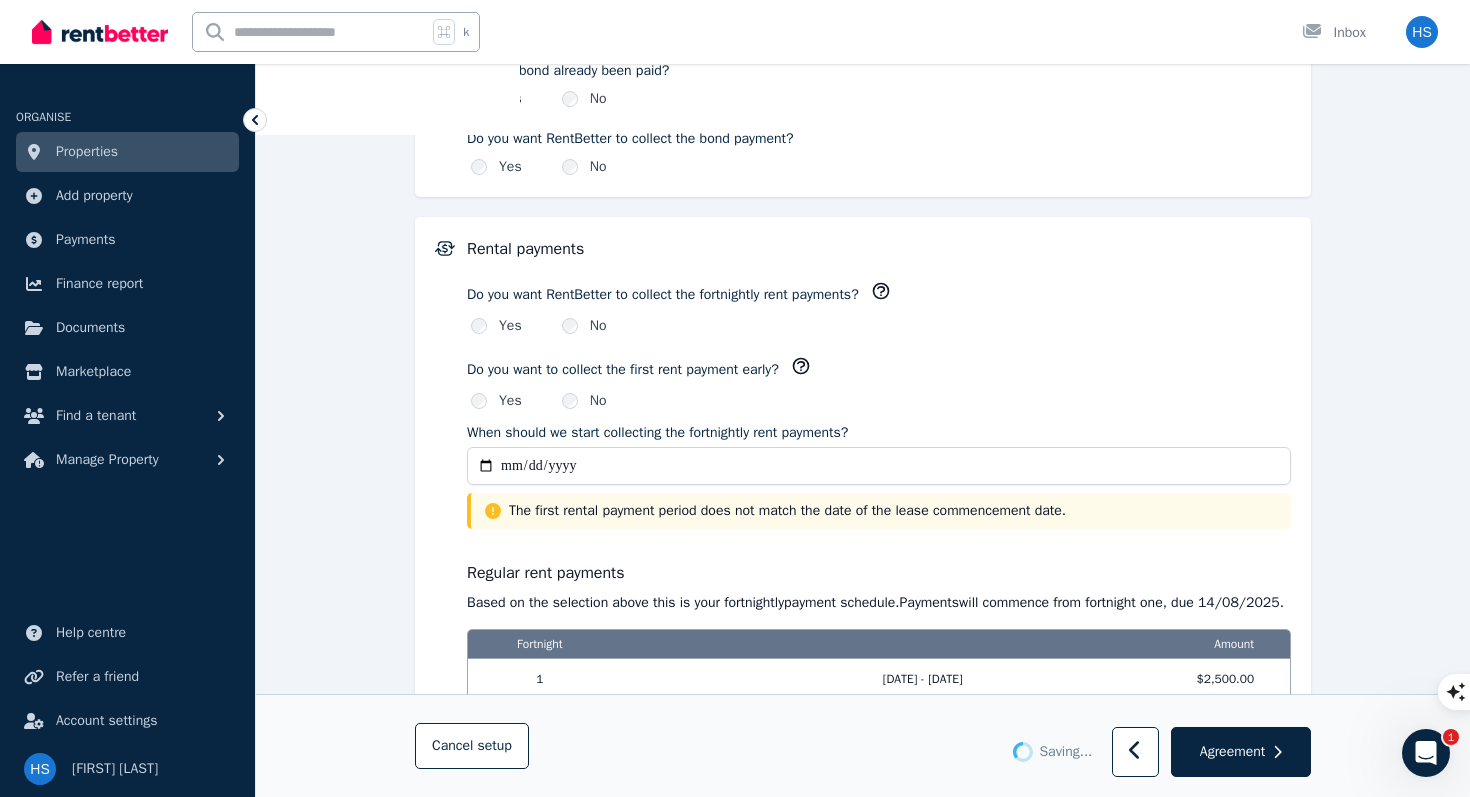 scroll, scrollTop: 1423, scrollLeft: 0, axis: vertical 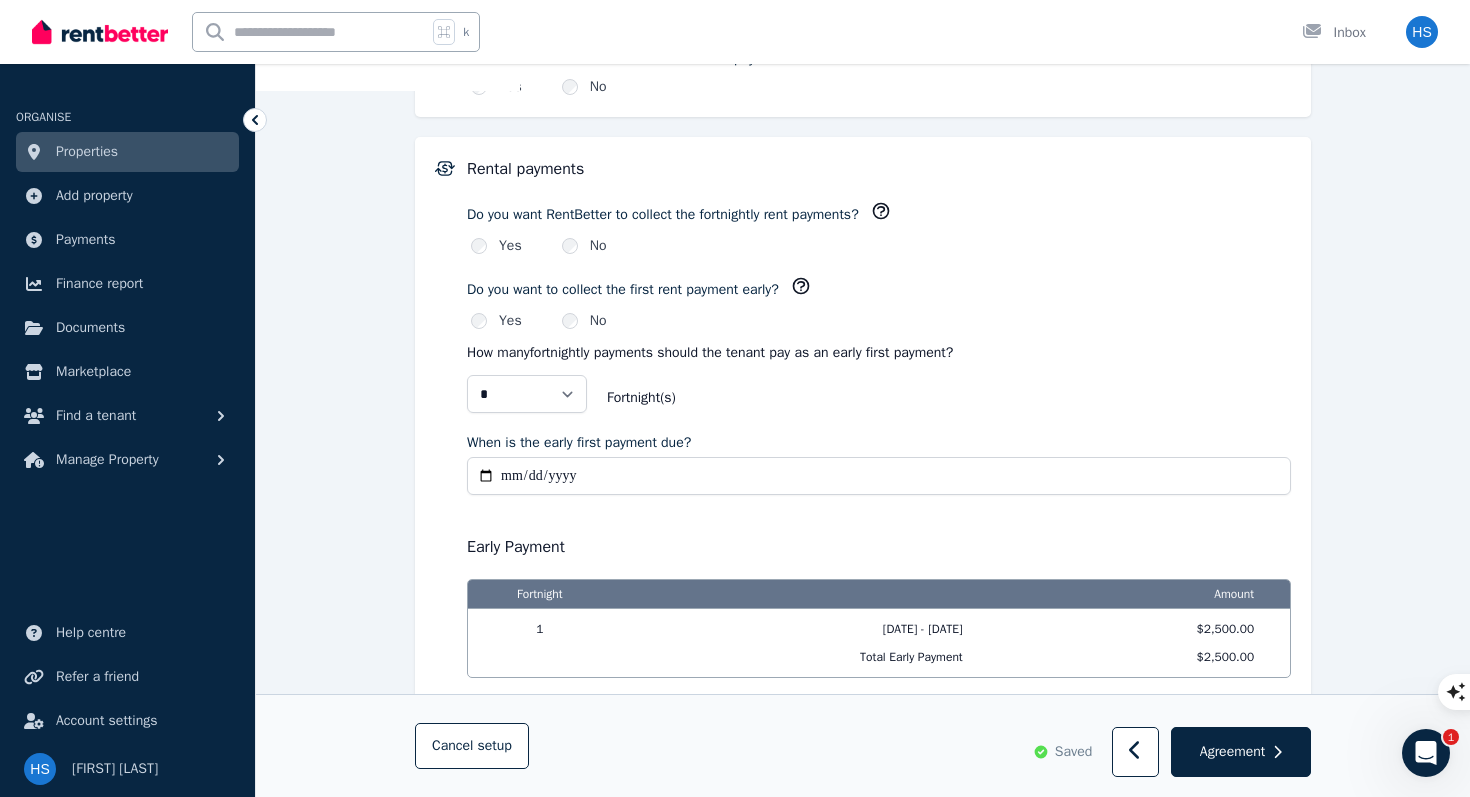 click on "When is the early first payment due?" at bounding box center [879, 476] 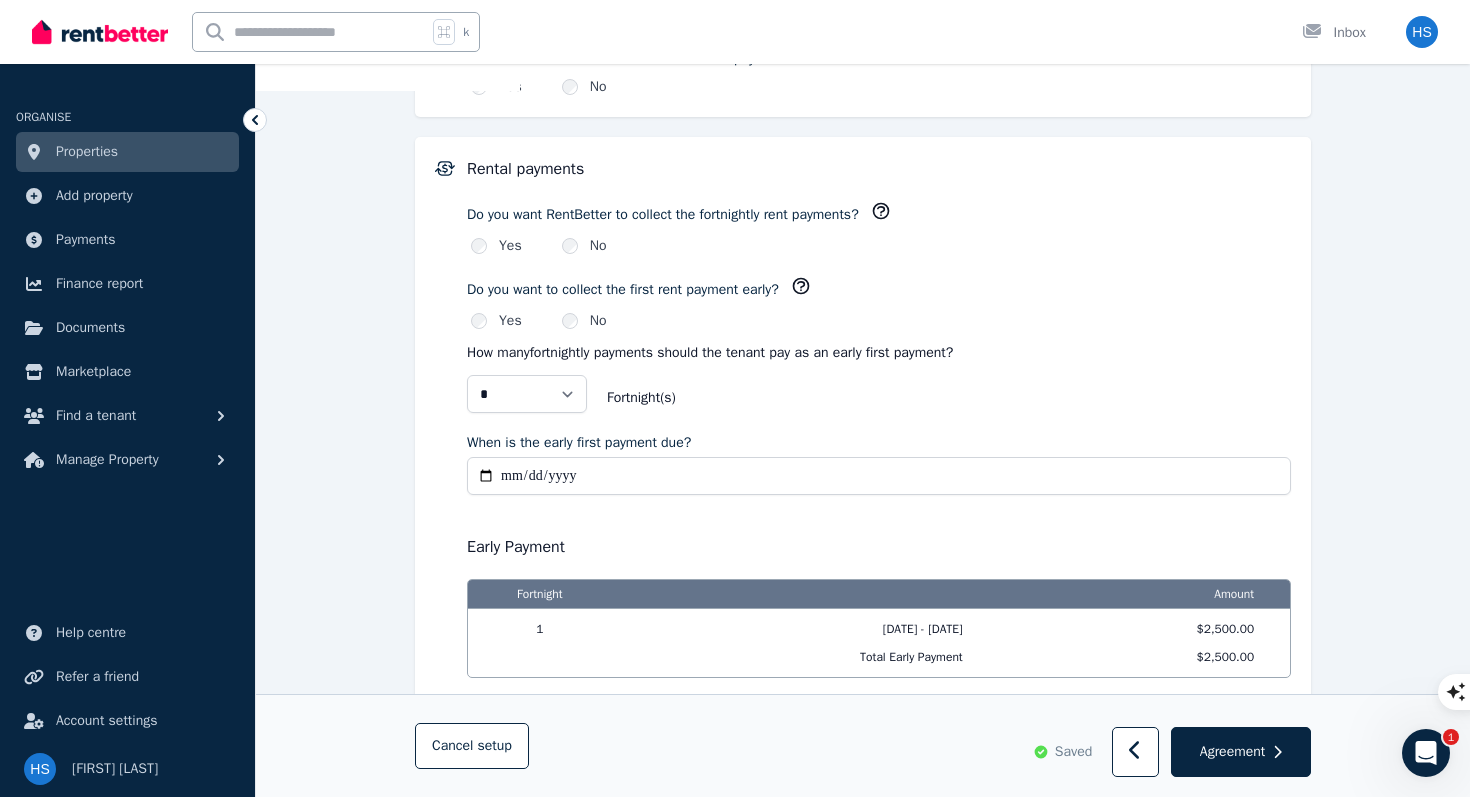 type on "**********" 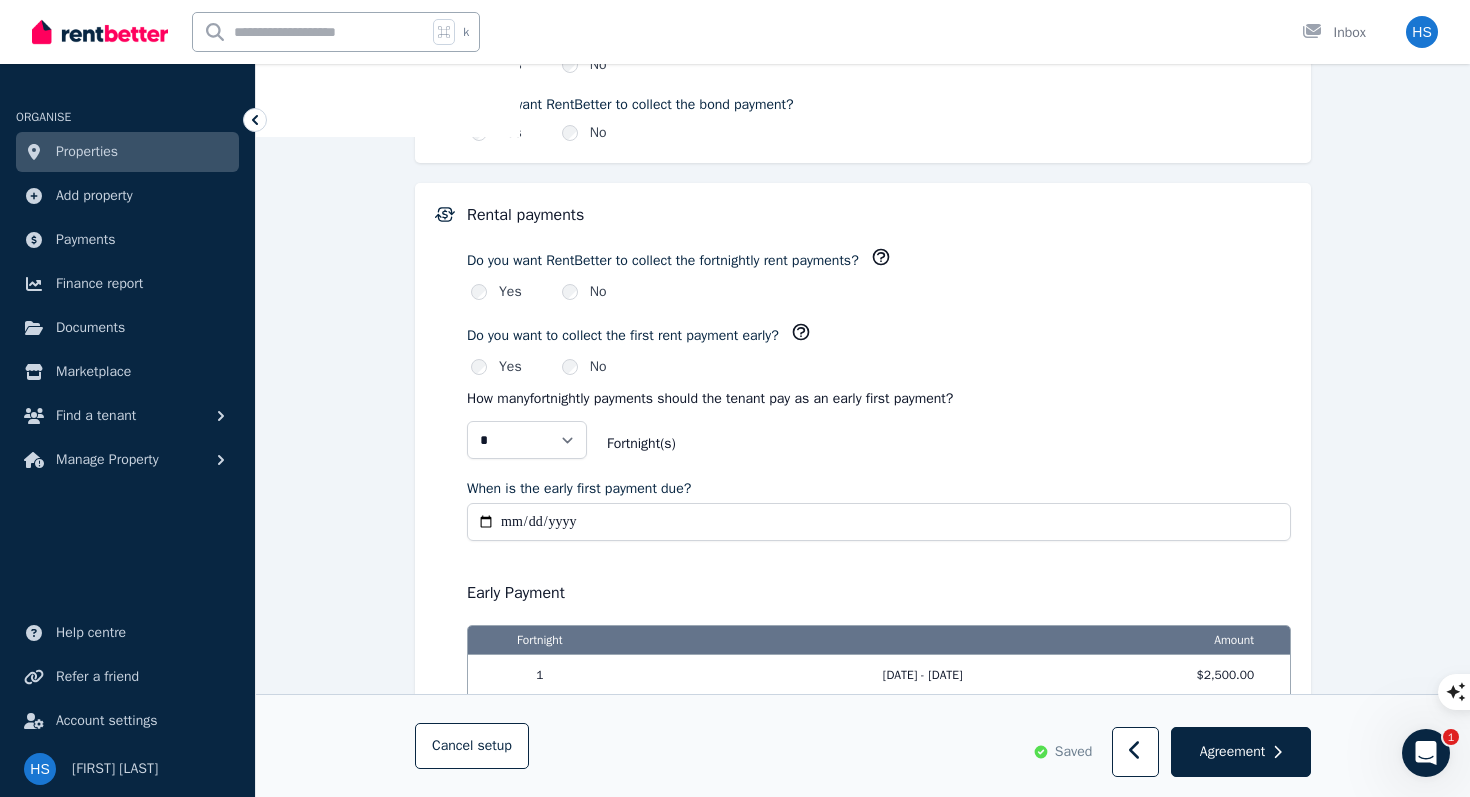 scroll, scrollTop: 1464, scrollLeft: 0, axis: vertical 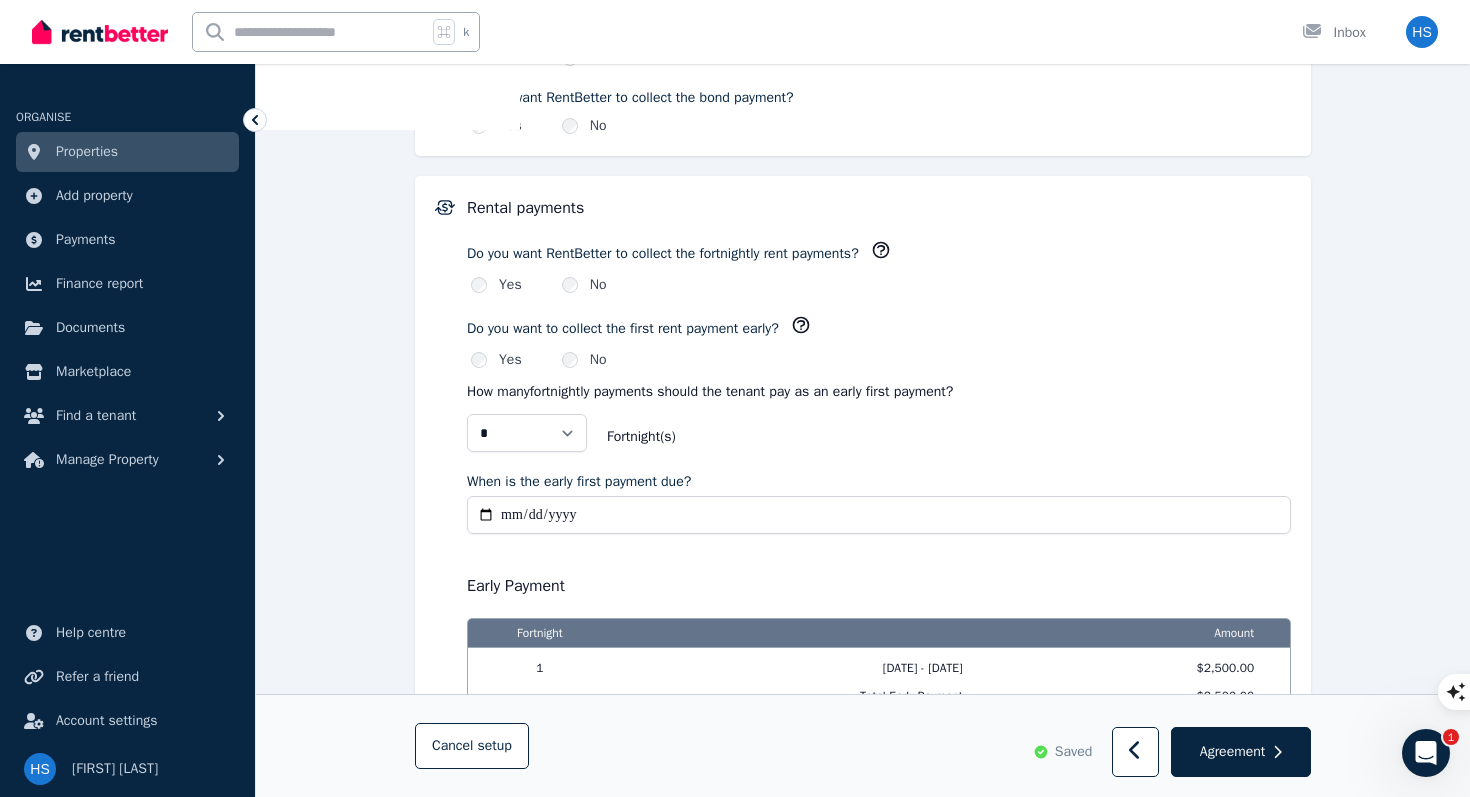 click on "**********" at bounding box center (879, 515) 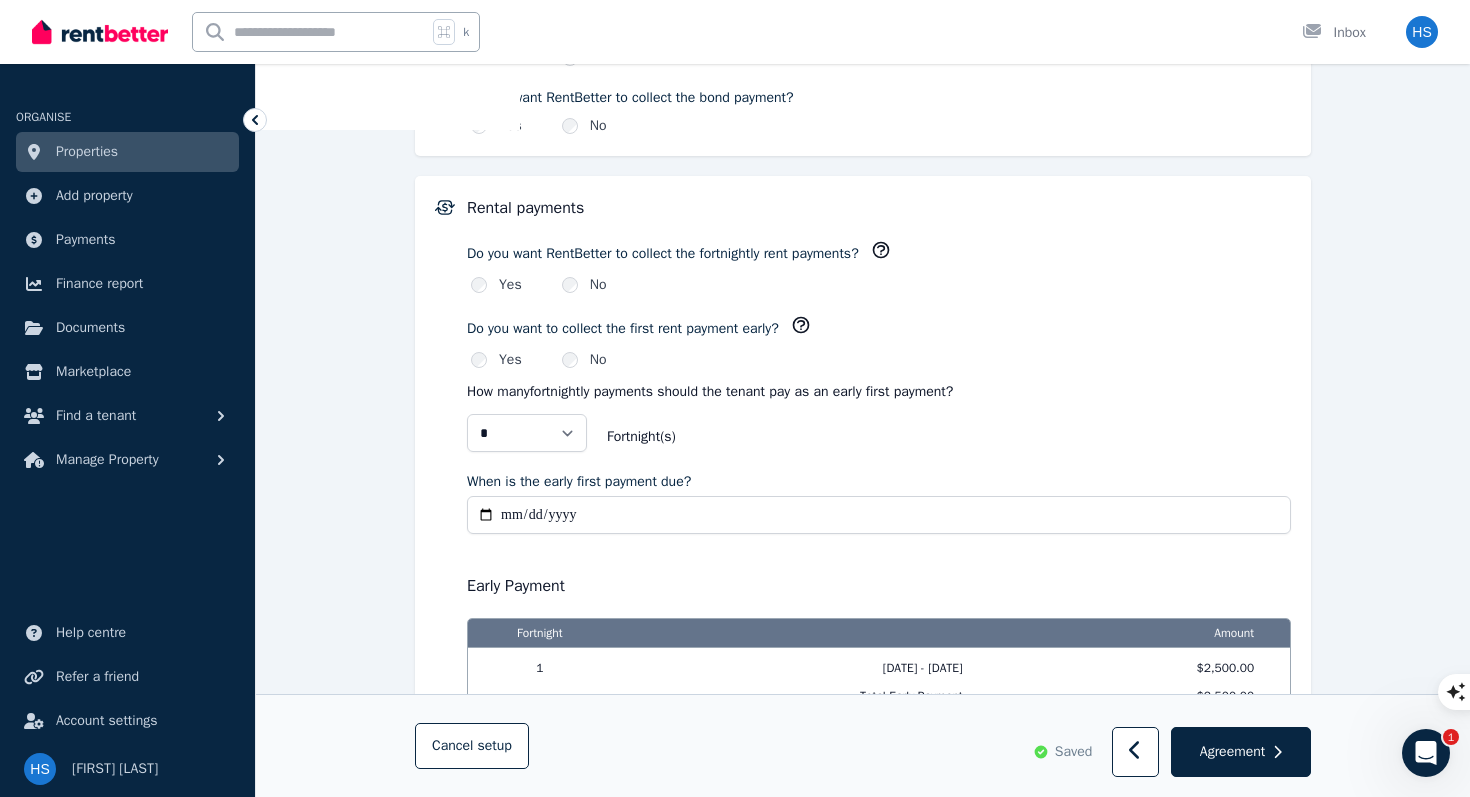 type on "**********" 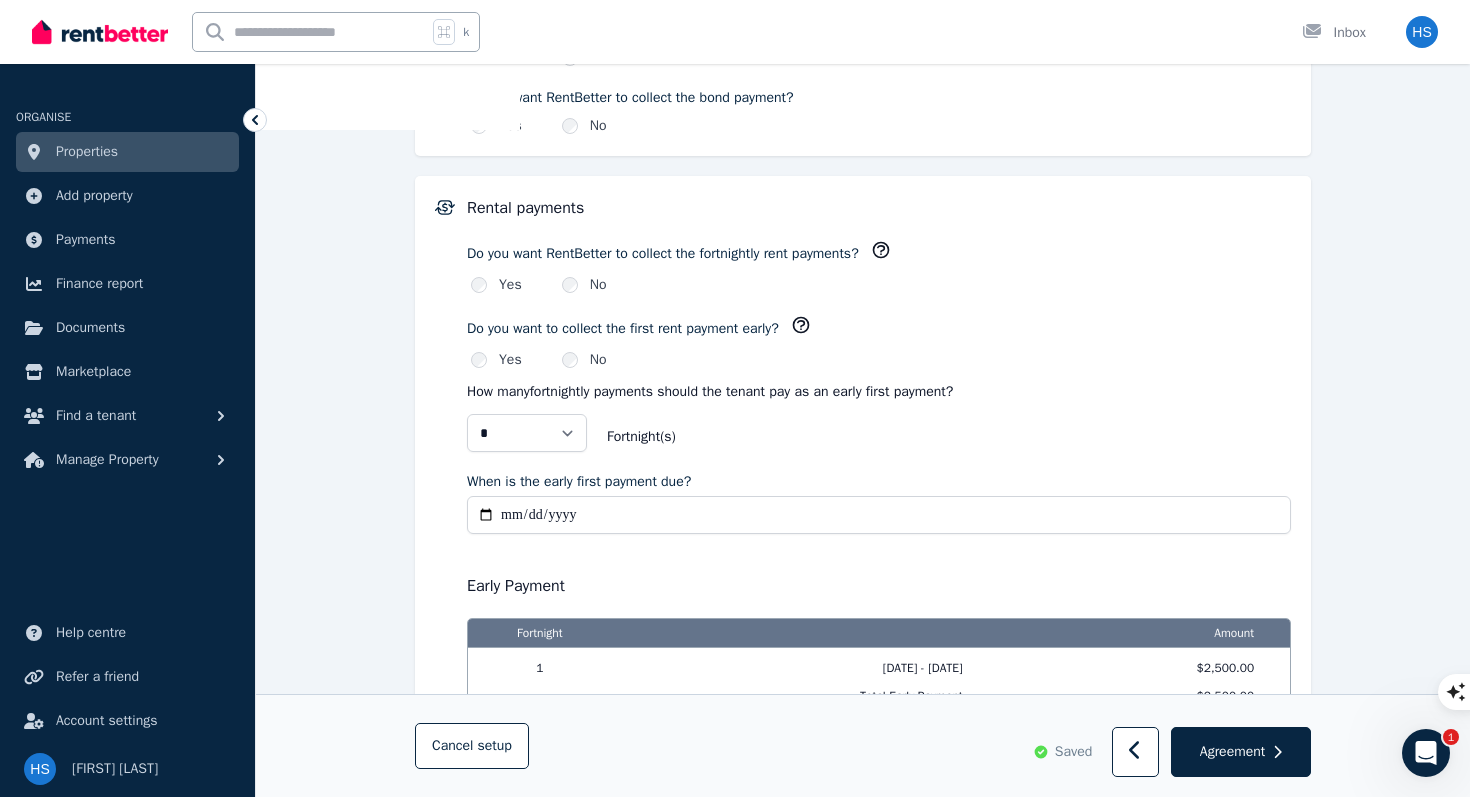 click on "**********" at bounding box center [863, 622] 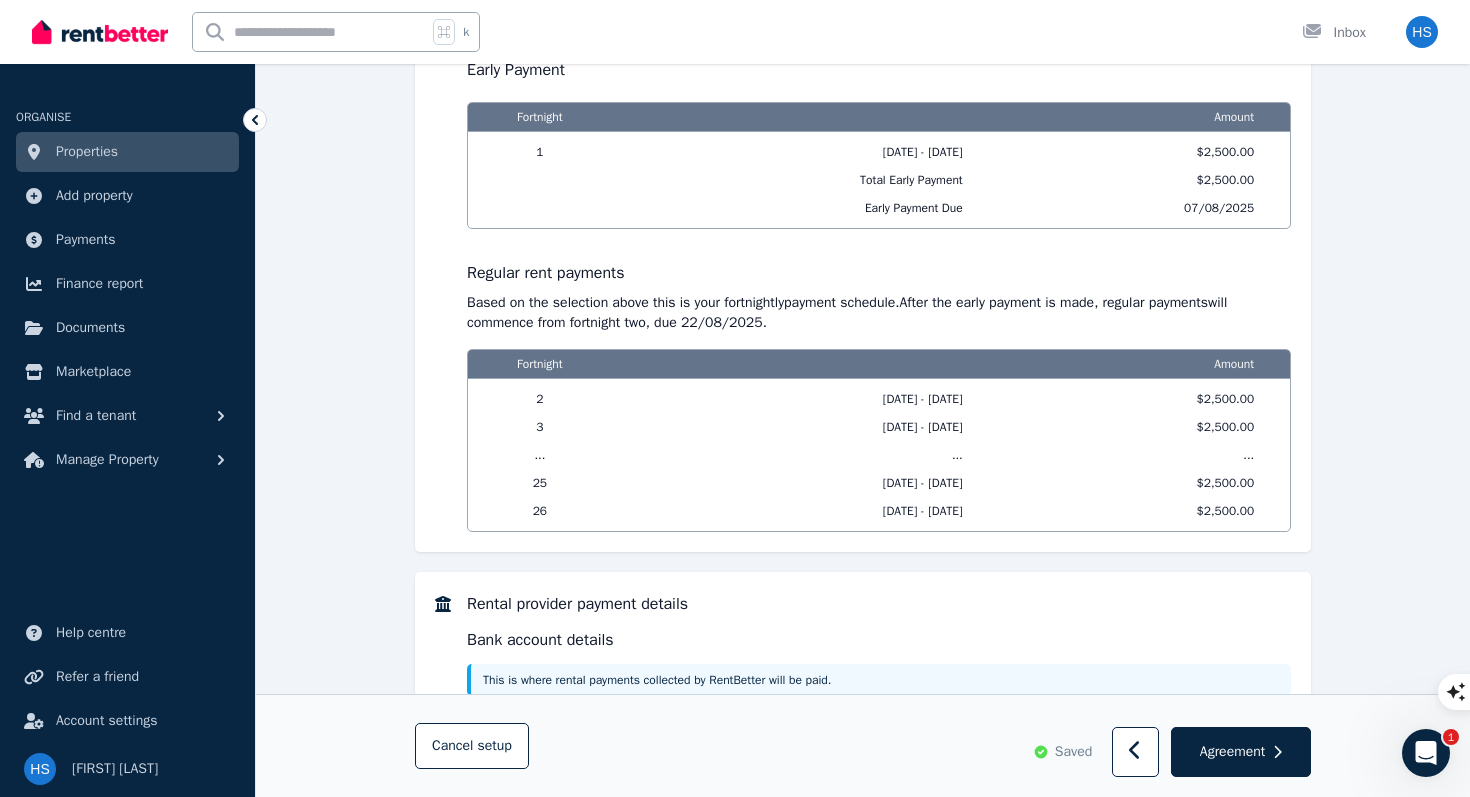 scroll, scrollTop: 2102, scrollLeft: 0, axis: vertical 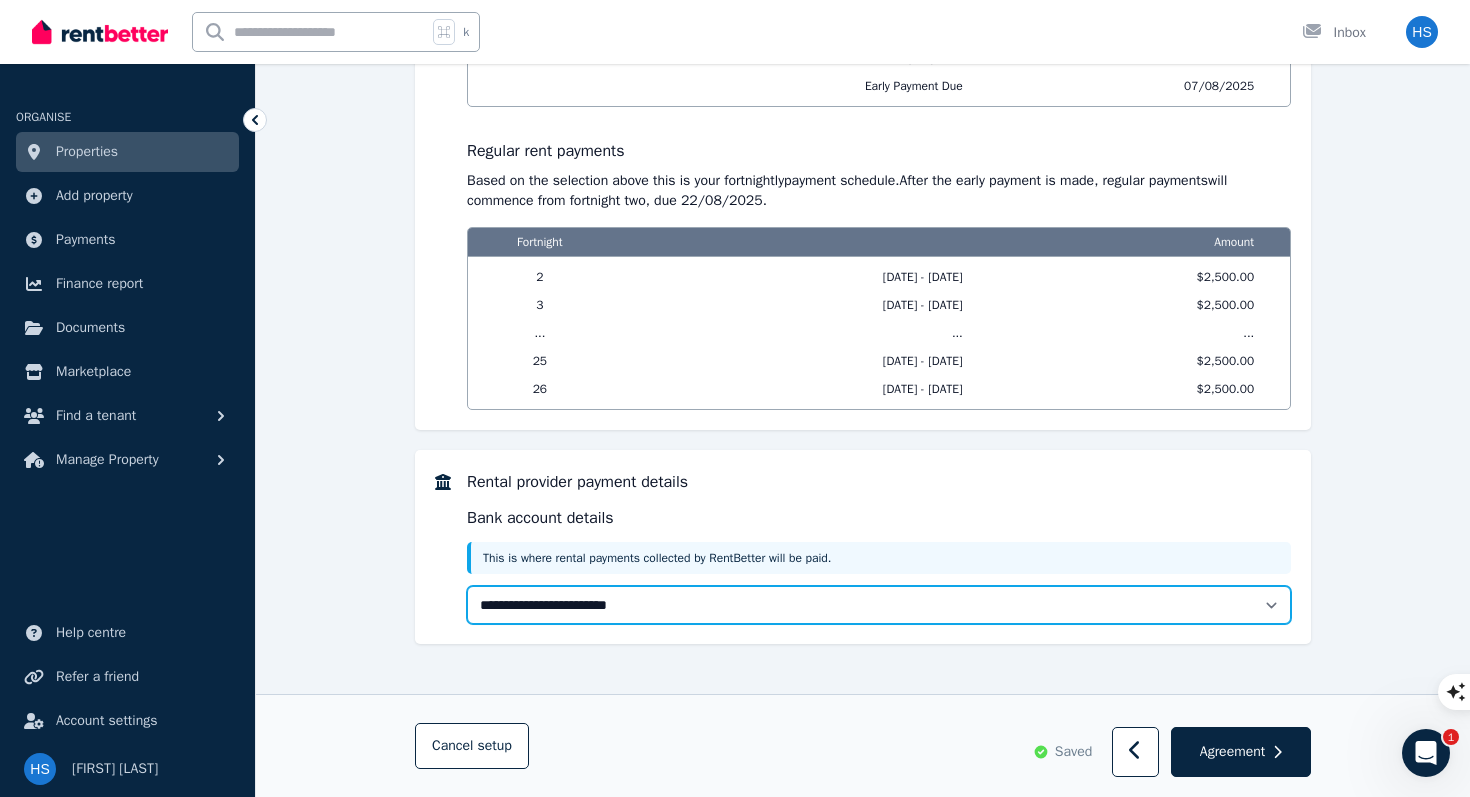 click on "**********" at bounding box center [879, 605] 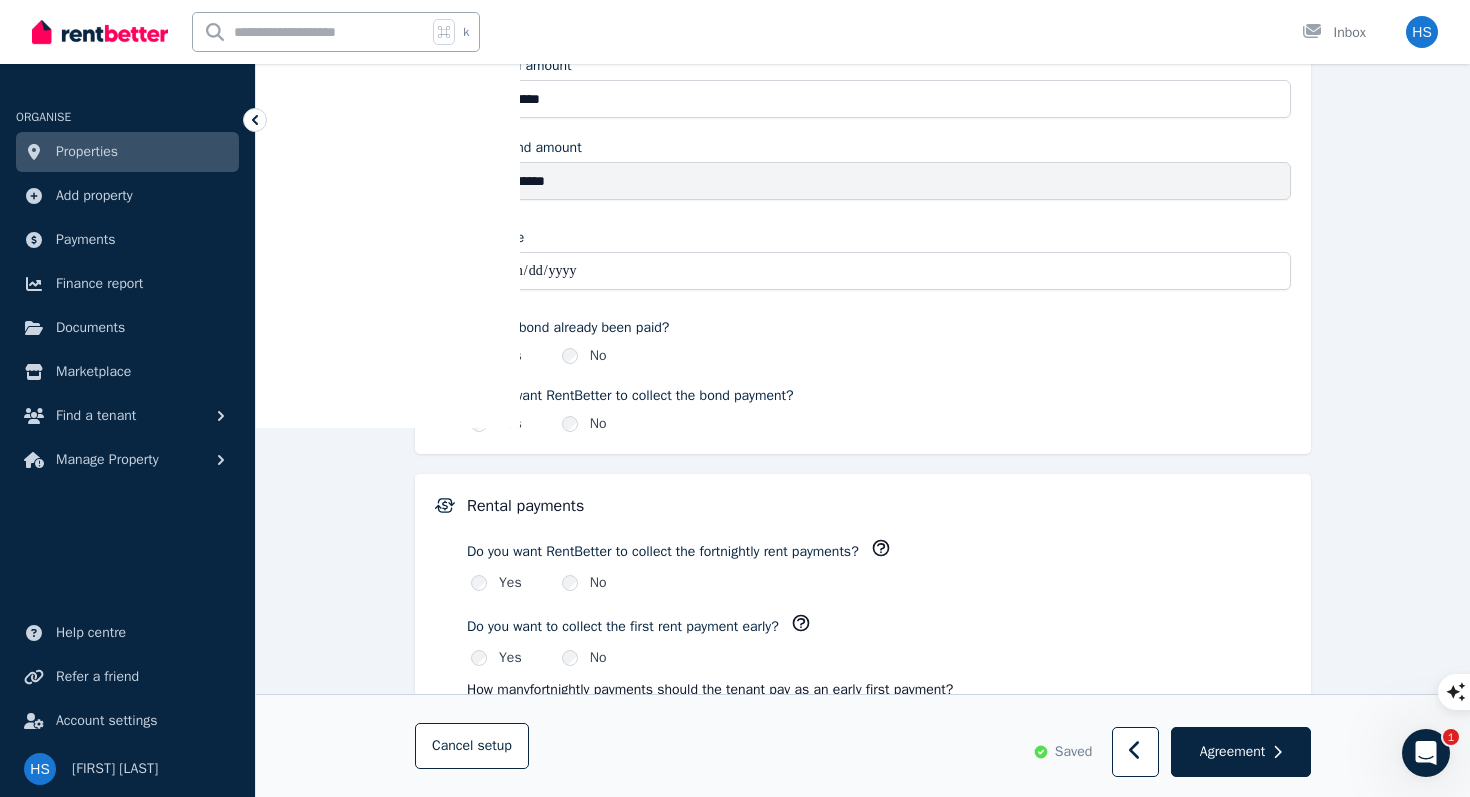 scroll, scrollTop: 1163, scrollLeft: 0, axis: vertical 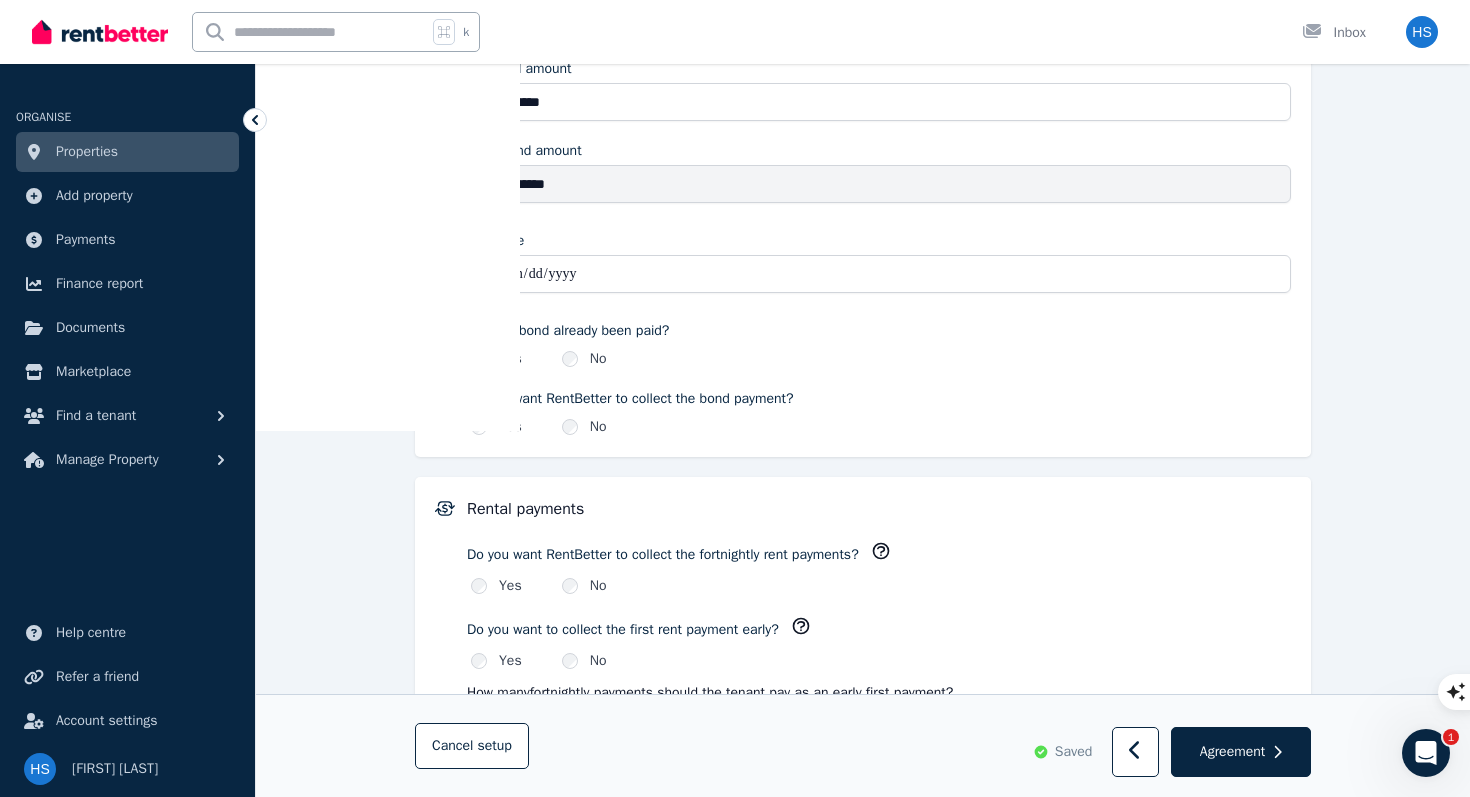 click on "**********" at bounding box center [879, 274] 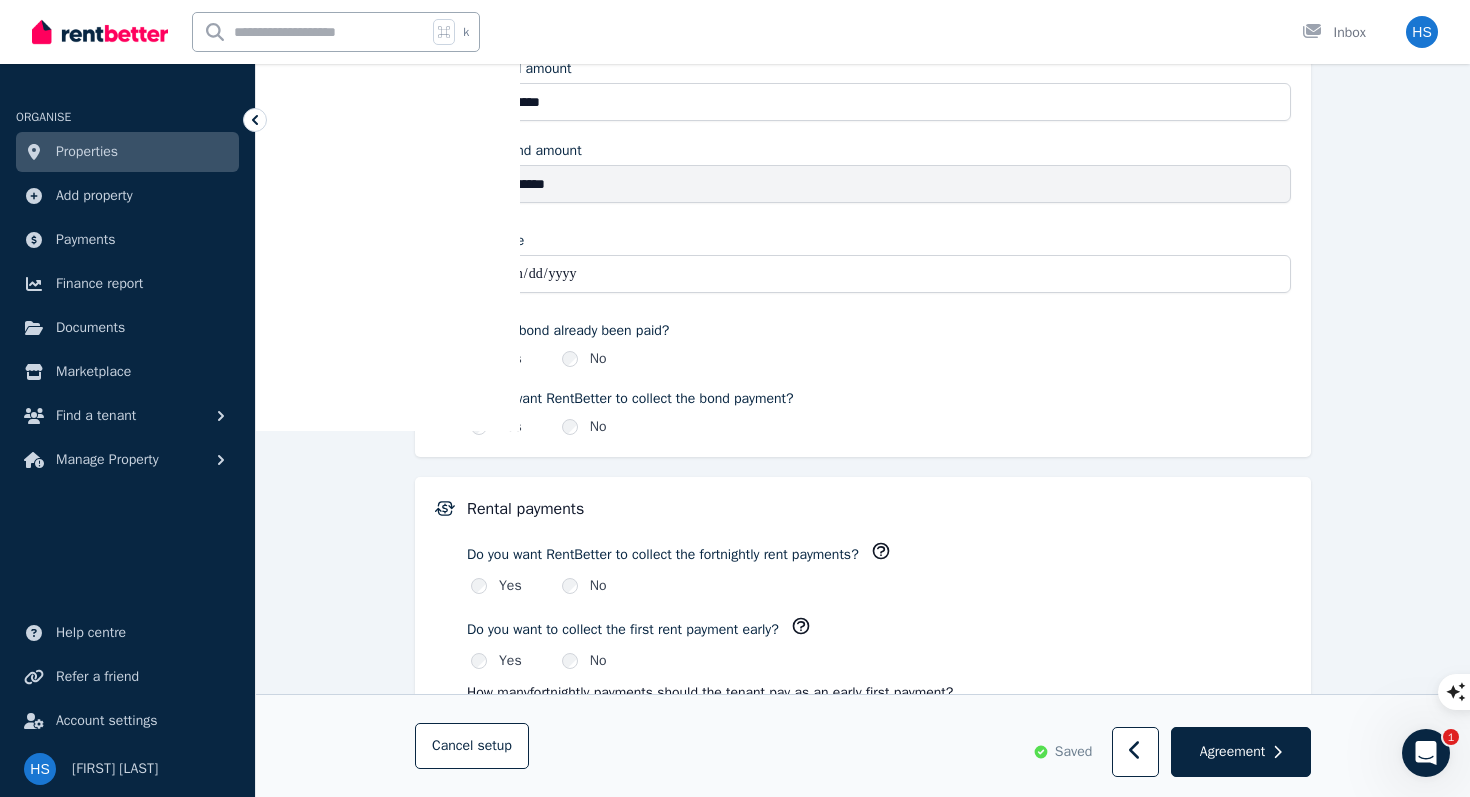 type on "**********" 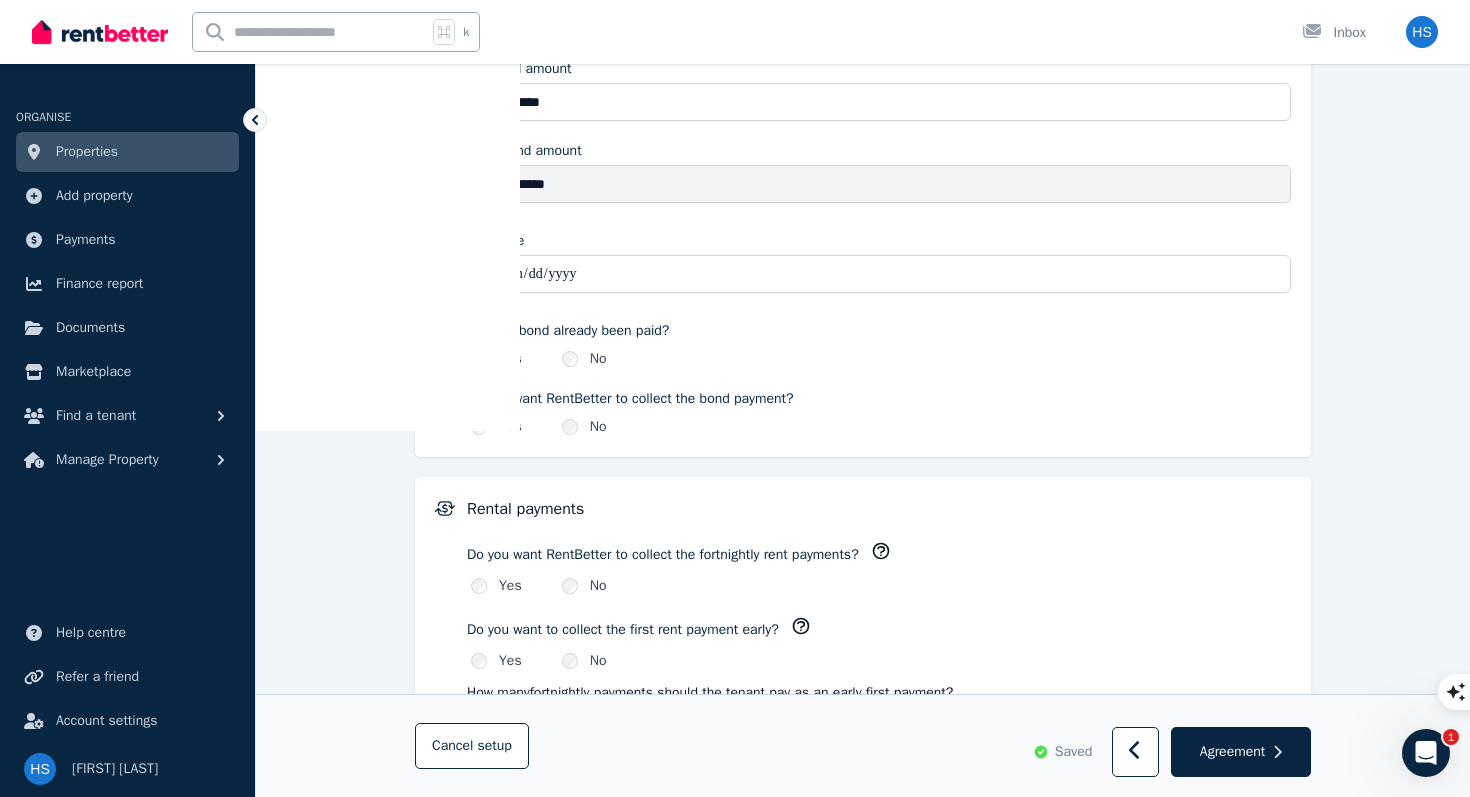 click on "**********" at bounding box center [863, 365] 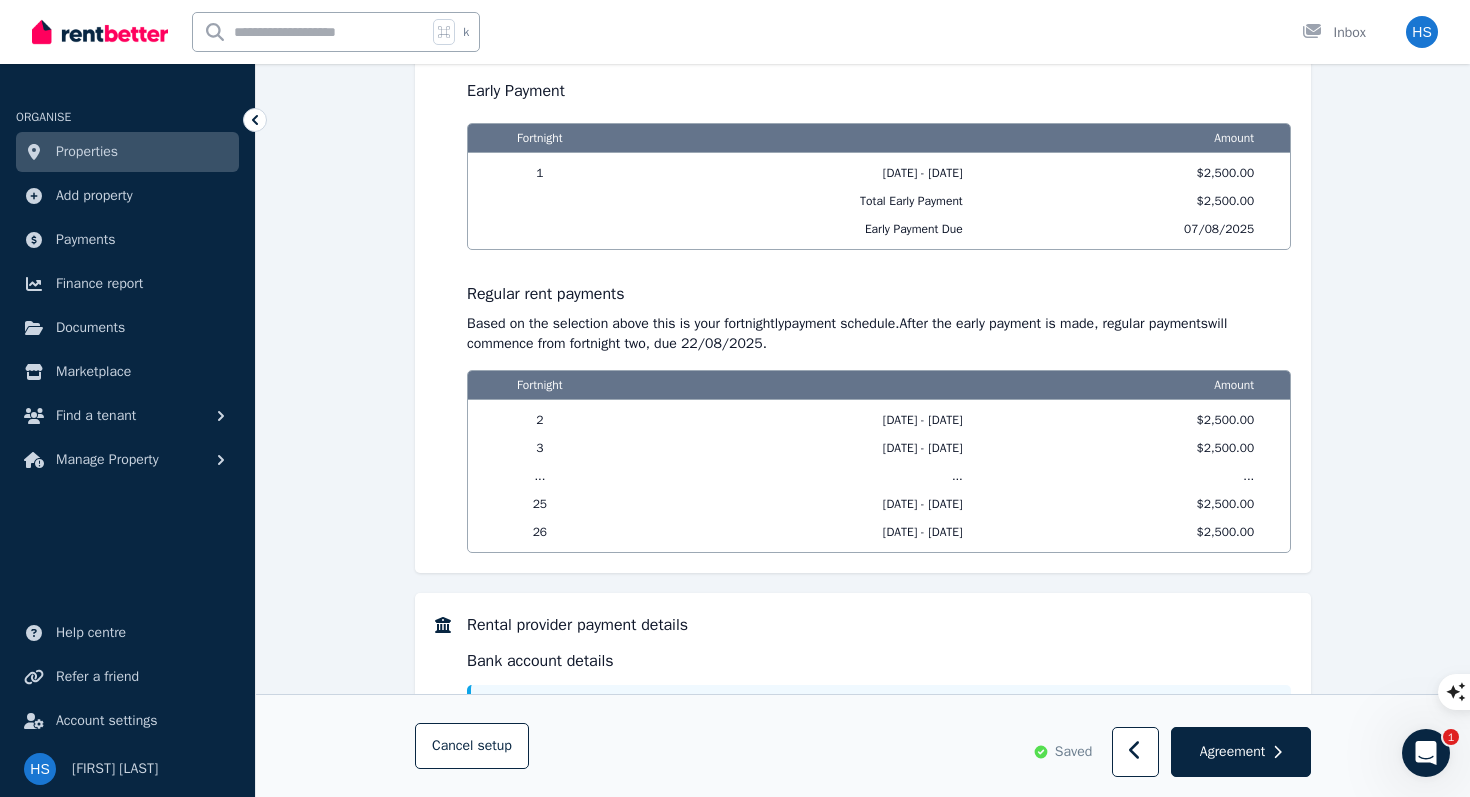 scroll, scrollTop: 2102, scrollLeft: 0, axis: vertical 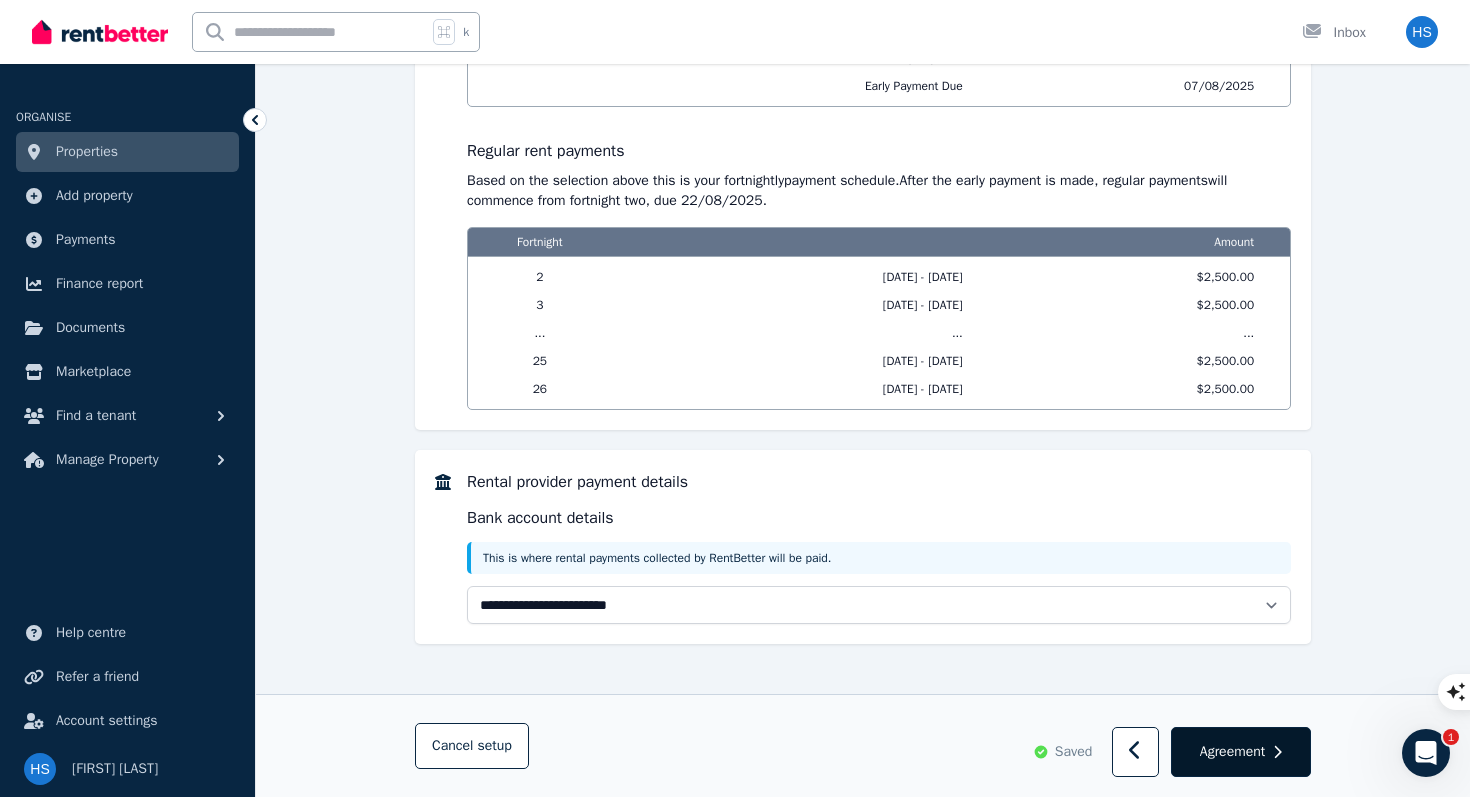 click on "Agreement" at bounding box center (1232, 752) 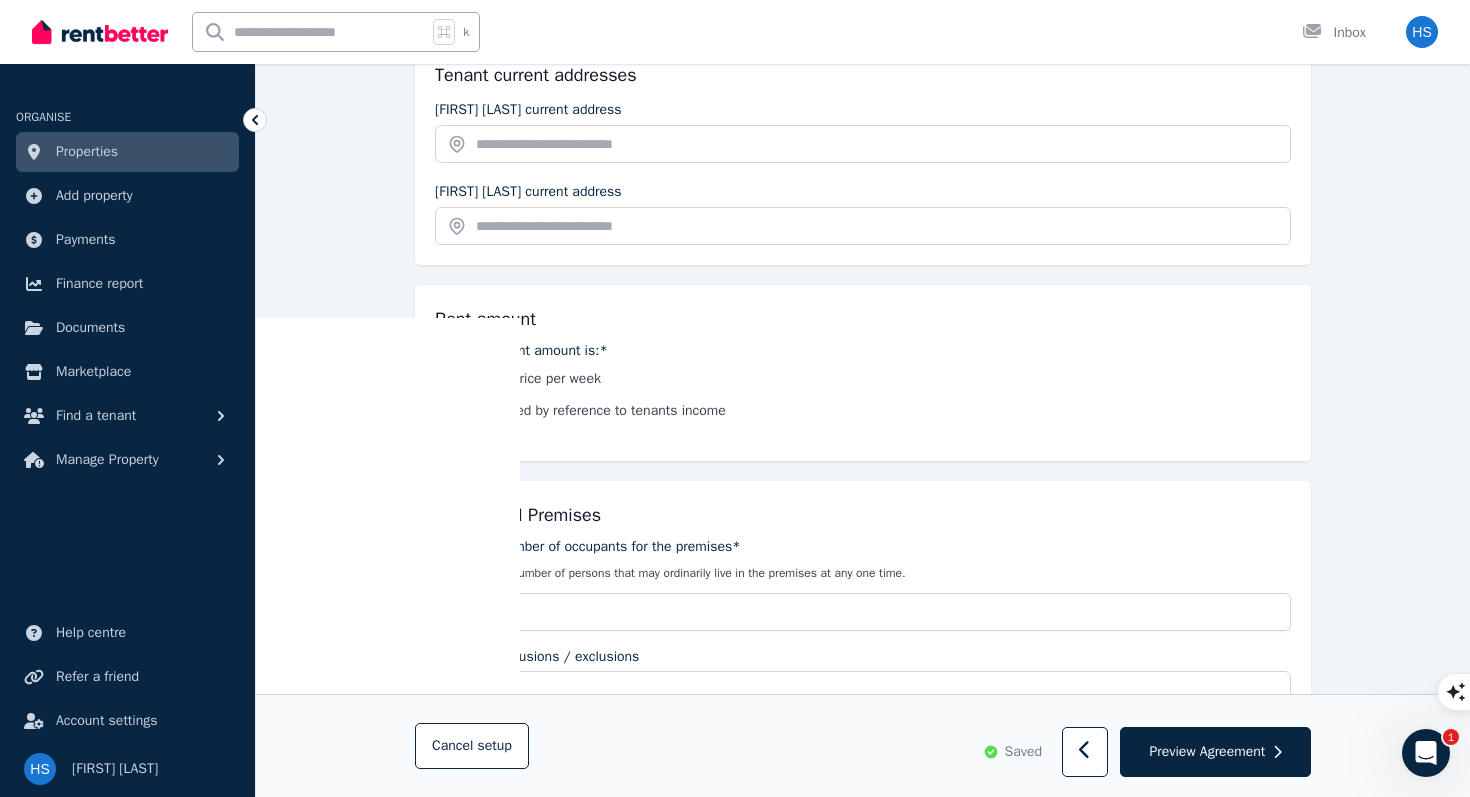 scroll, scrollTop: 484, scrollLeft: 0, axis: vertical 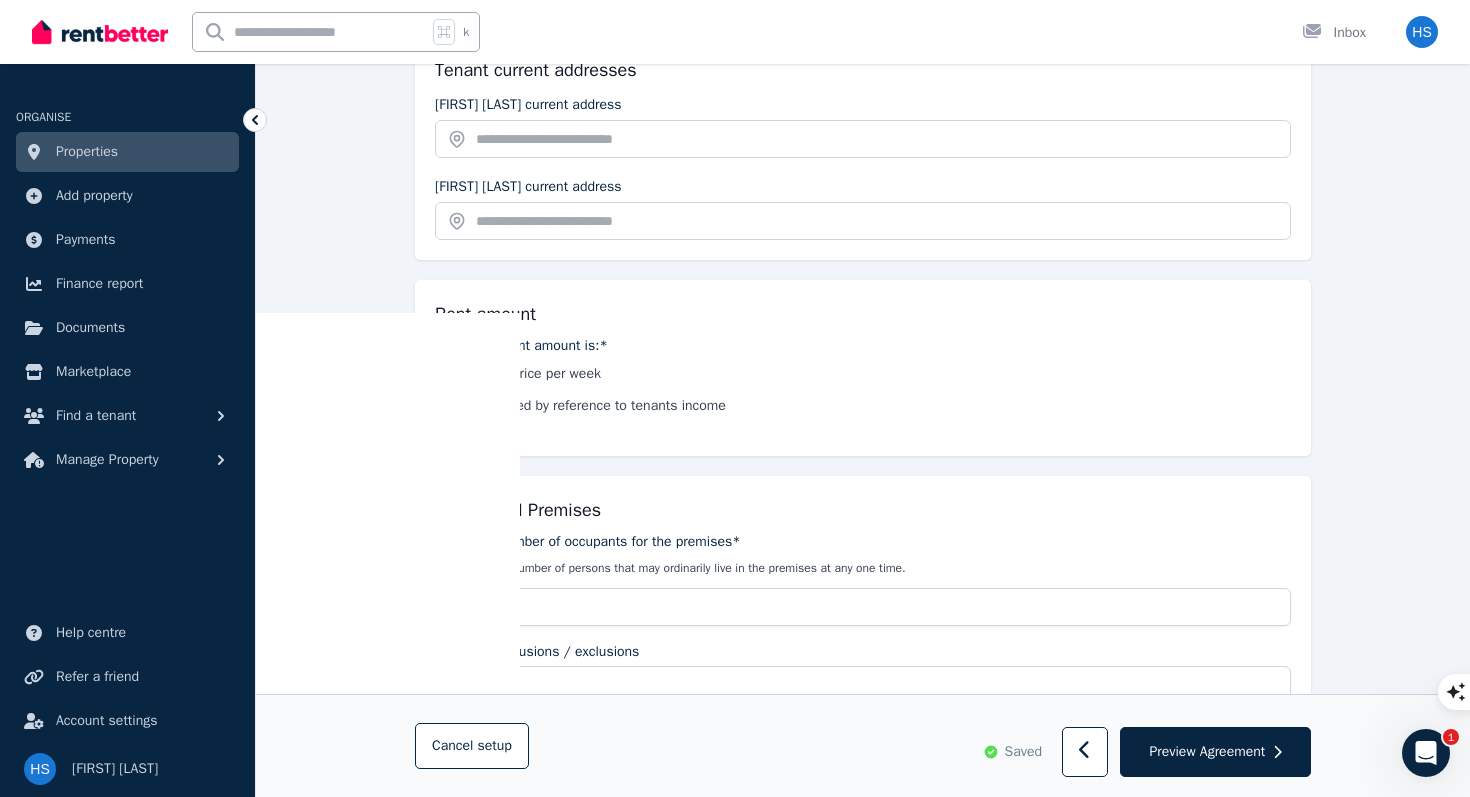 click on "A fixed price per week" at bounding box center [865, 374] 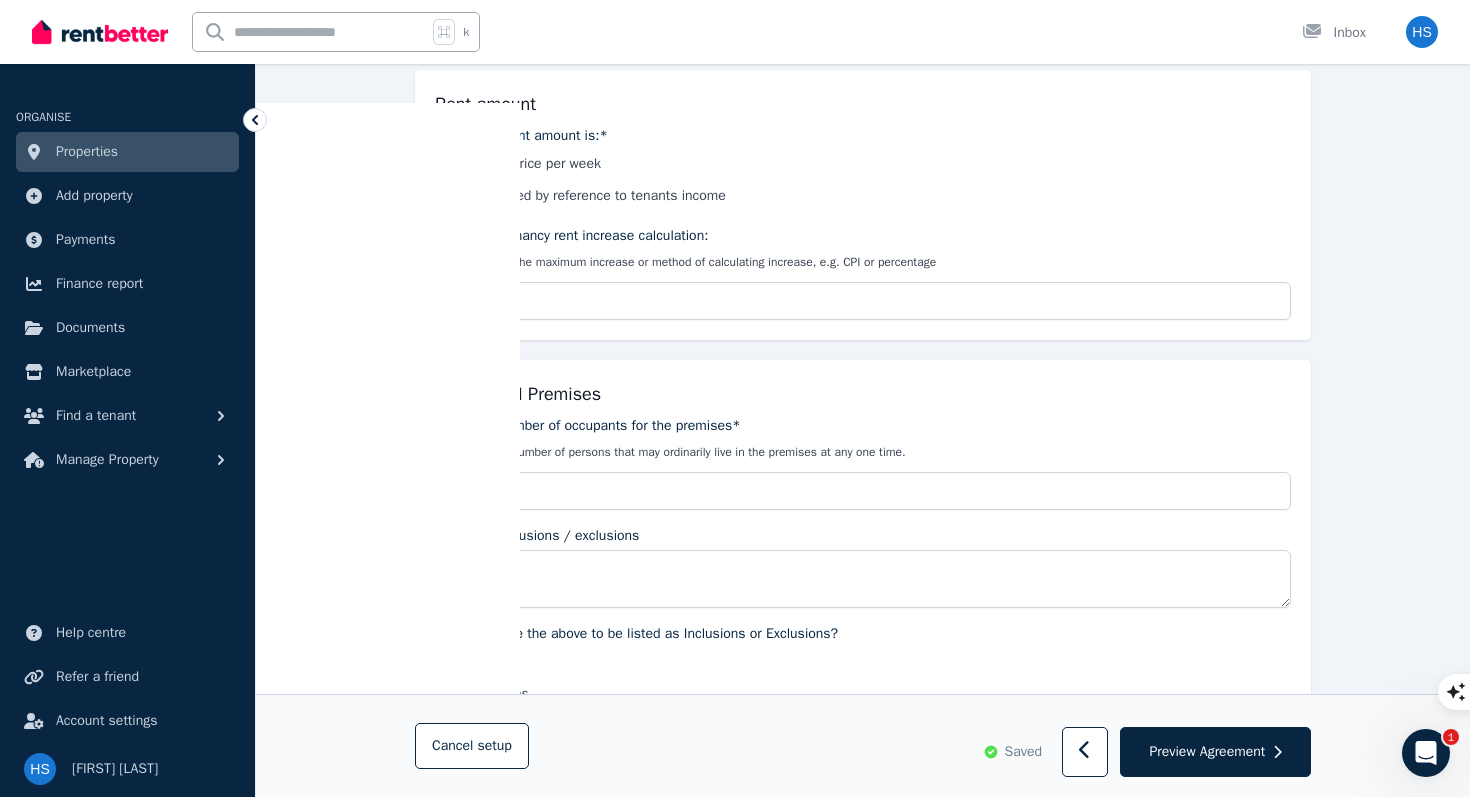 scroll, scrollTop: 693, scrollLeft: 0, axis: vertical 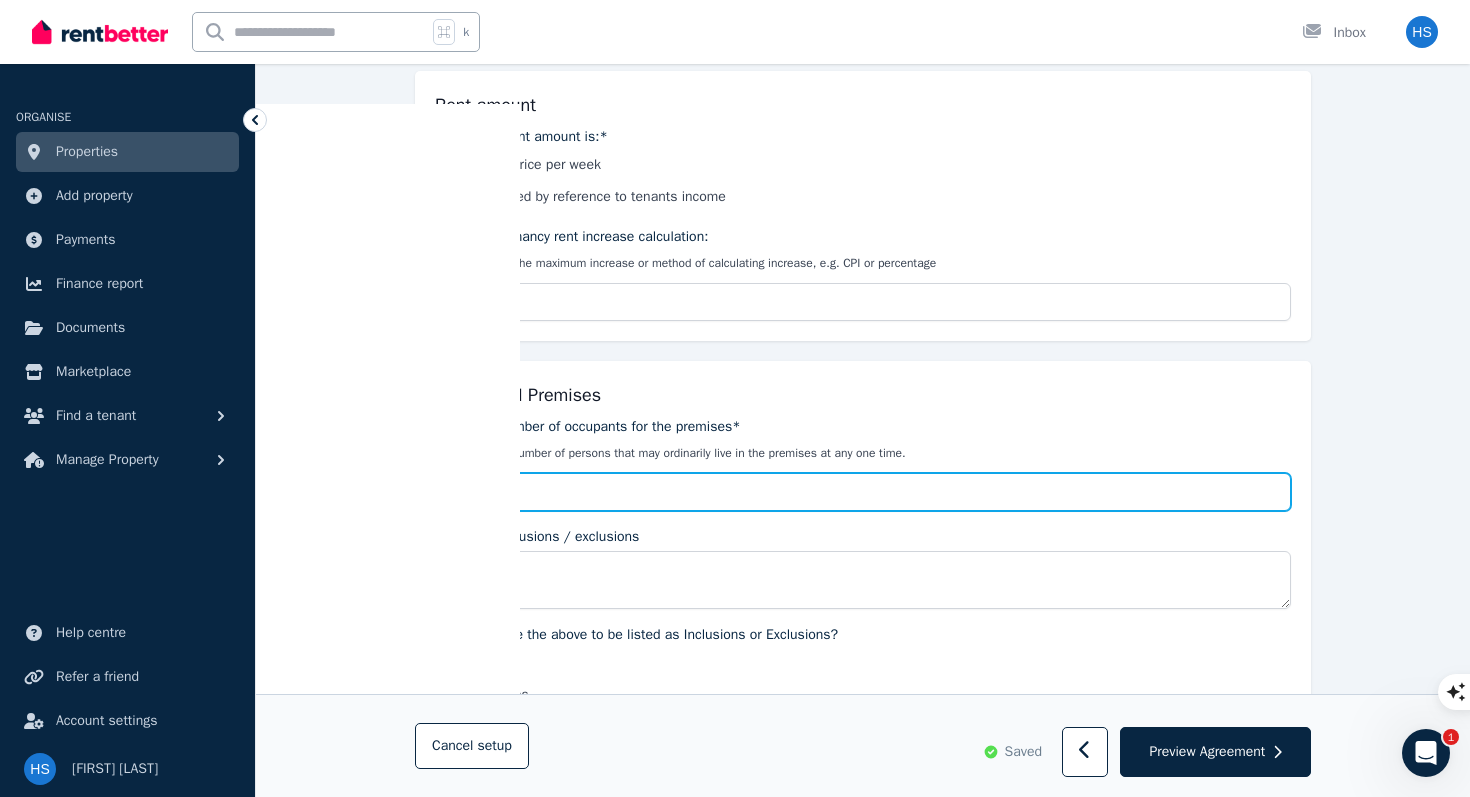 click on "Maximum number of occupants for the premises*" at bounding box center [863, 492] 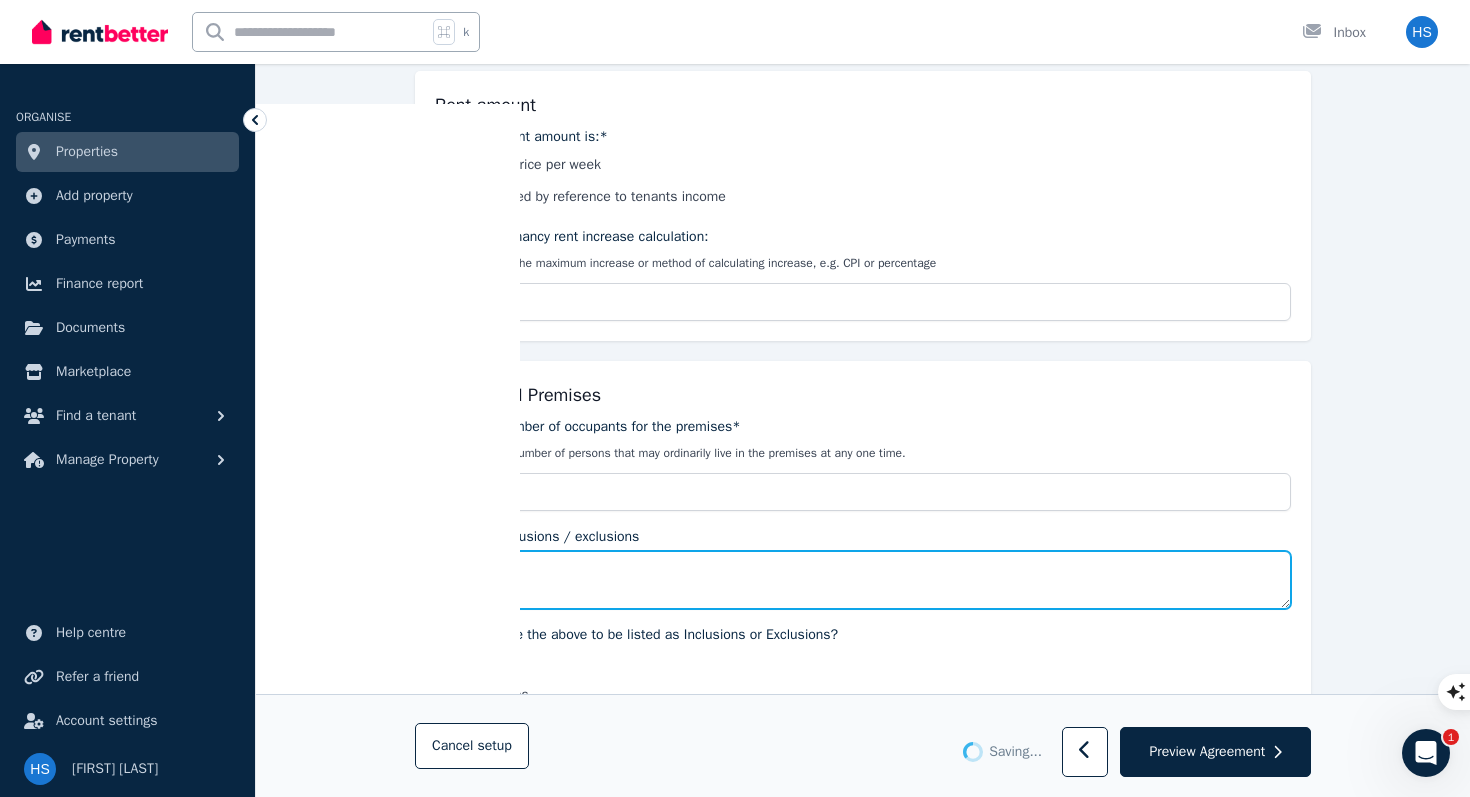 click on "Details of inclusions / exclusions" at bounding box center (863, 580) 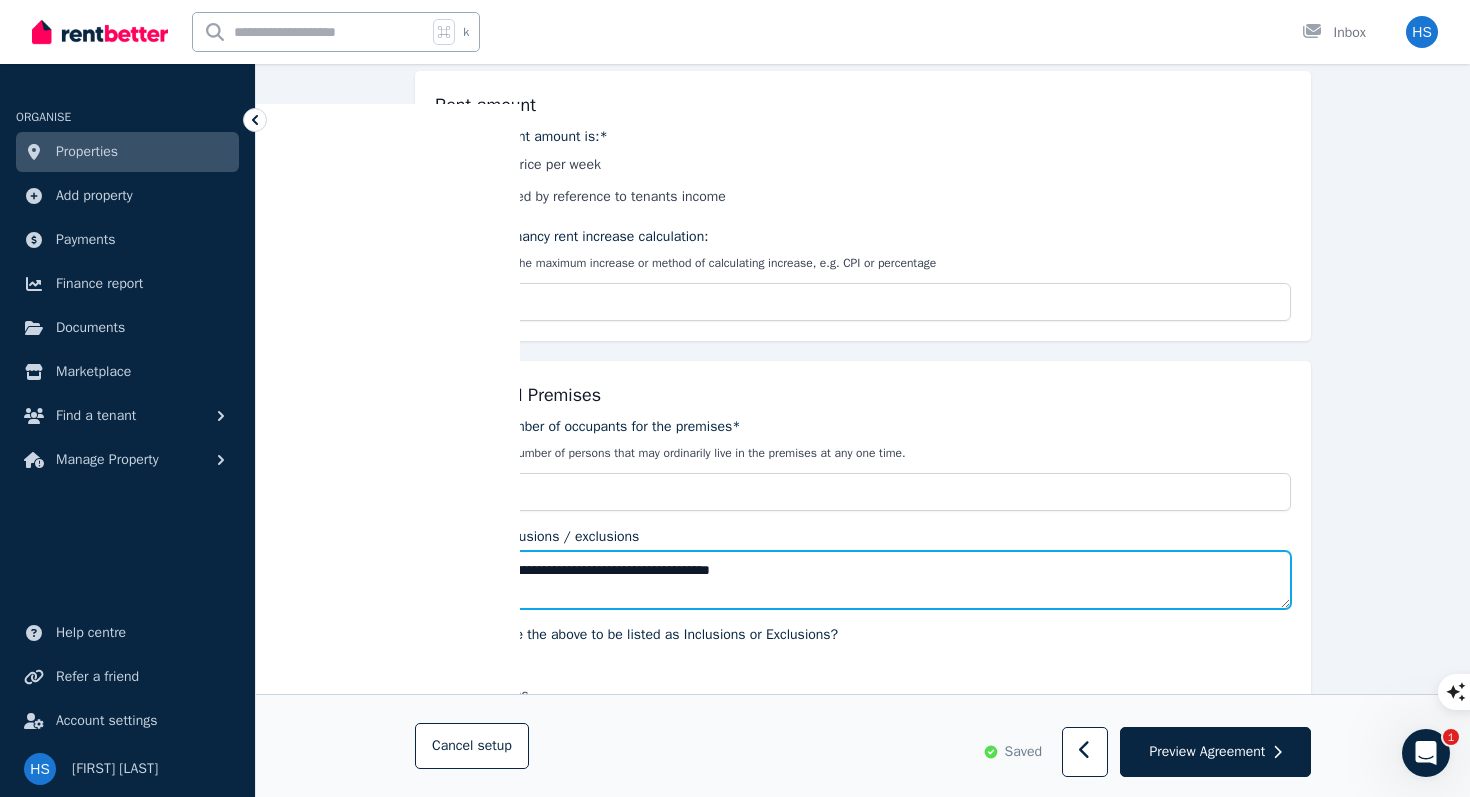 type on "**********" 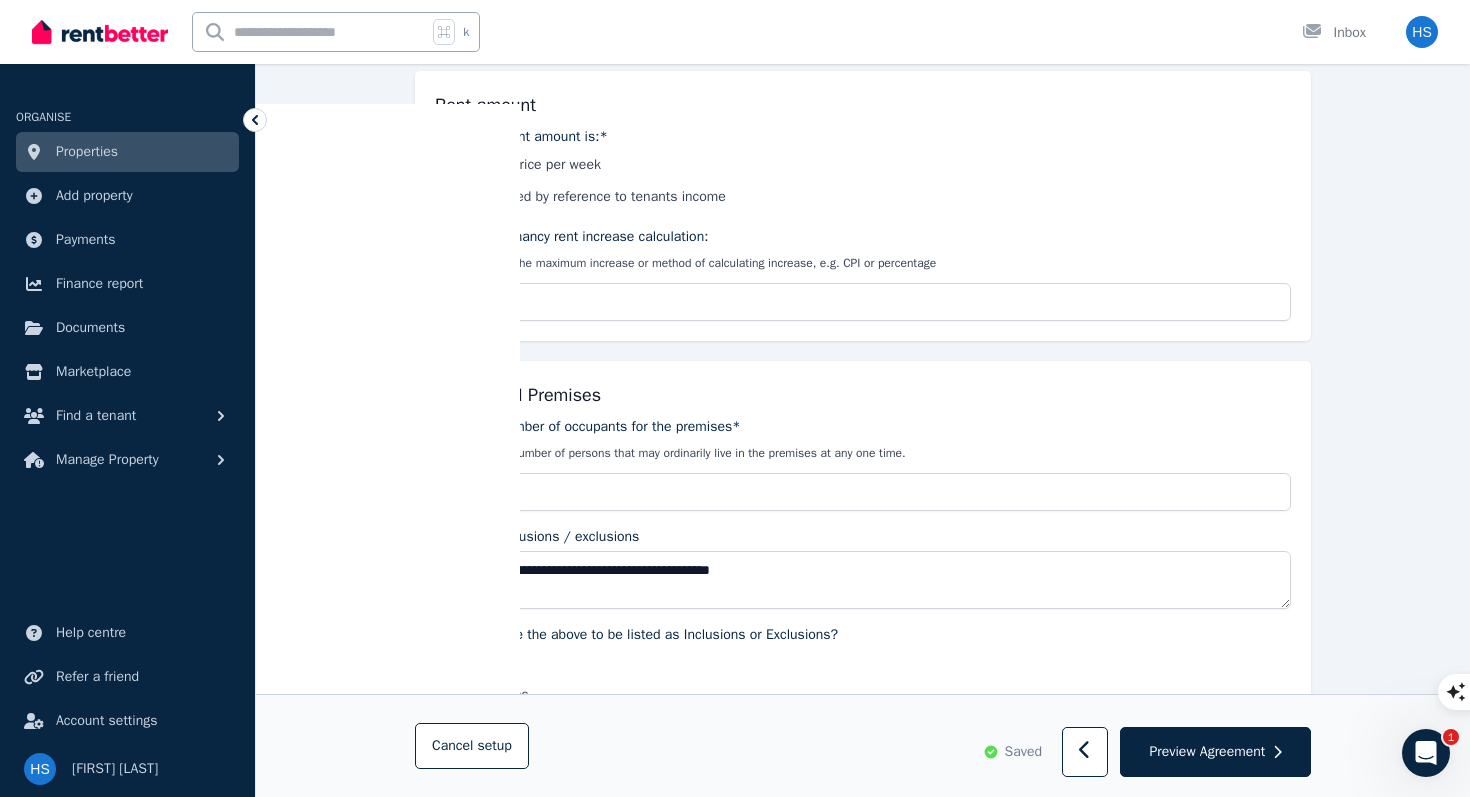 click on "**********" at bounding box center [863, 1350] 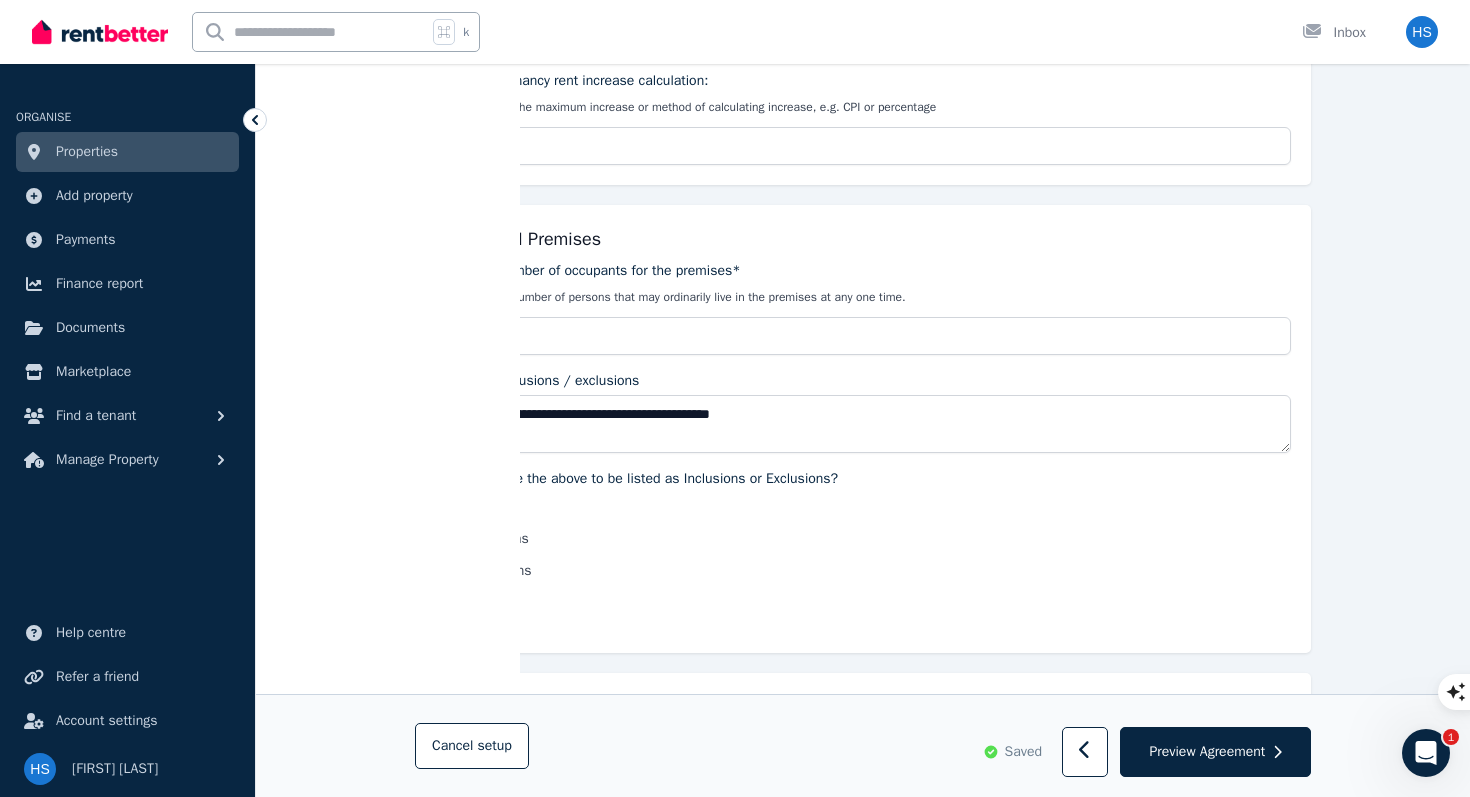 scroll, scrollTop: 852, scrollLeft: 0, axis: vertical 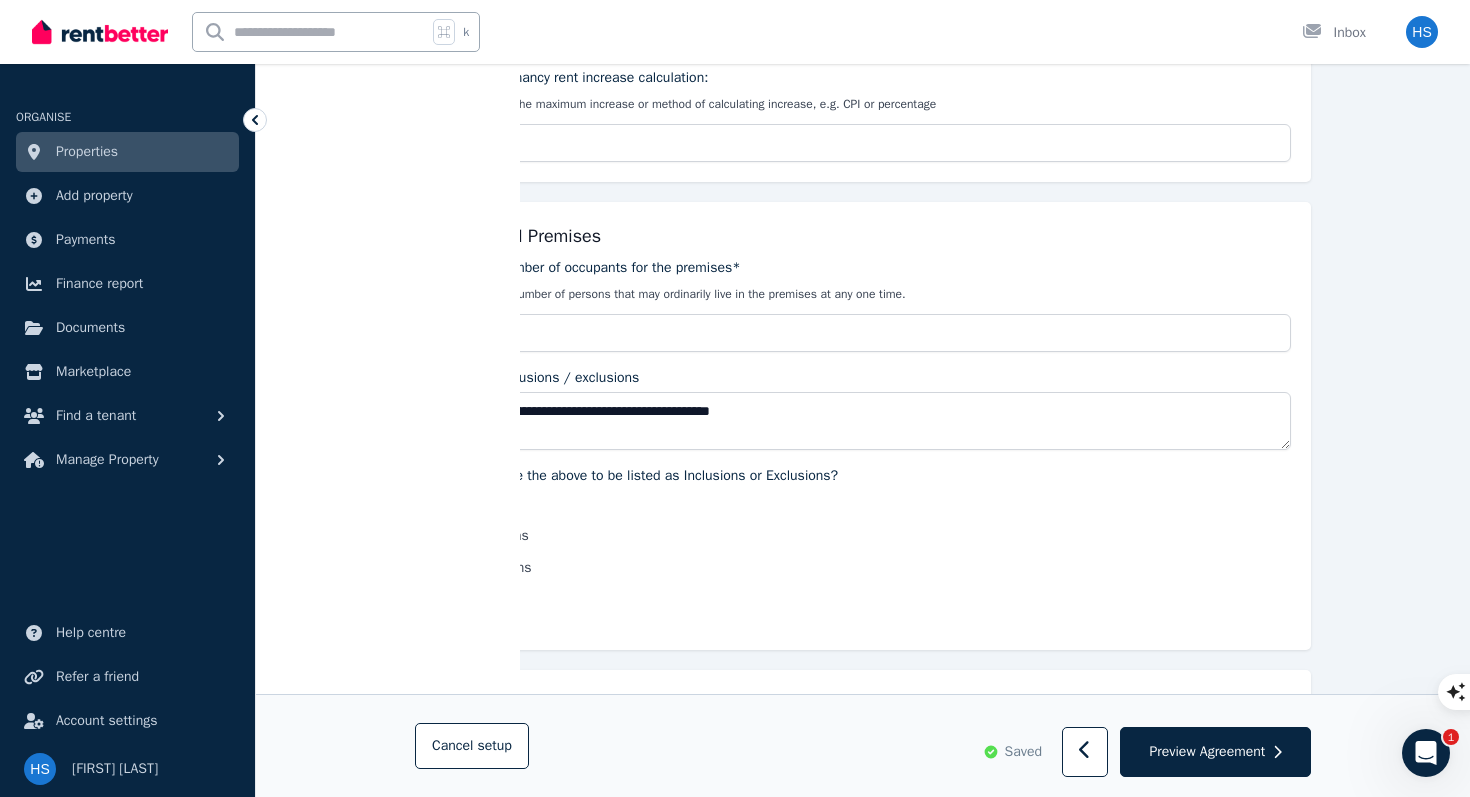 click on "Inclusions" at bounding box center [498, 536] 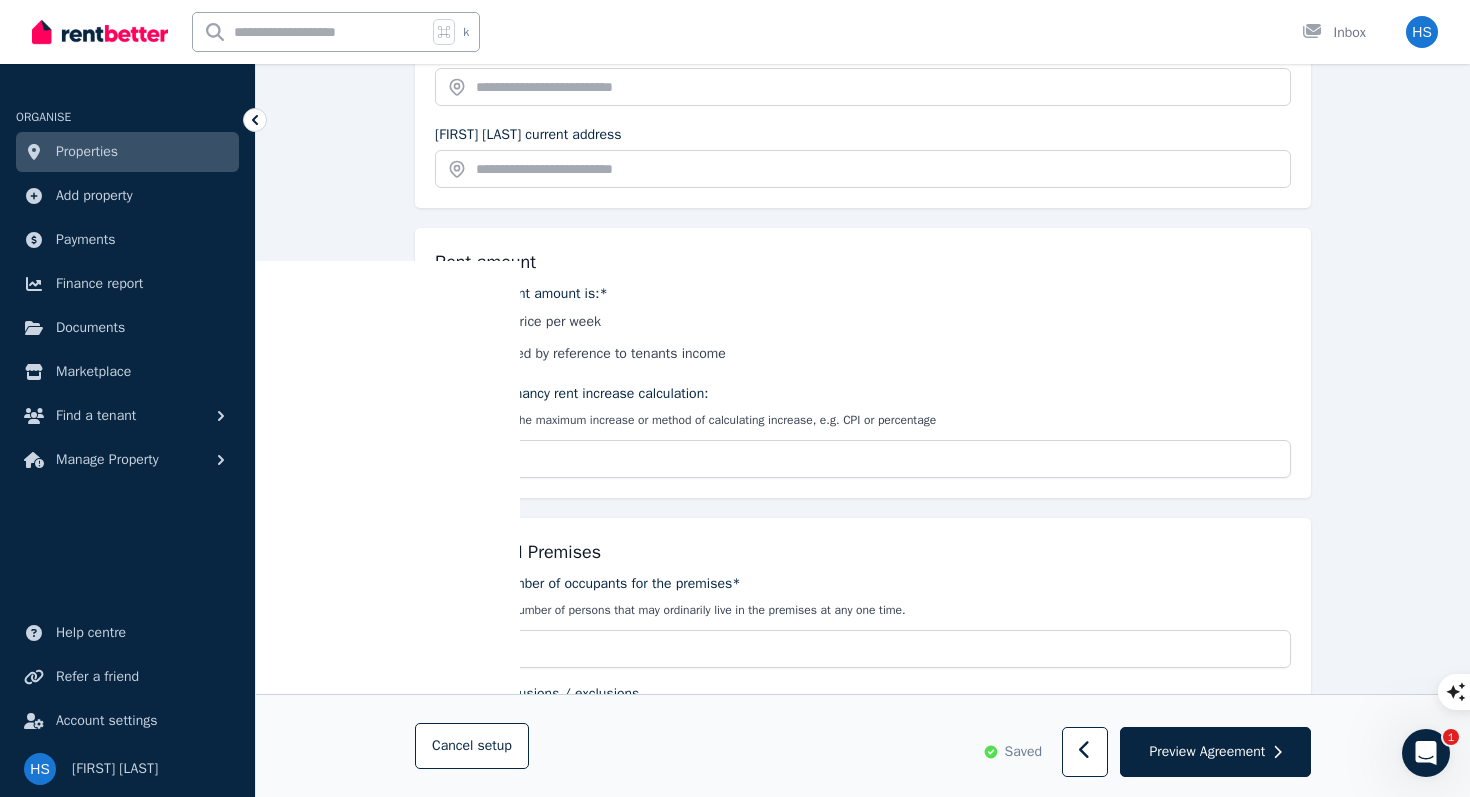 scroll, scrollTop: 530, scrollLeft: 0, axis: vertical 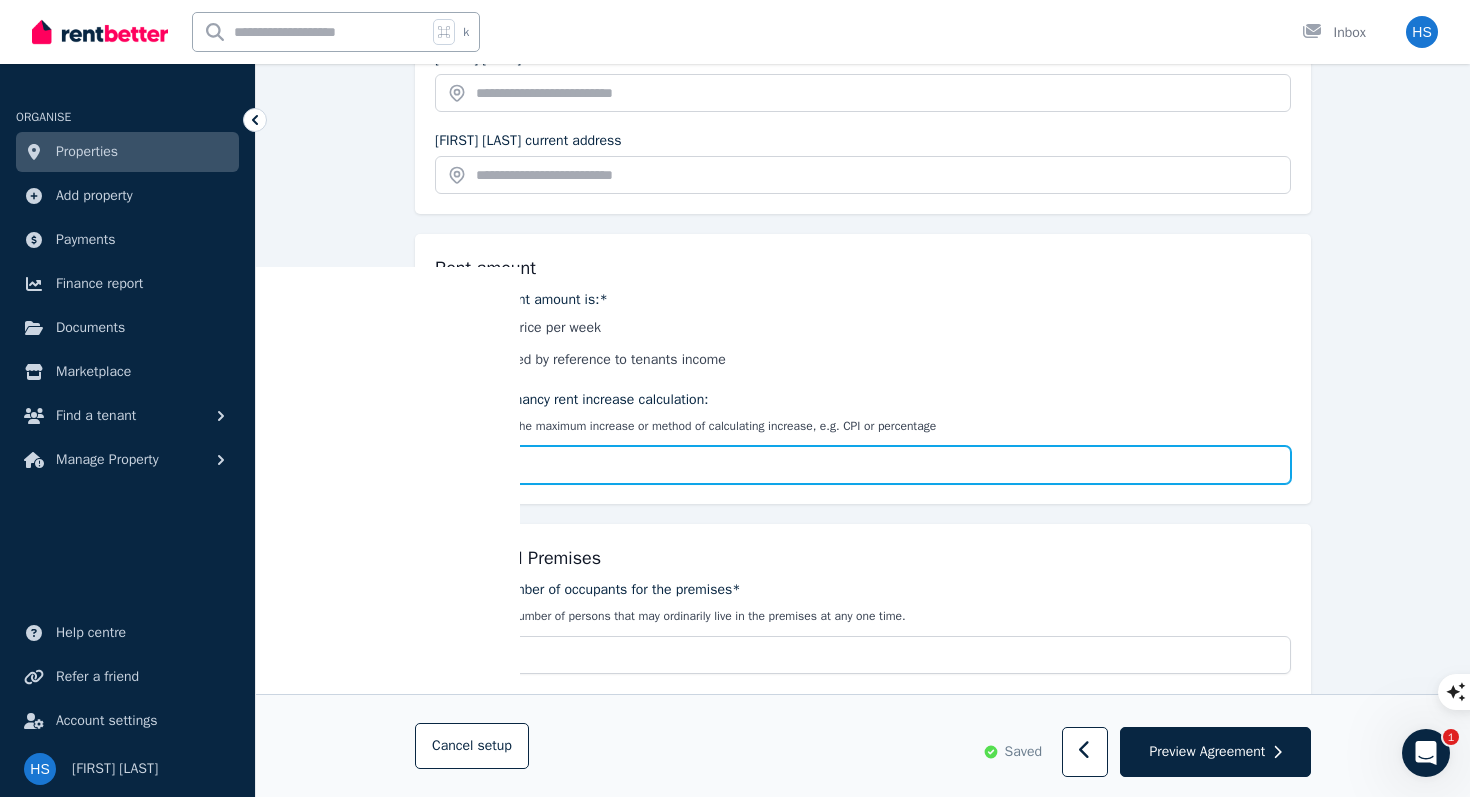 click on "Fixed-term tenancy rent increase calculation:" at bounding box center (863, 465) 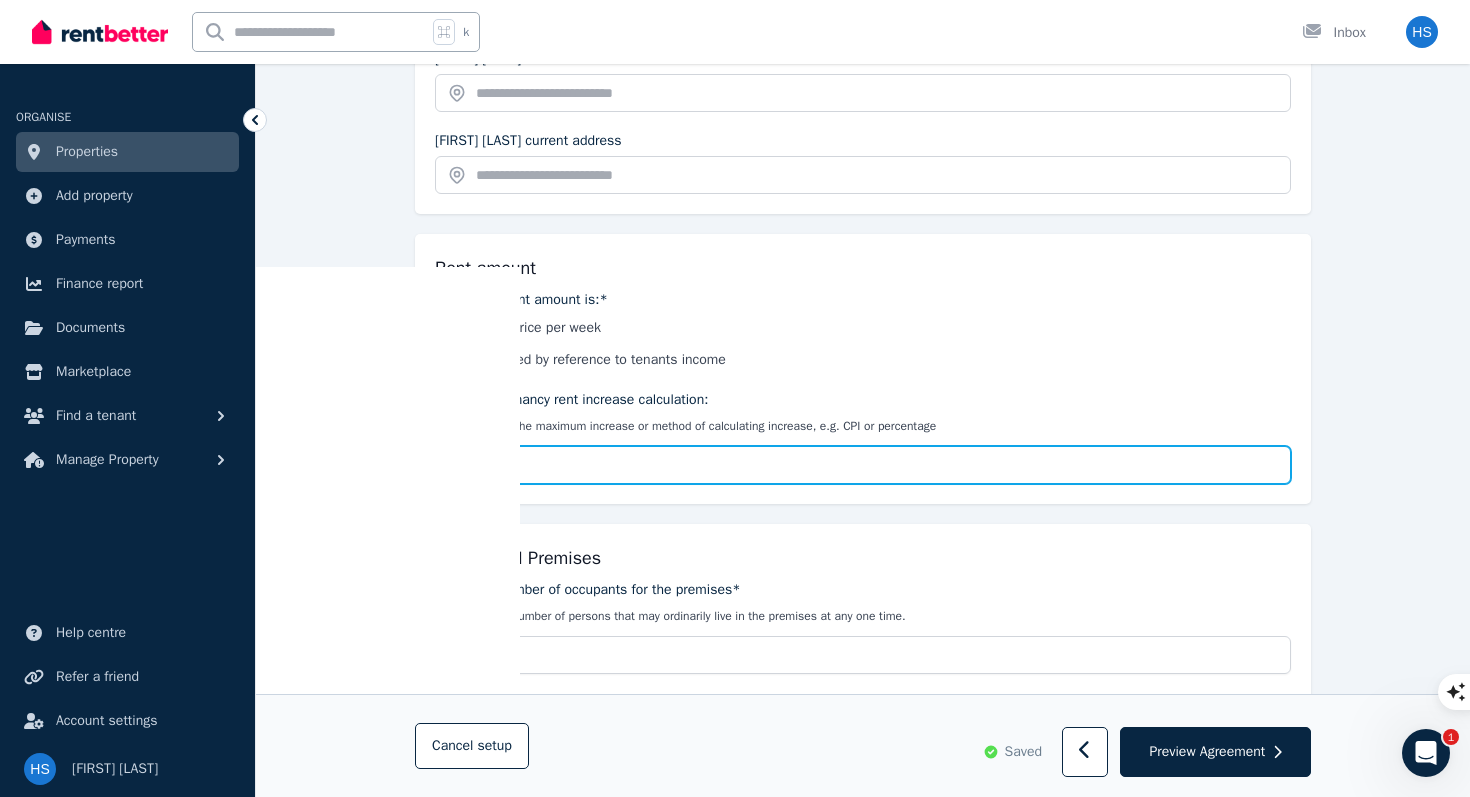 type on "***" 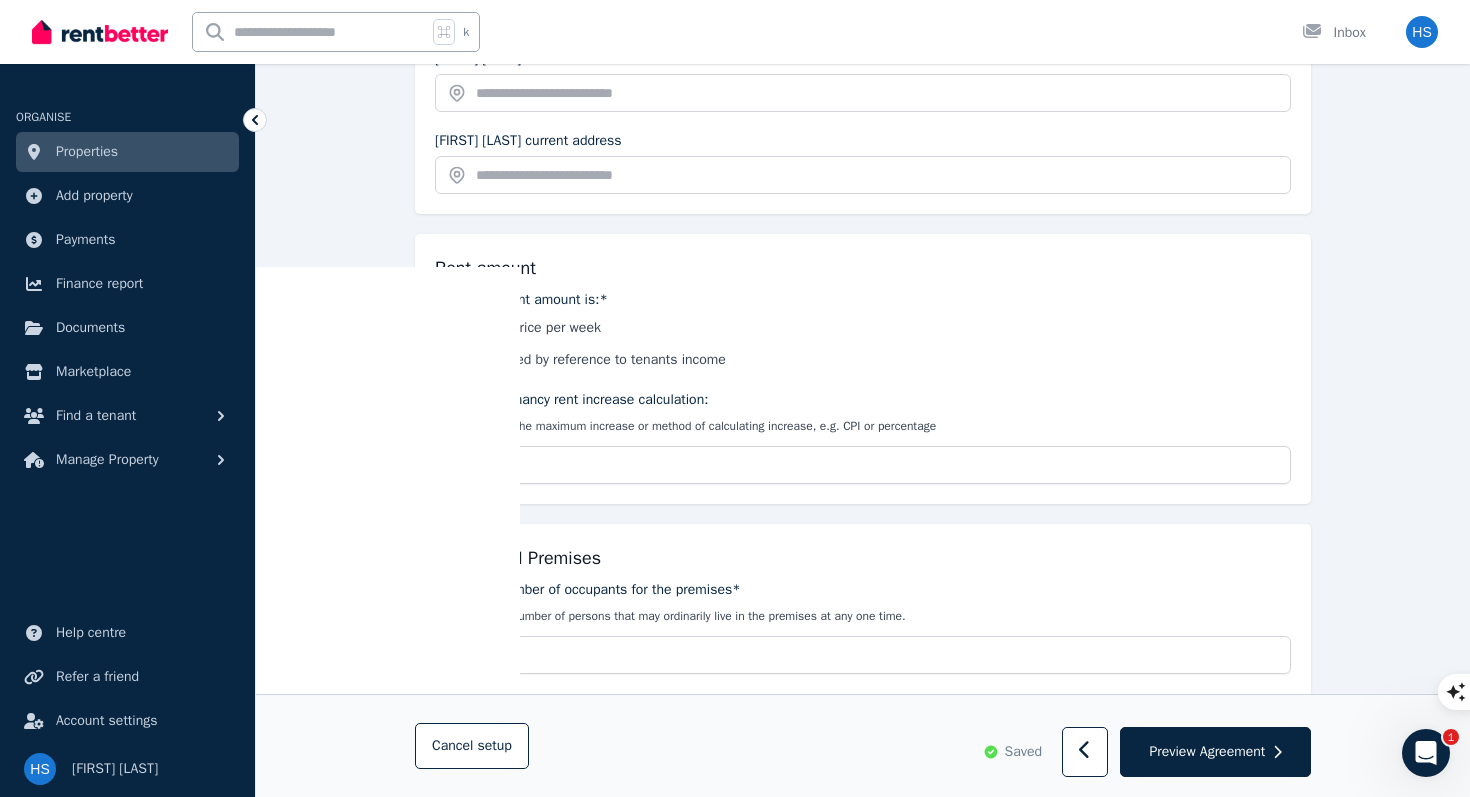 click on "**********" at bounding box center (863, 1513) 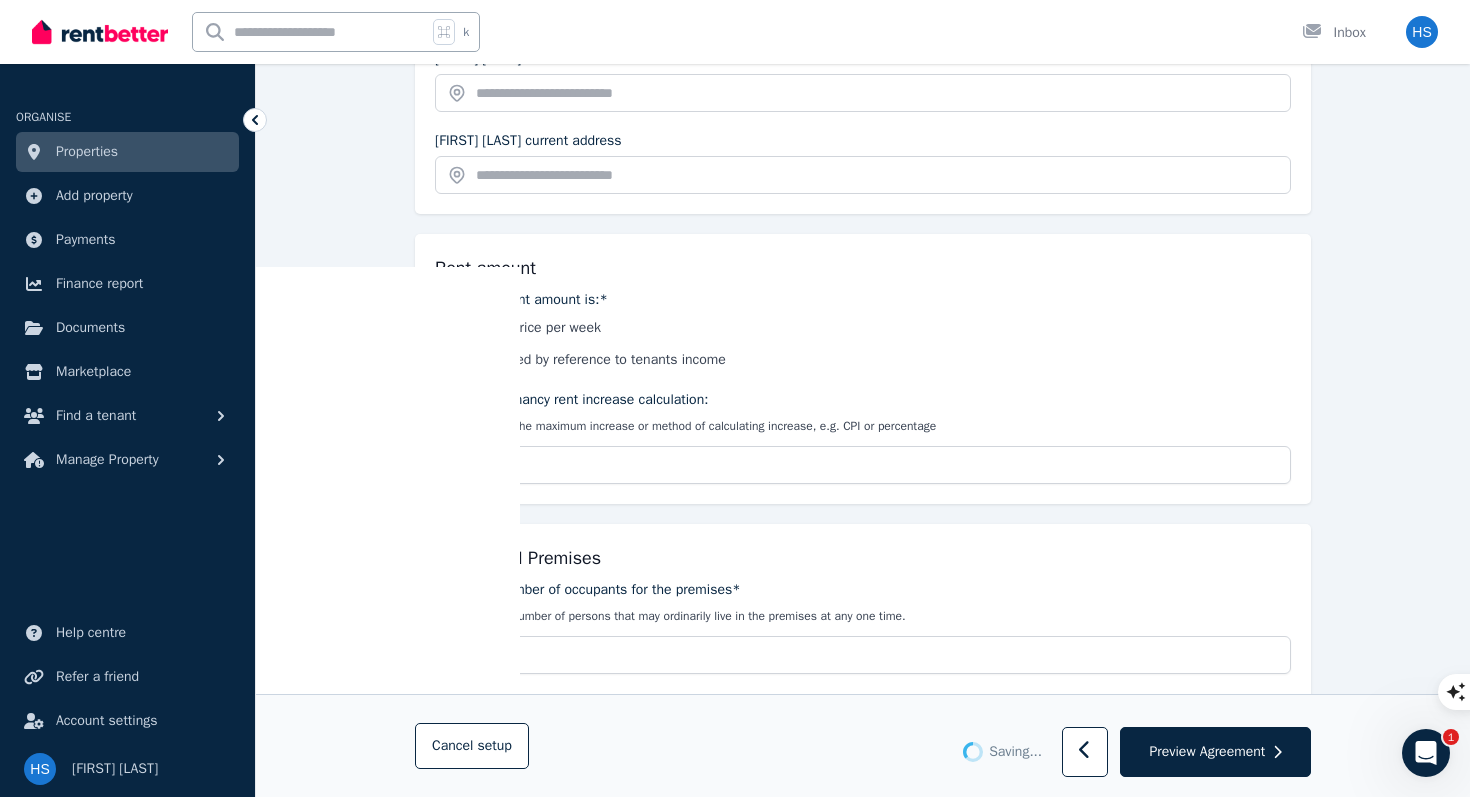 type on "***" 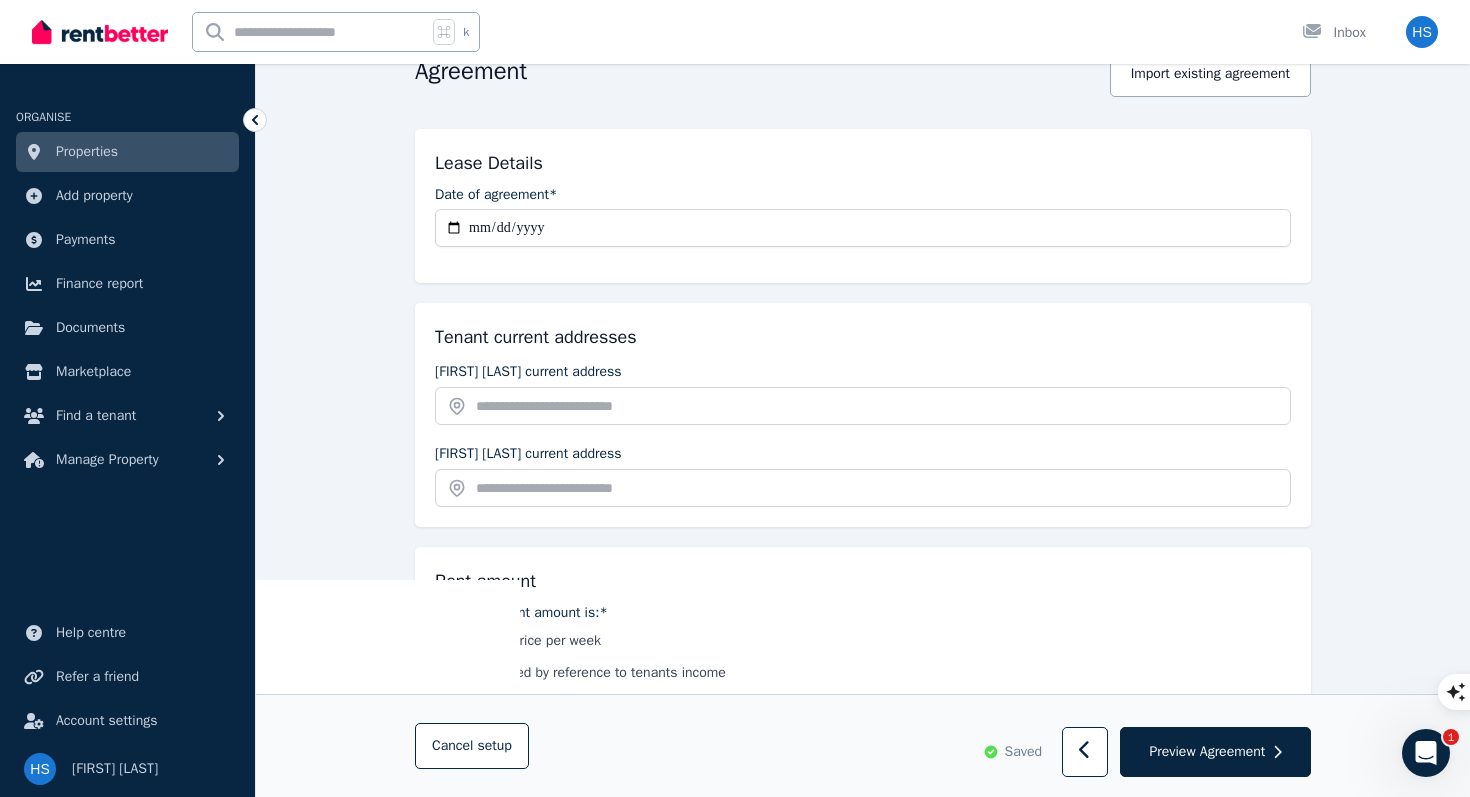 scroll, scrollTop: 219, scrollLeft: 0, axis: vertical 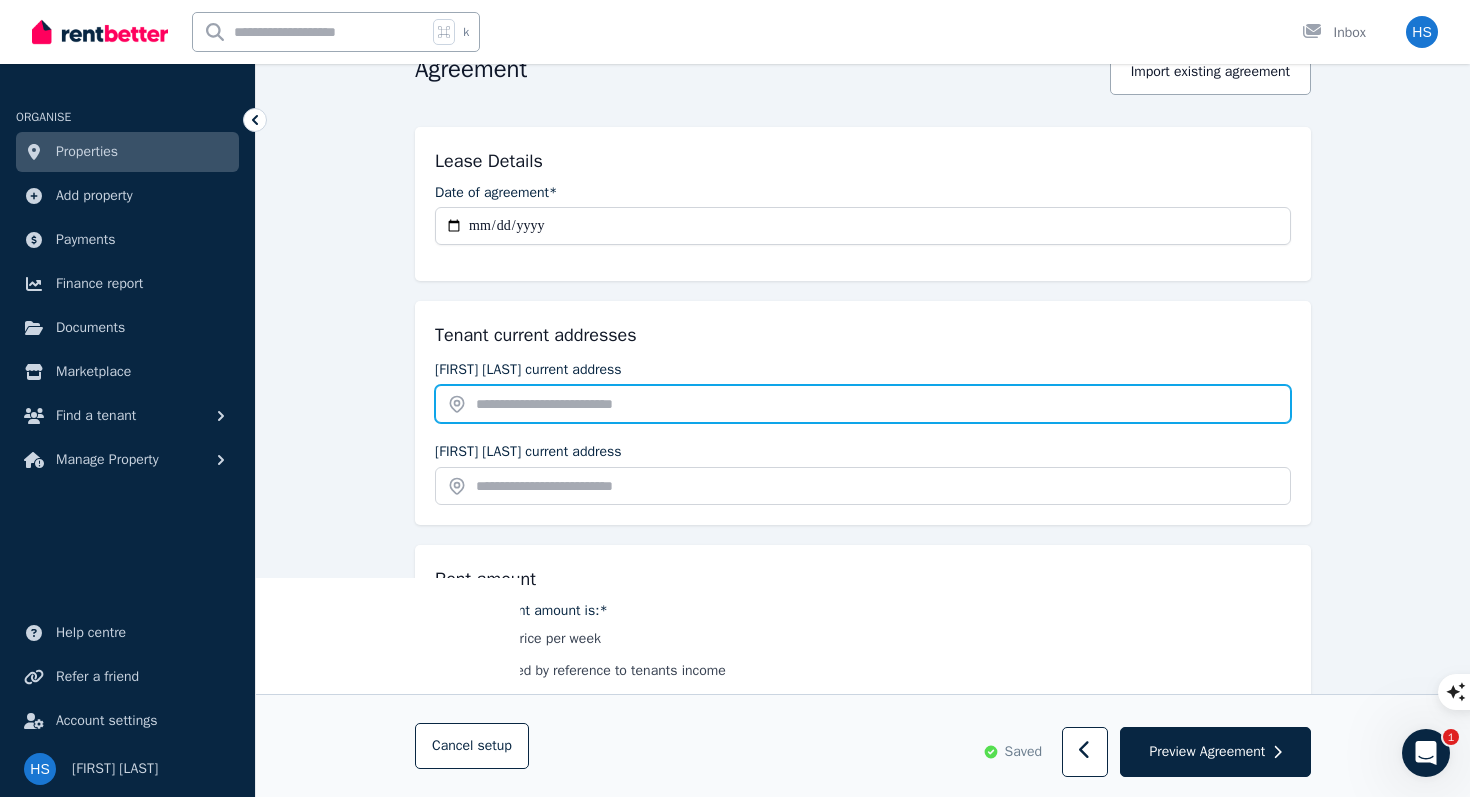 click at bounding box center [863, 404] 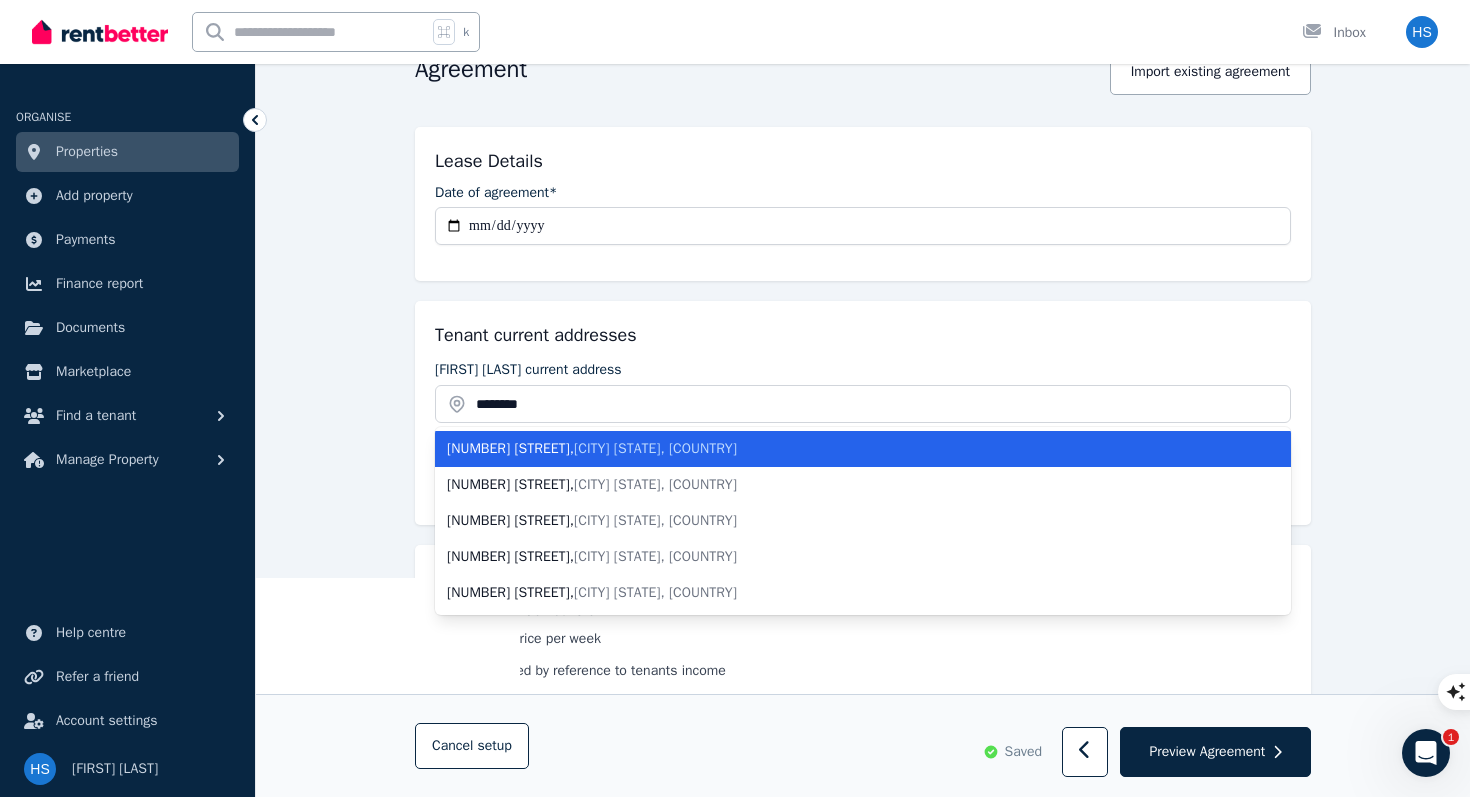 click on "[NUMBER] [STREET],  [CITY] [STATE], [COUNTRY]" at bounding box center [851, 449] 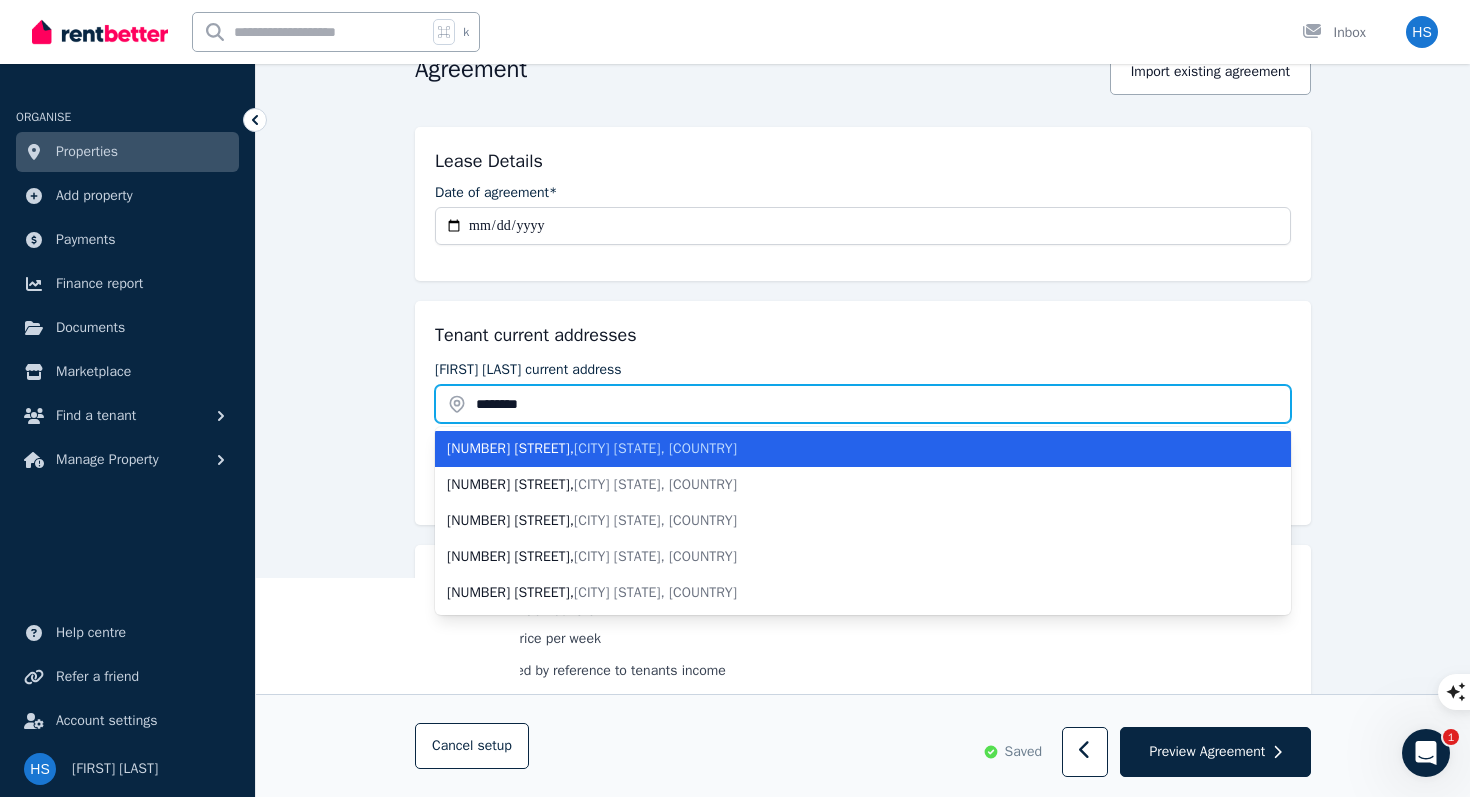 type on "**********" 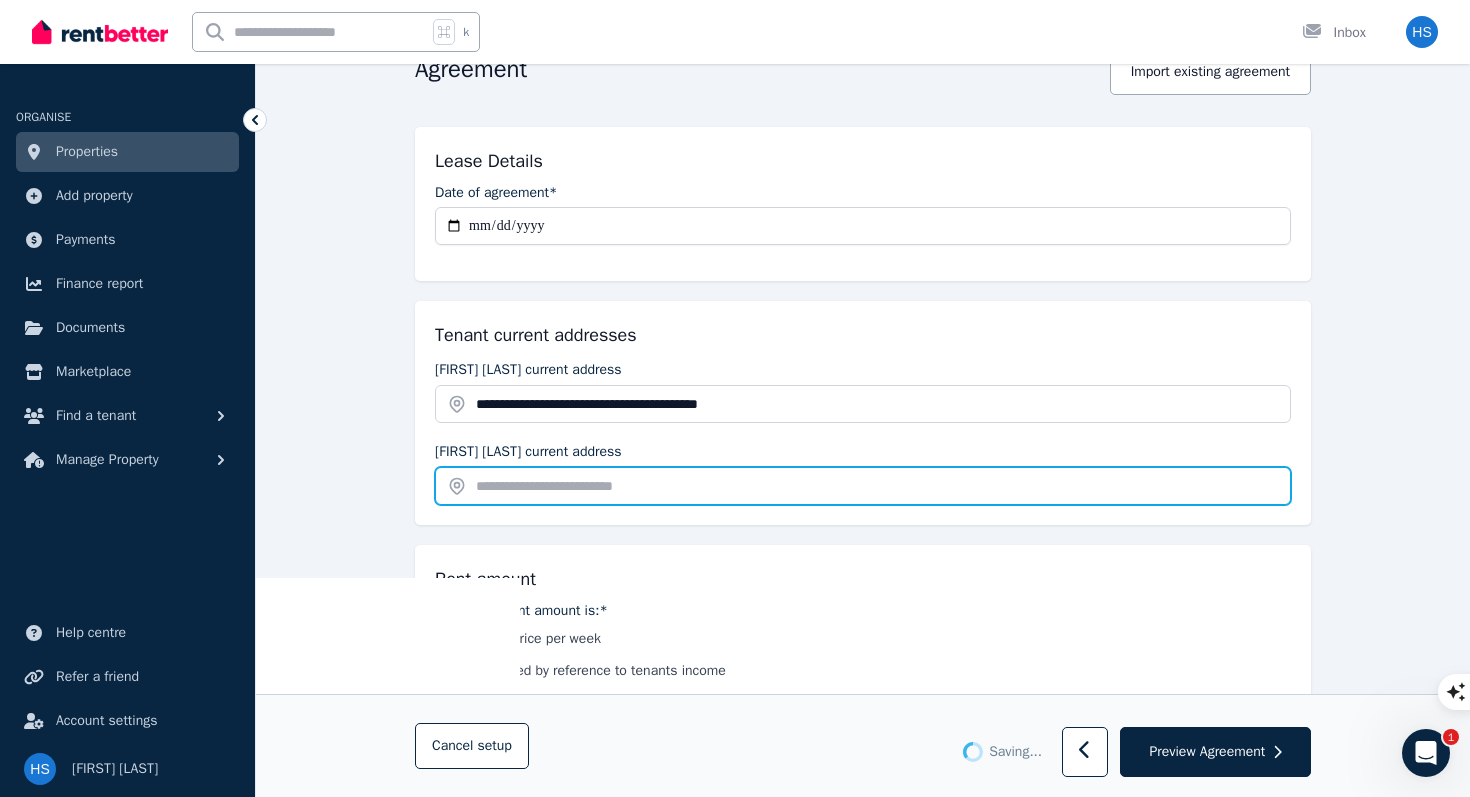 click at bounding box center [863, 486] 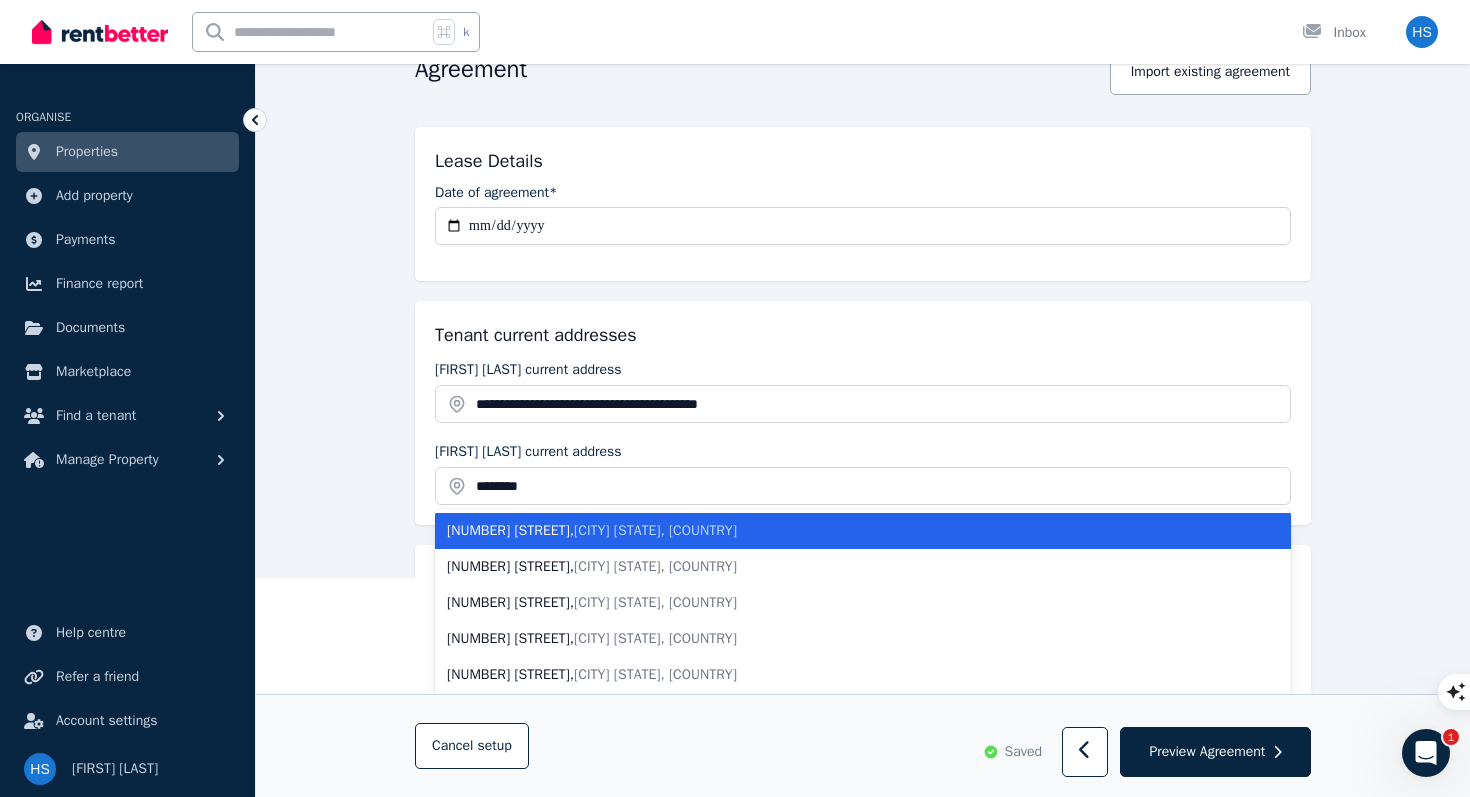 click on "[CITY] [STATE], [COUNTRY]" at bounding box center [655, 530] 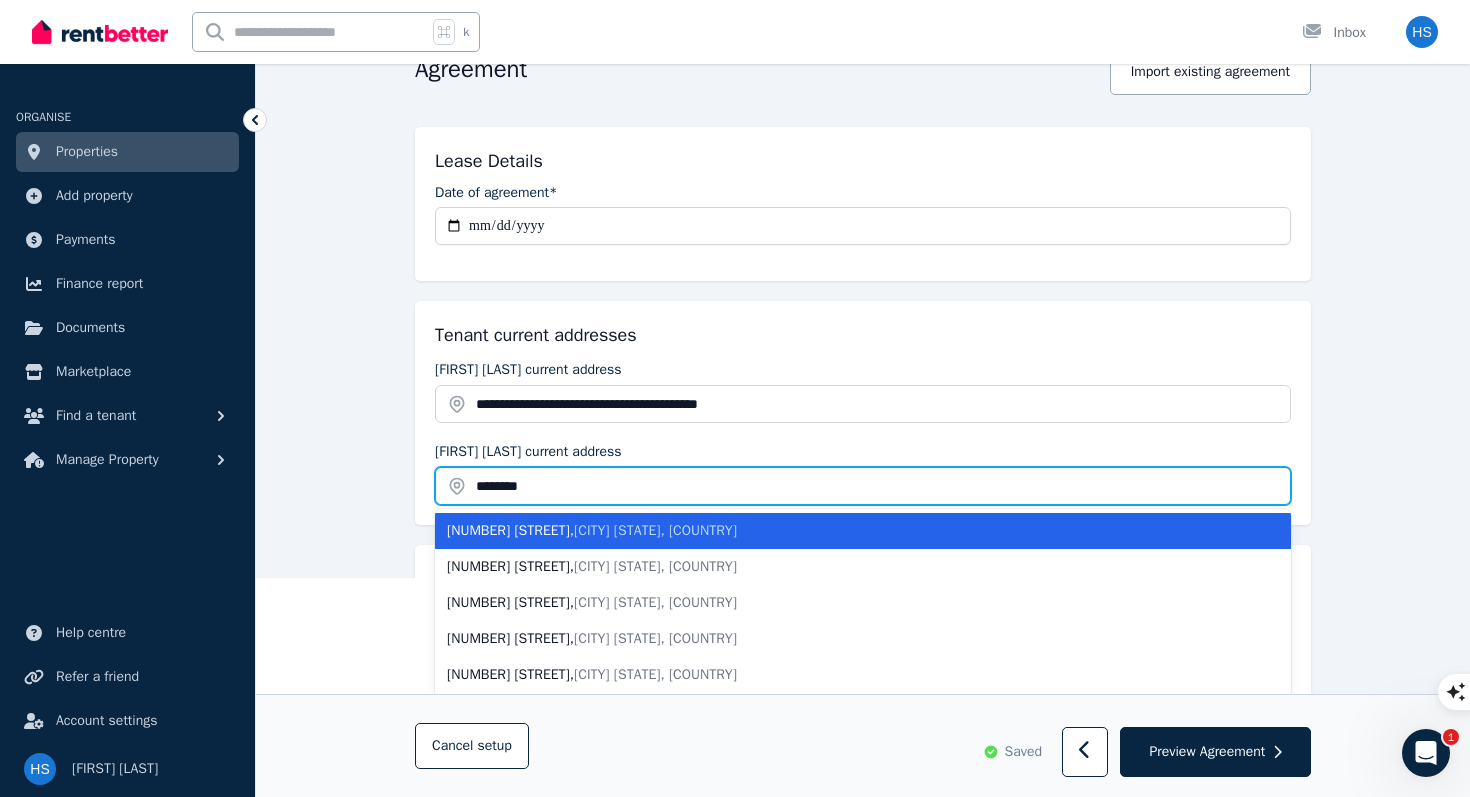 type on "**********" 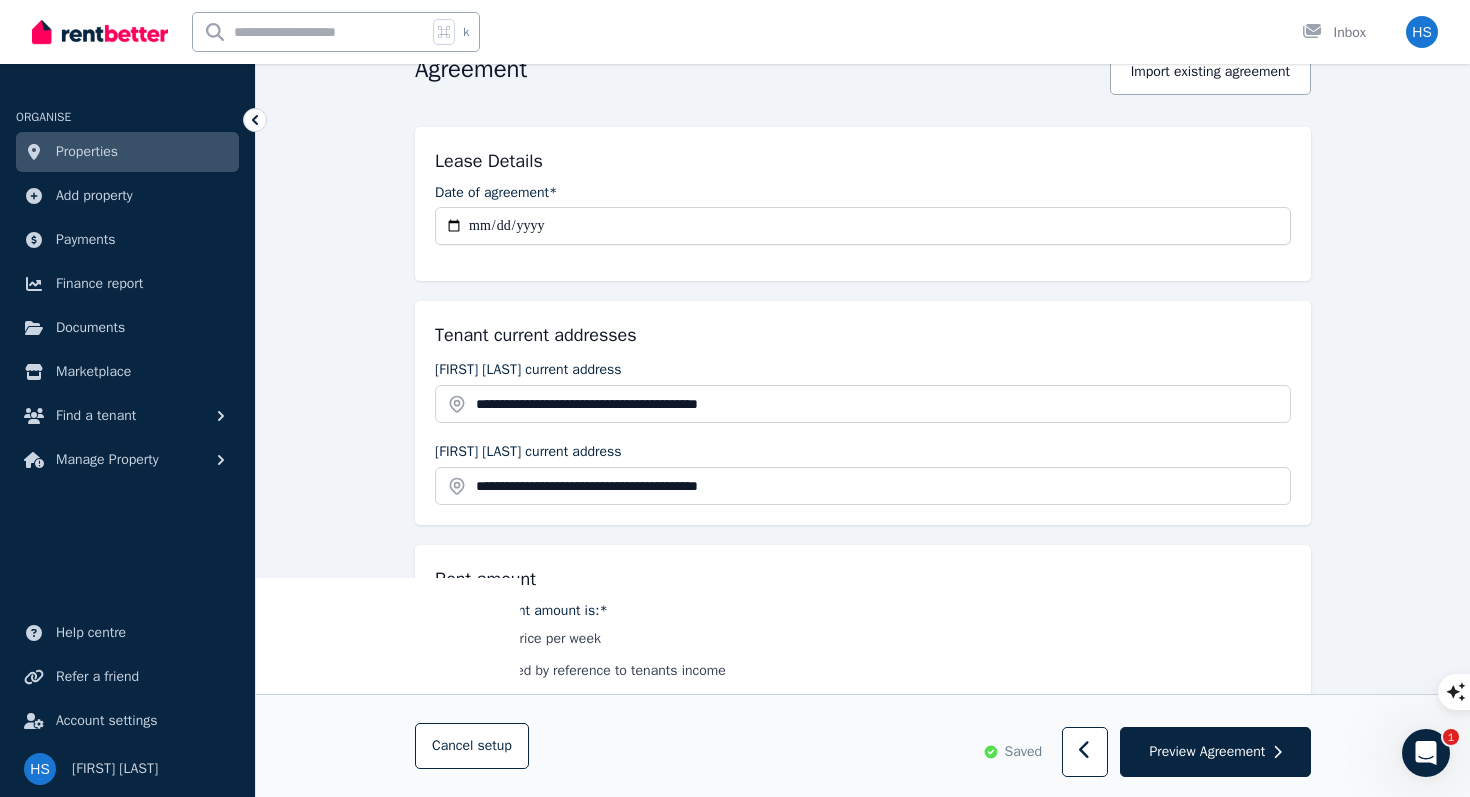 click on "**********" at bounding box center [863, 1824] 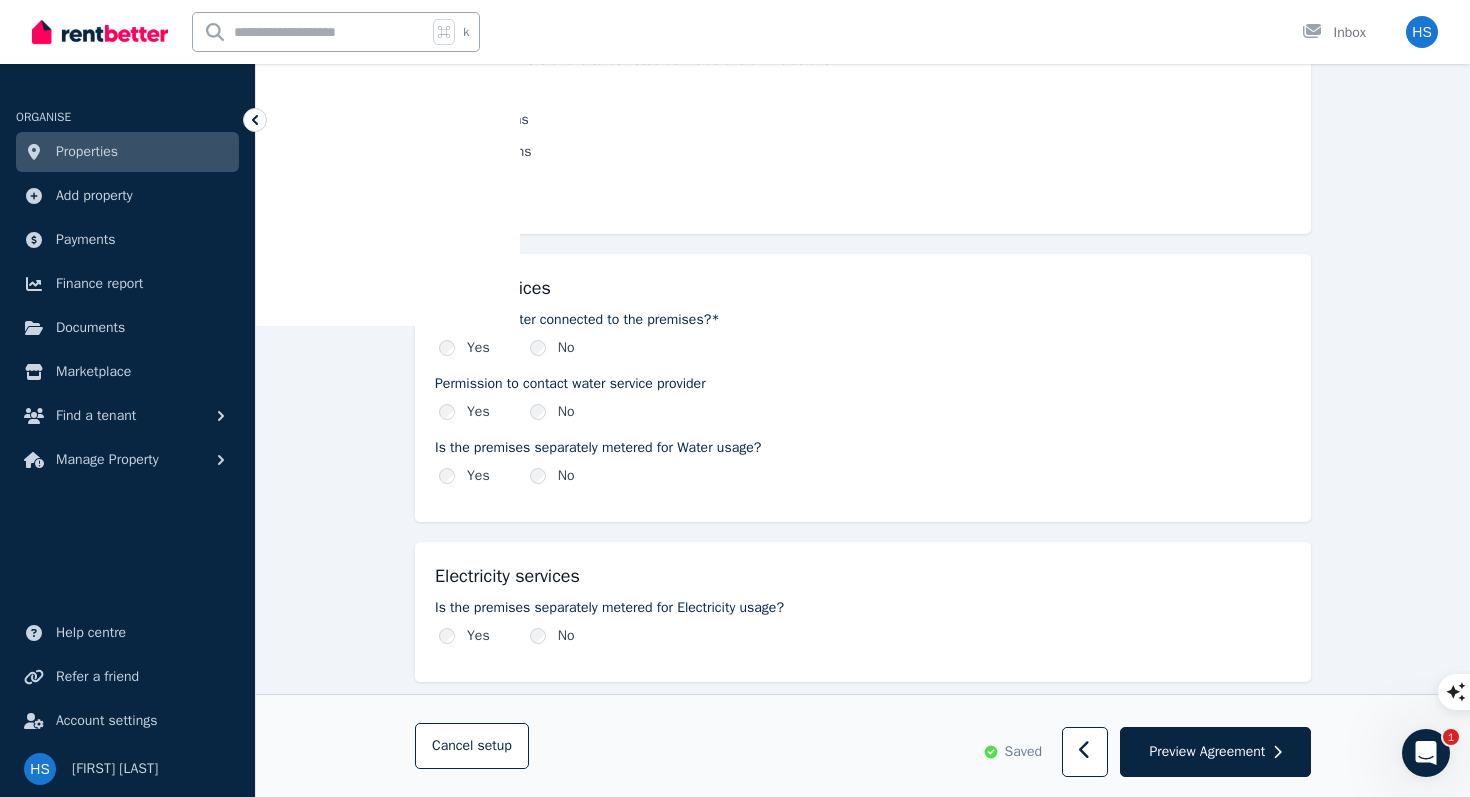 scroll, scrollTop: 1278, scrollLeft: 0, axis: vertical 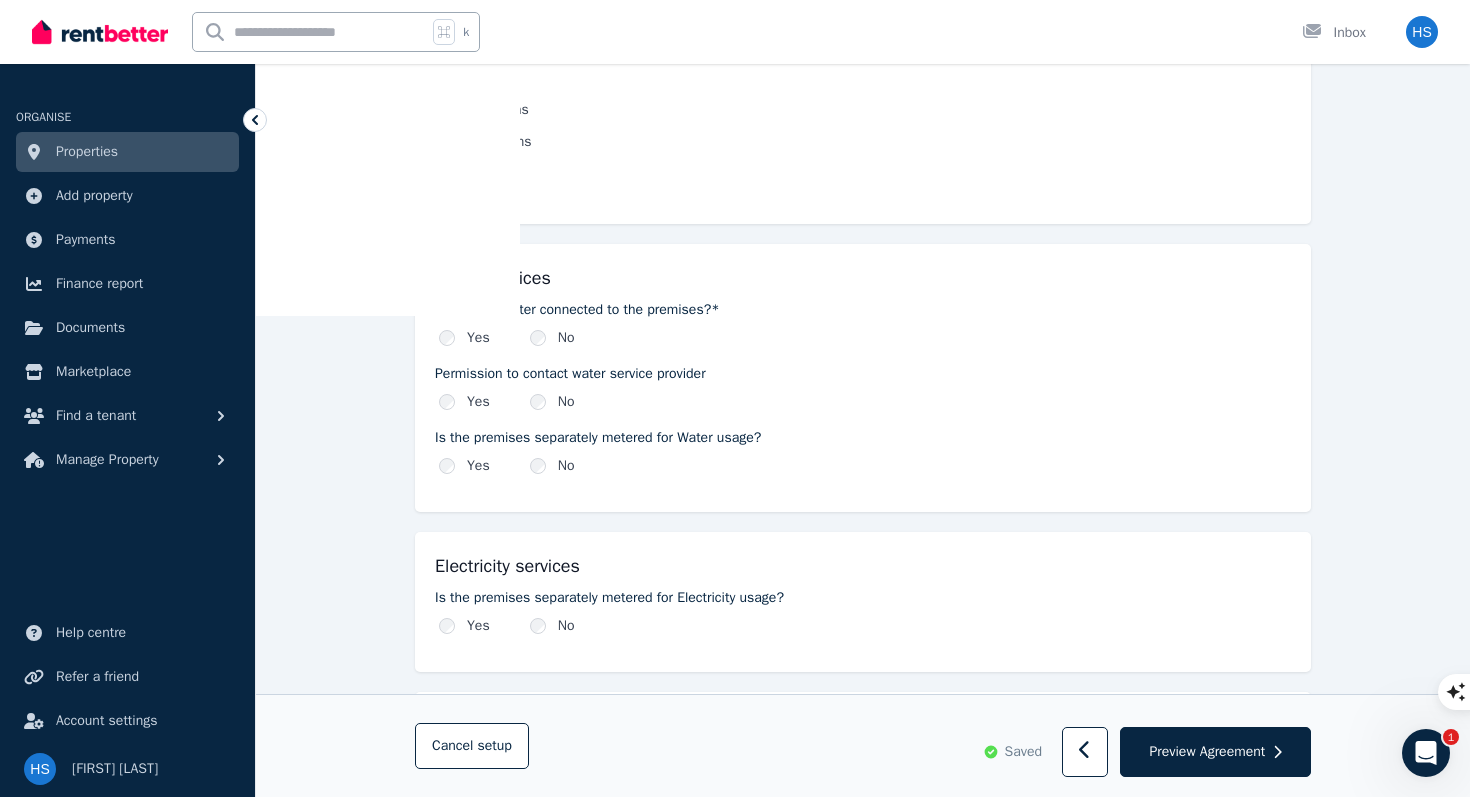 click on "Yes" at bounding box center [464, 338] 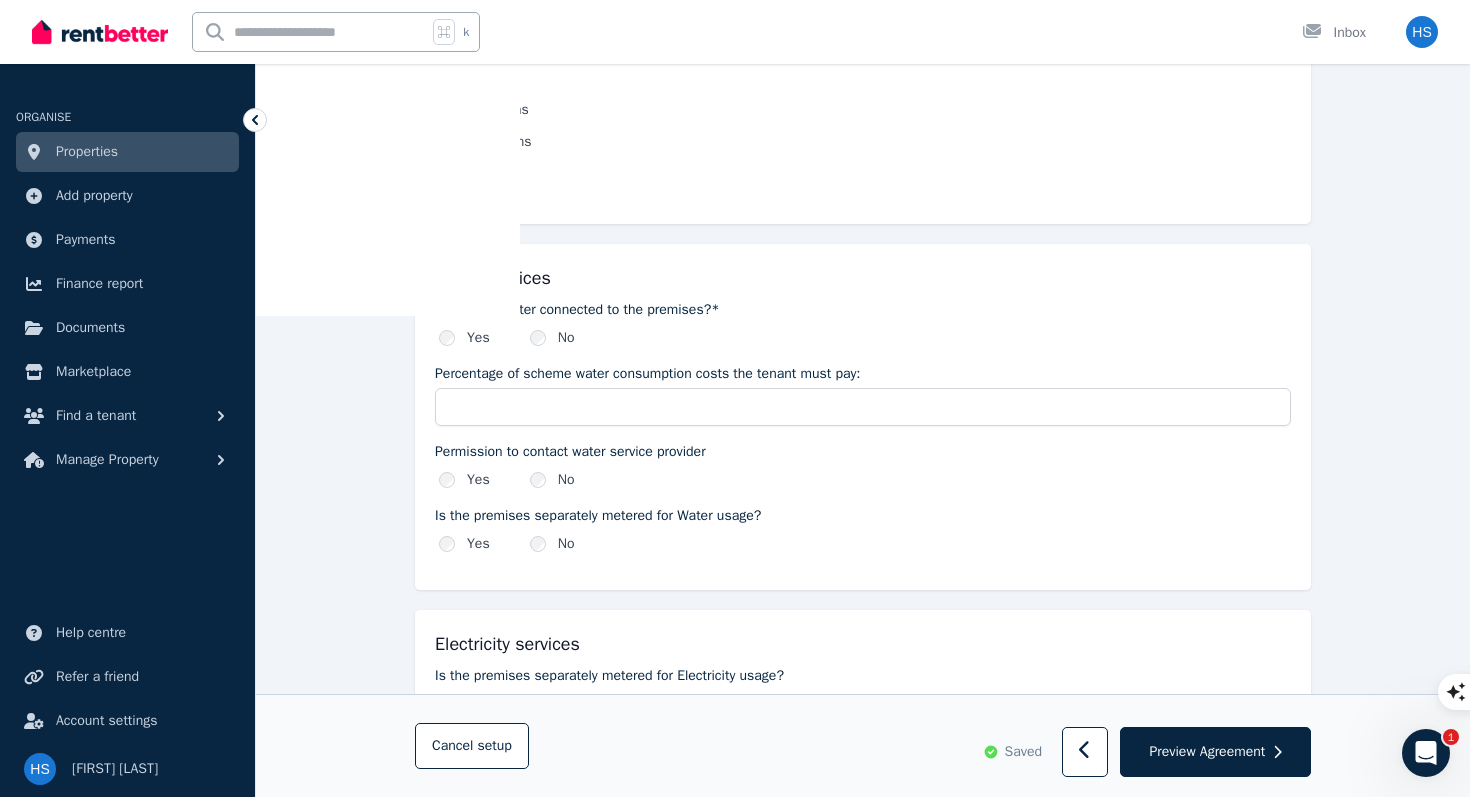 click on "Is scheme water connected to the premises?*" at bounding box center [863, 310] 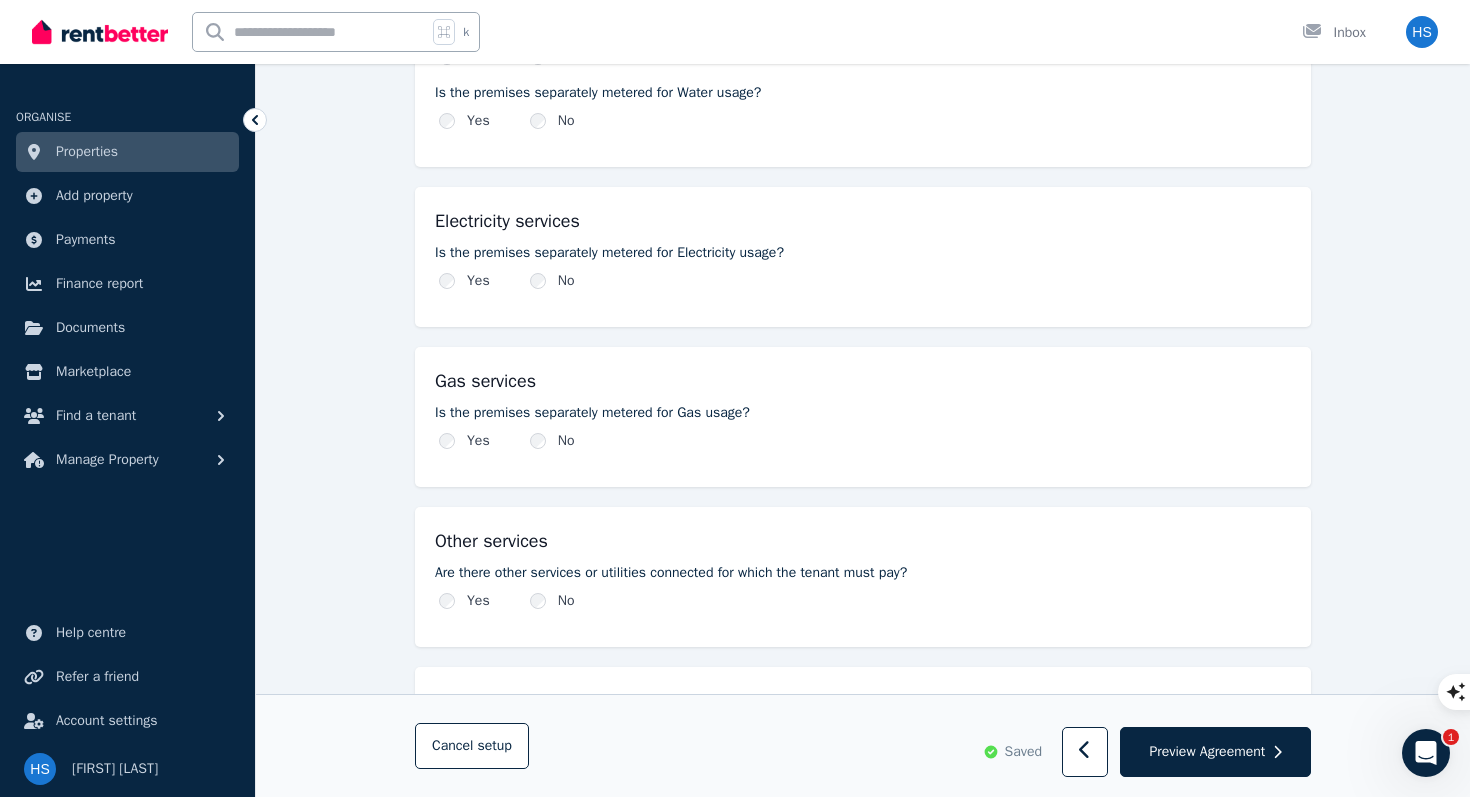 scroll, scrollTop: 1702, scrollLeft: 0, axis: vertical 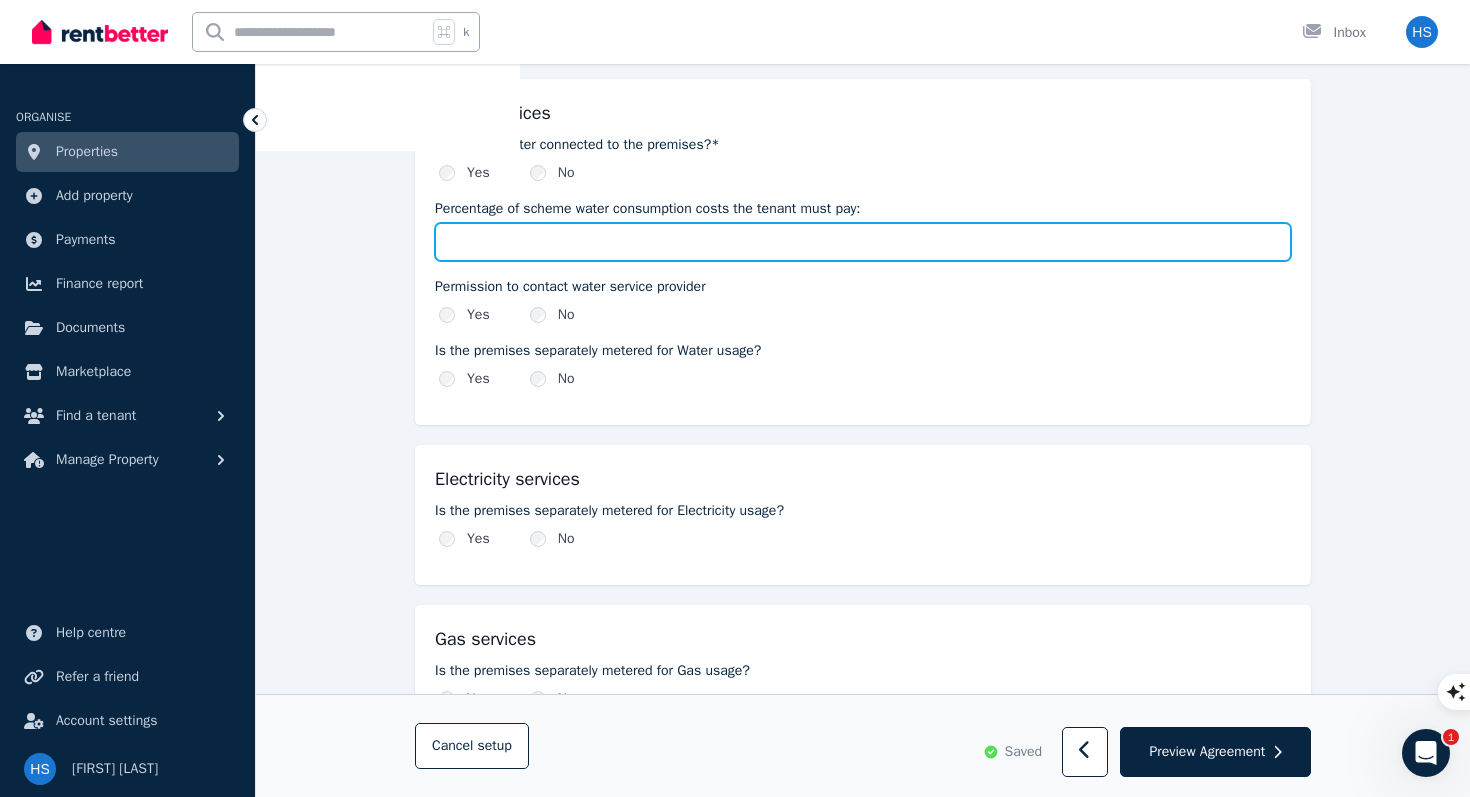 click on "Percentage of scheme water consumption costs the tenant must pay:" at bounding box center [863, 242] 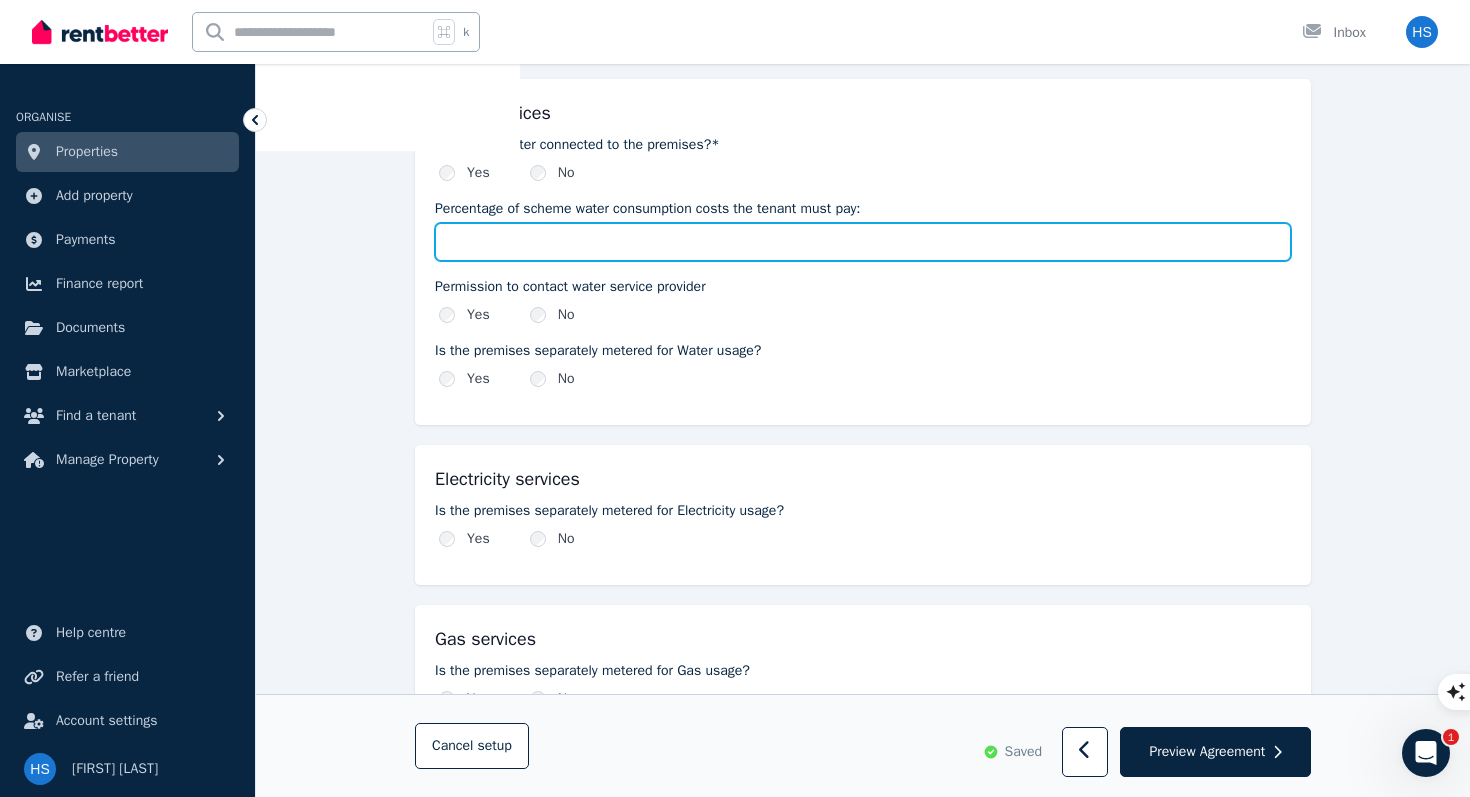 type on "****" 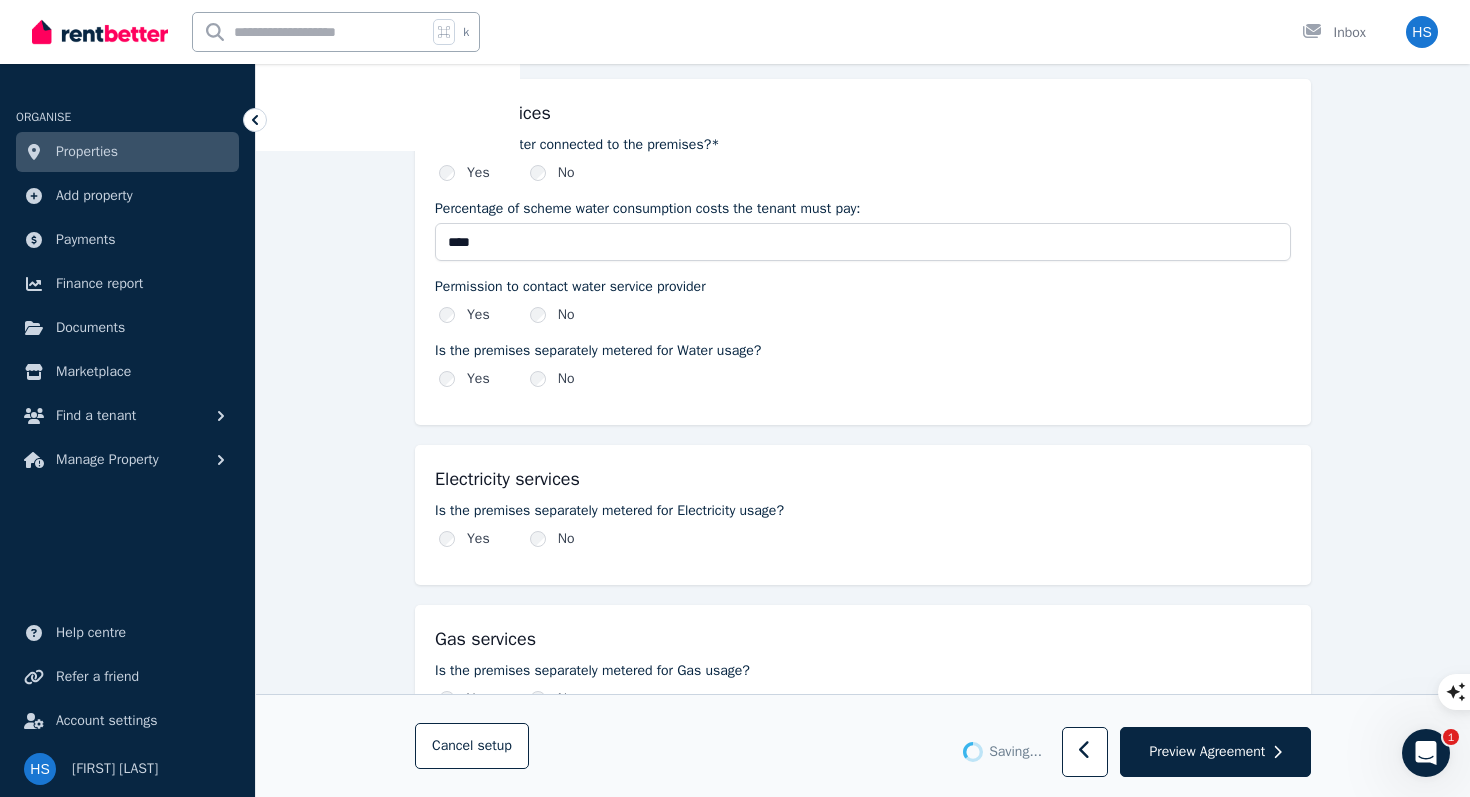 click on "Yes No" at bounding box center [863, 315] 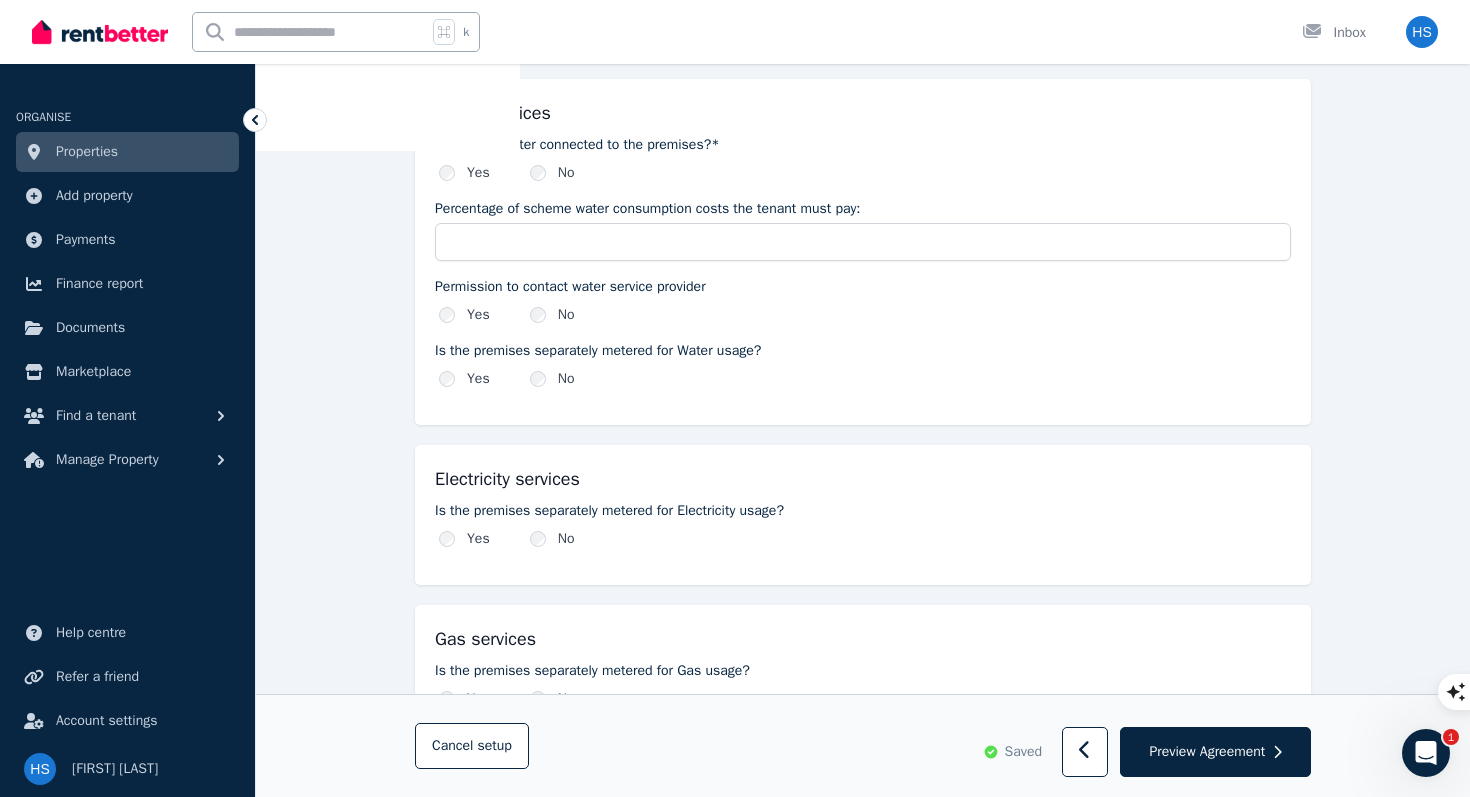 type on "****" 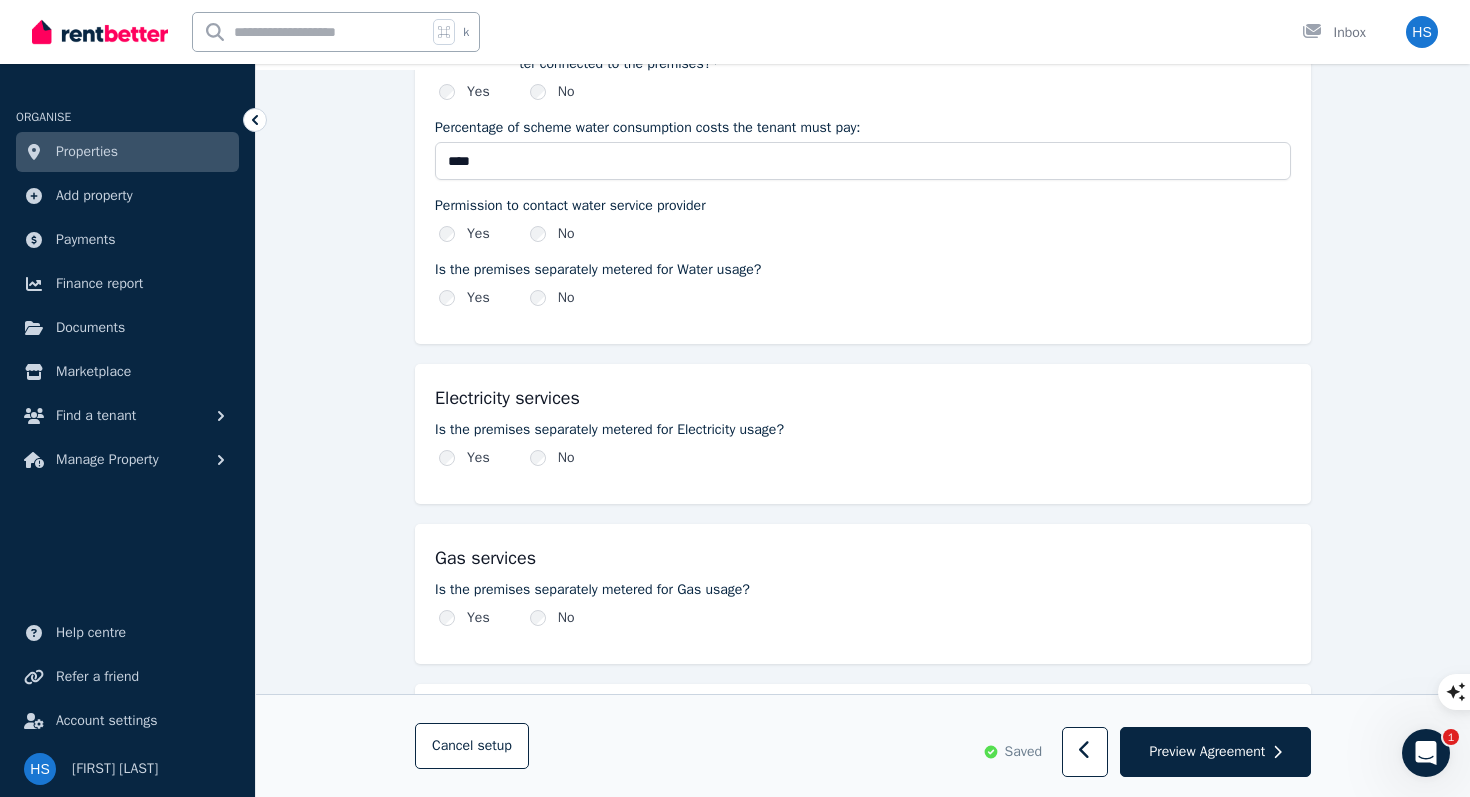 scroll, scrollTop: 1531, scrollLeft: 0, axis: vertical 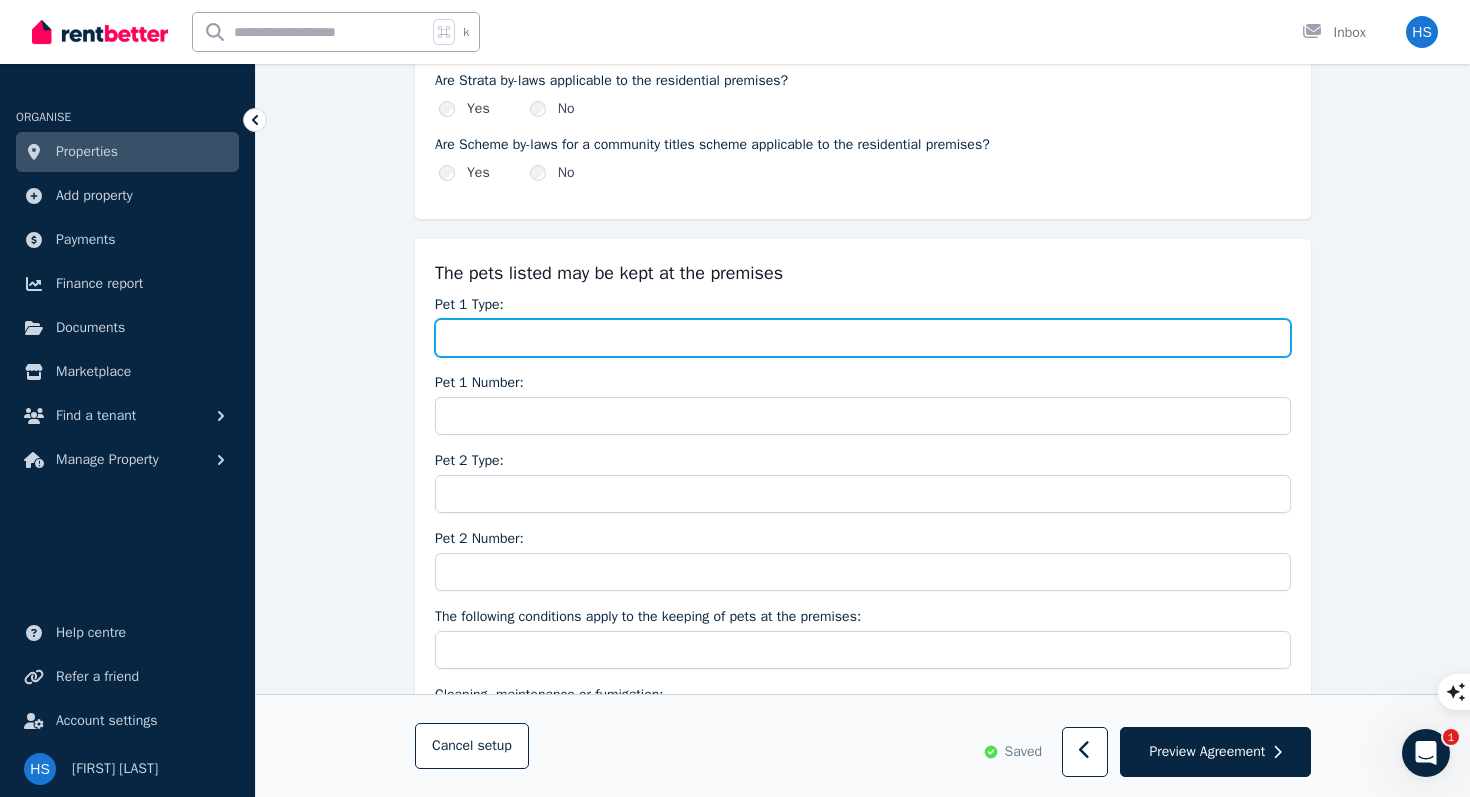 click on "Pet 1 Type:" at bounding box center [863, 338] 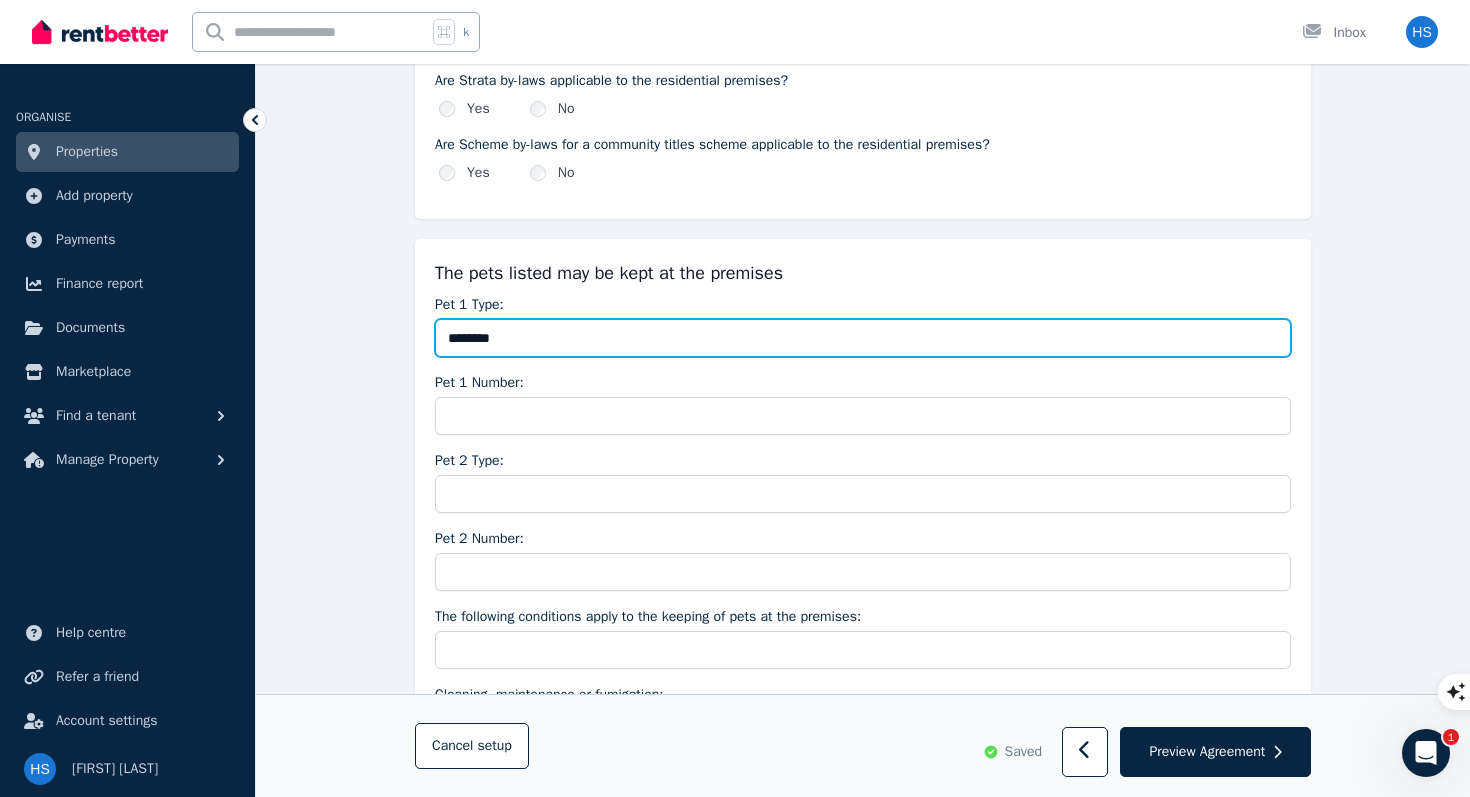 type on "*********" 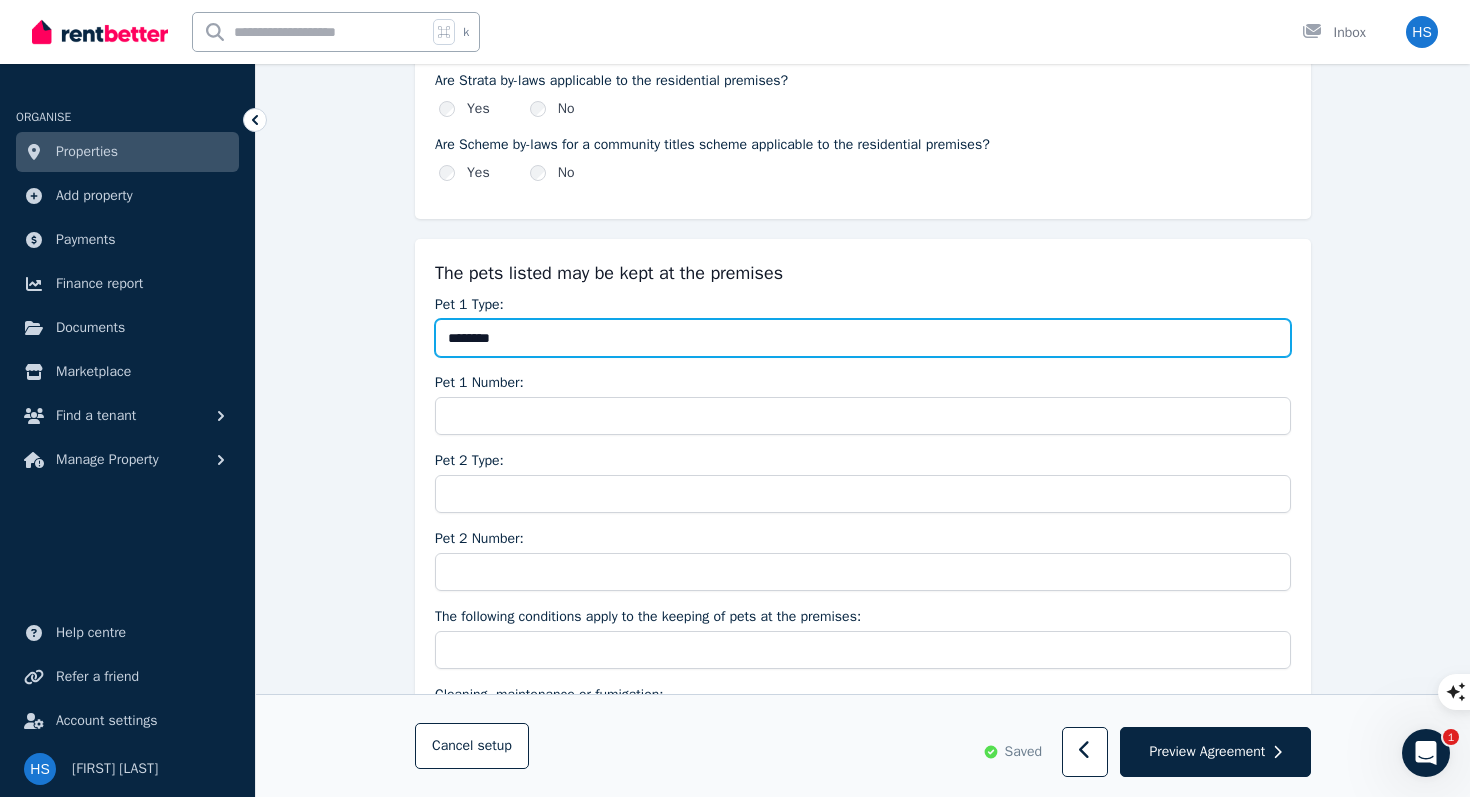 type on "********" 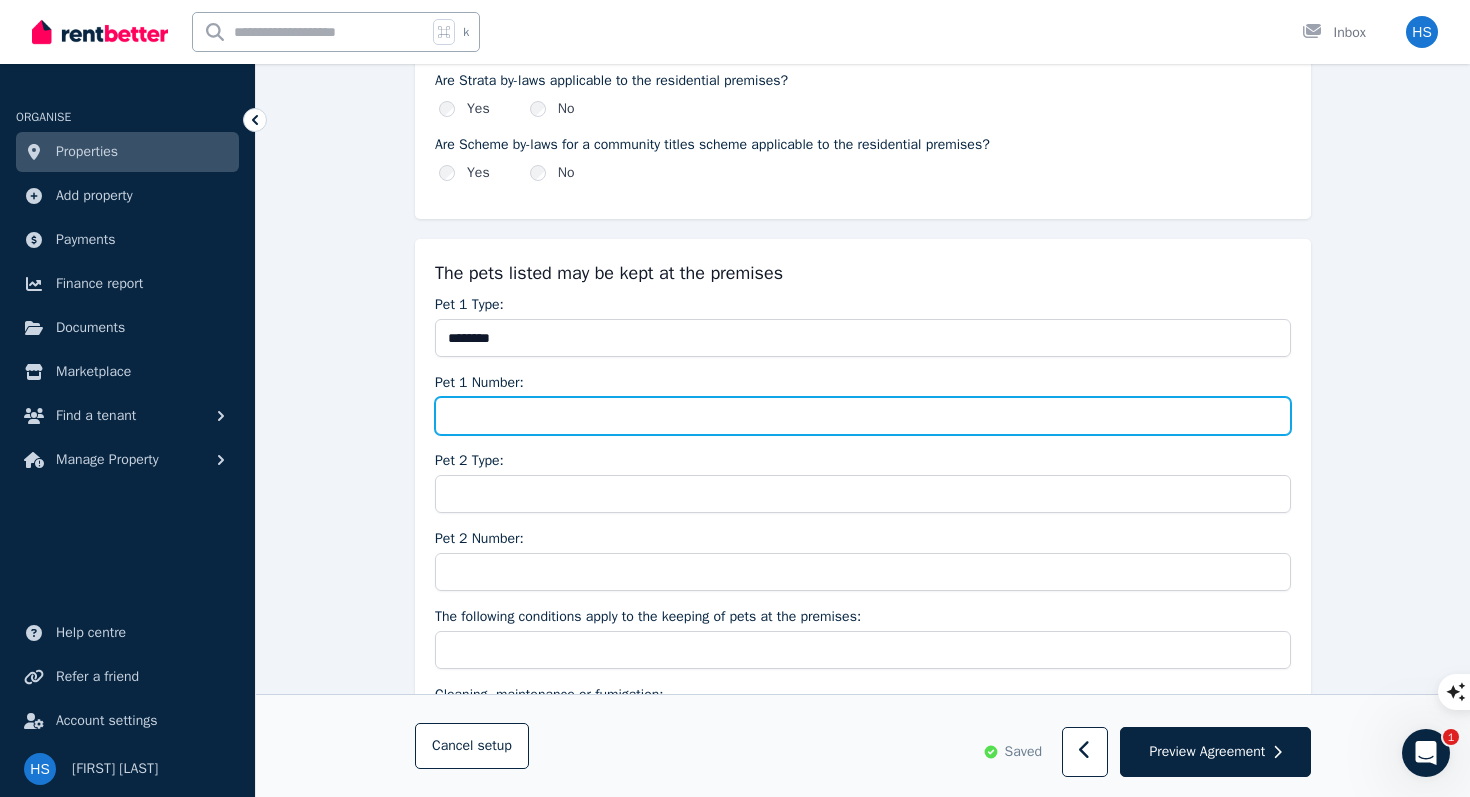 click on "Pet 1 Number:" at bounding box center [863, 416] 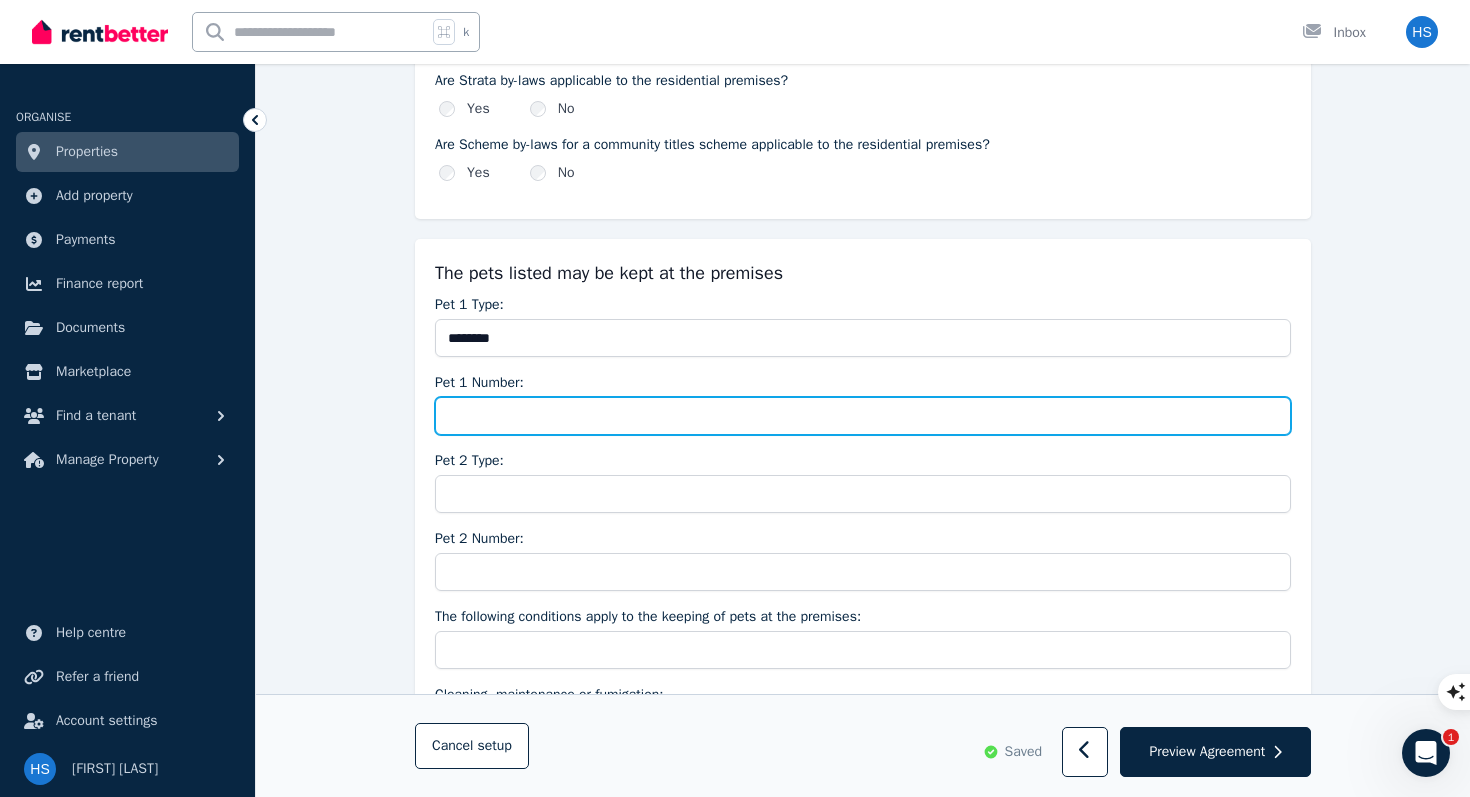 type on "*" 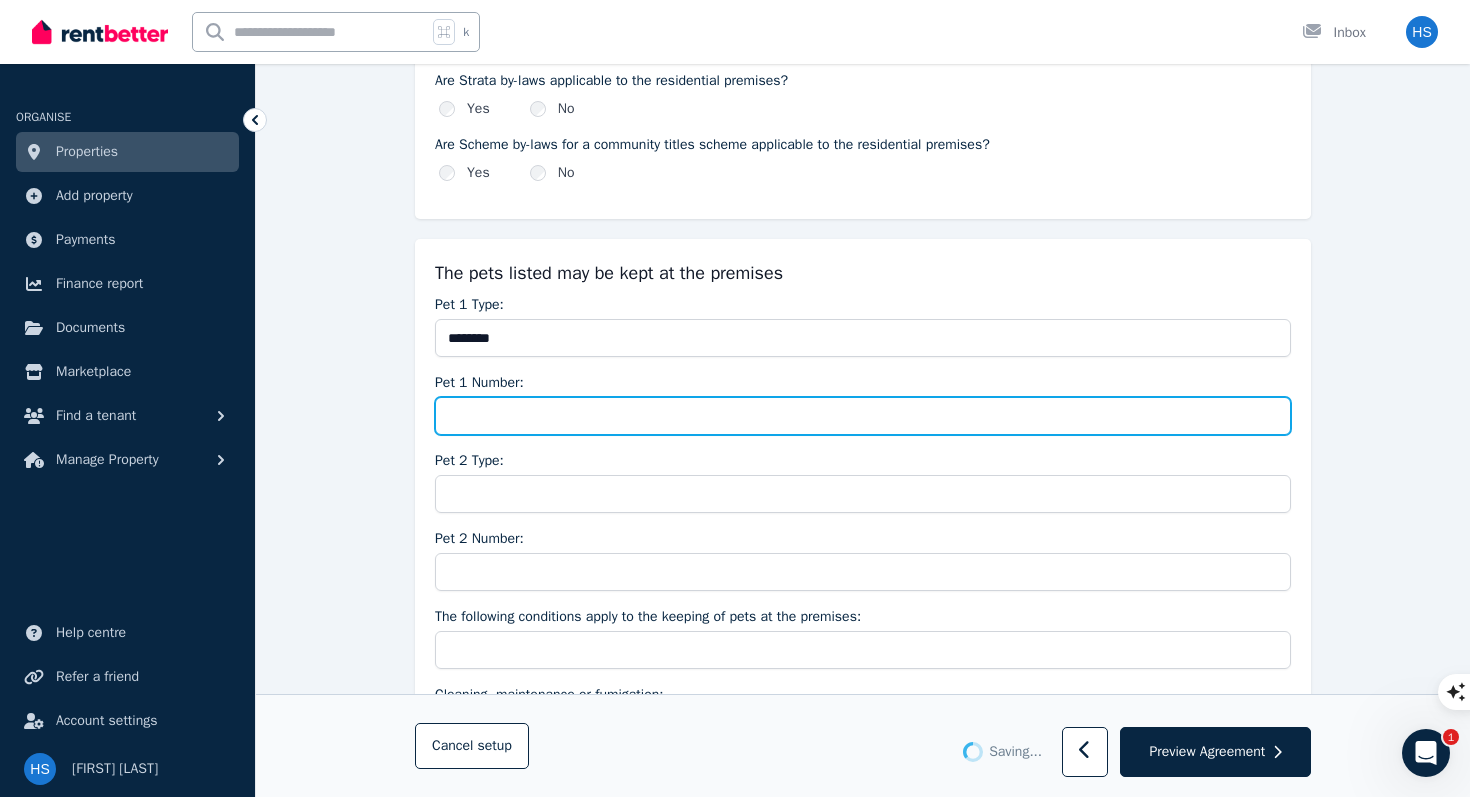 type on "*" 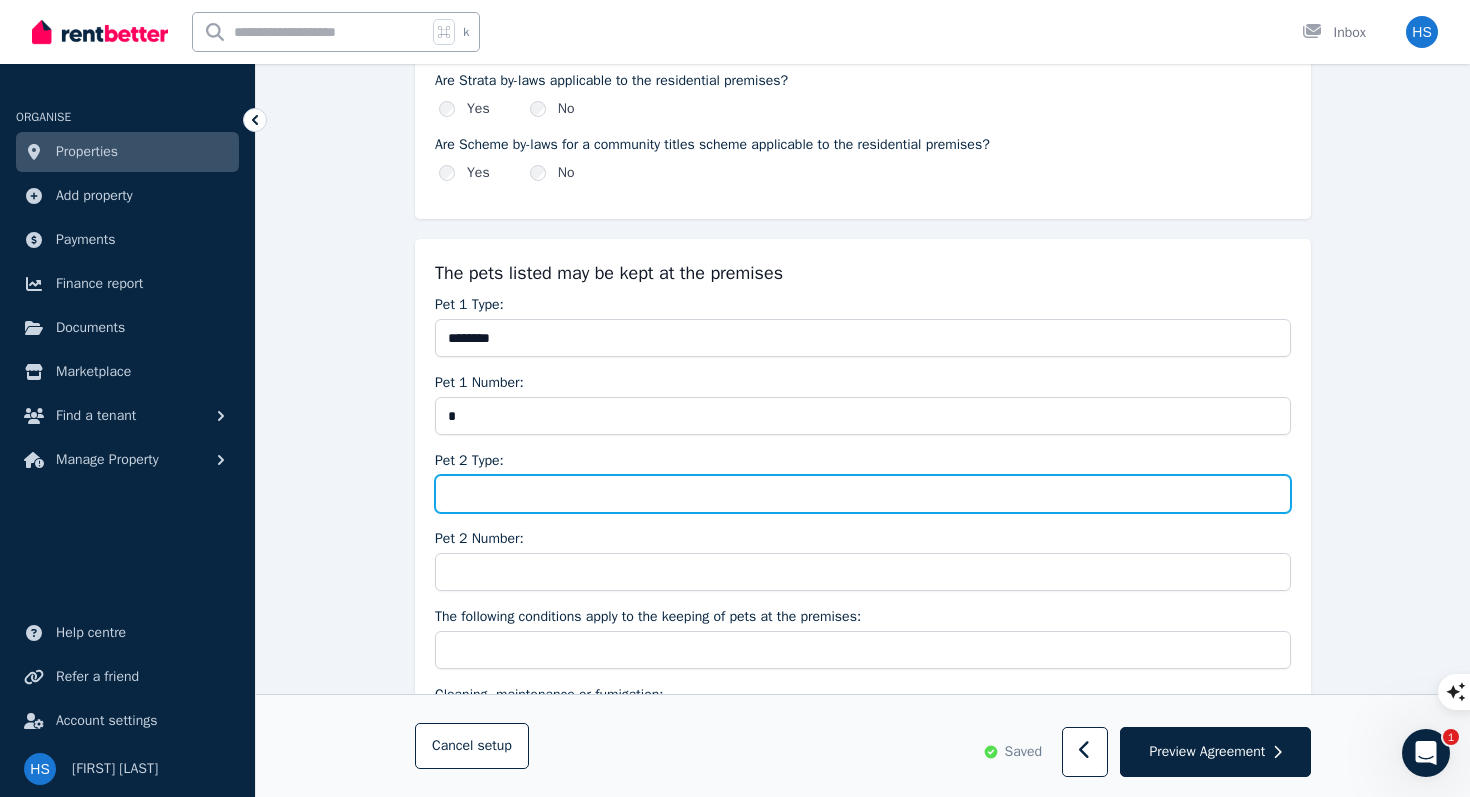 click on "Pet 2 Type:" at bounding box center (863, 494) 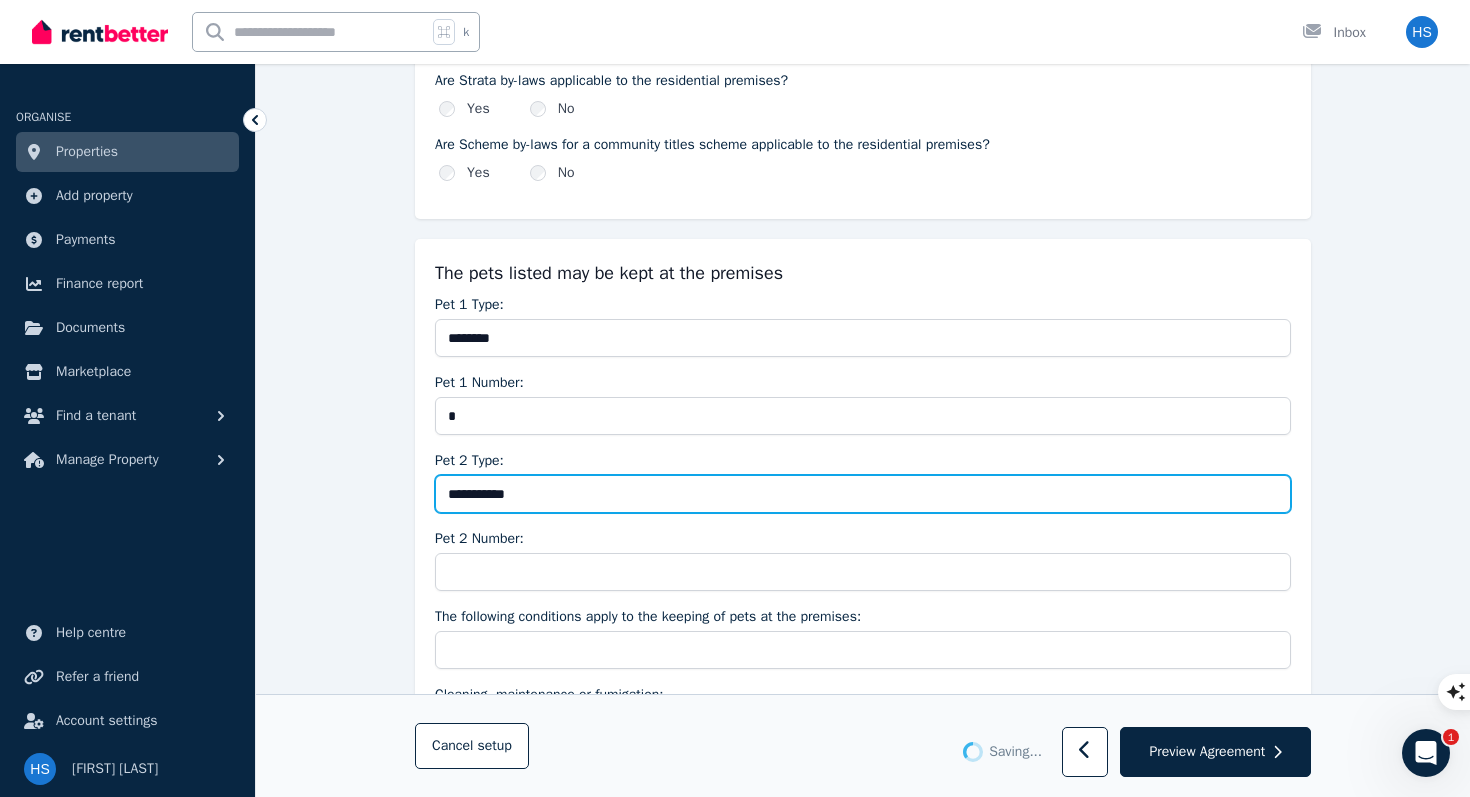 type on "**********" 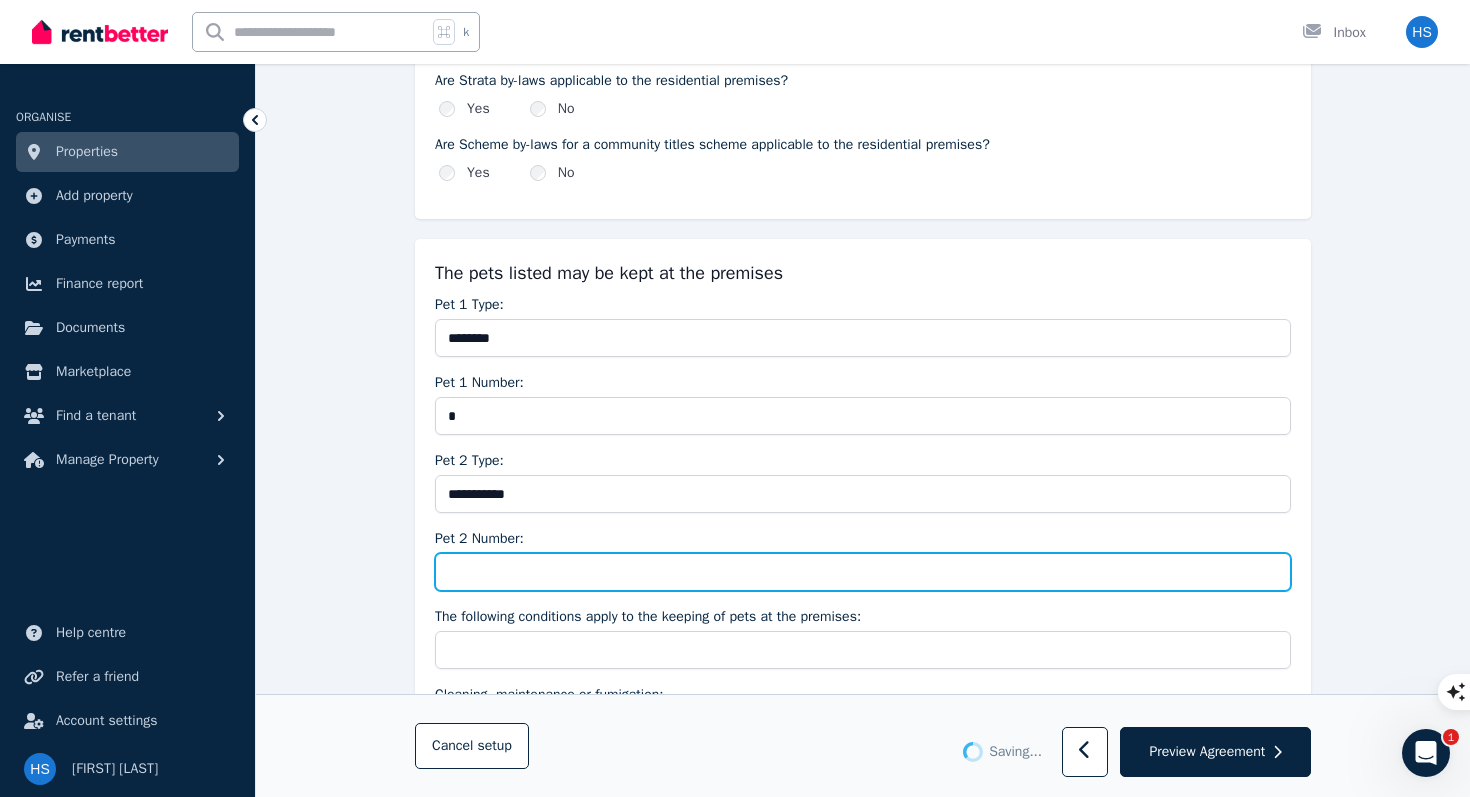 click on "Pet 2 Number:" at bounding box center [863, 572] 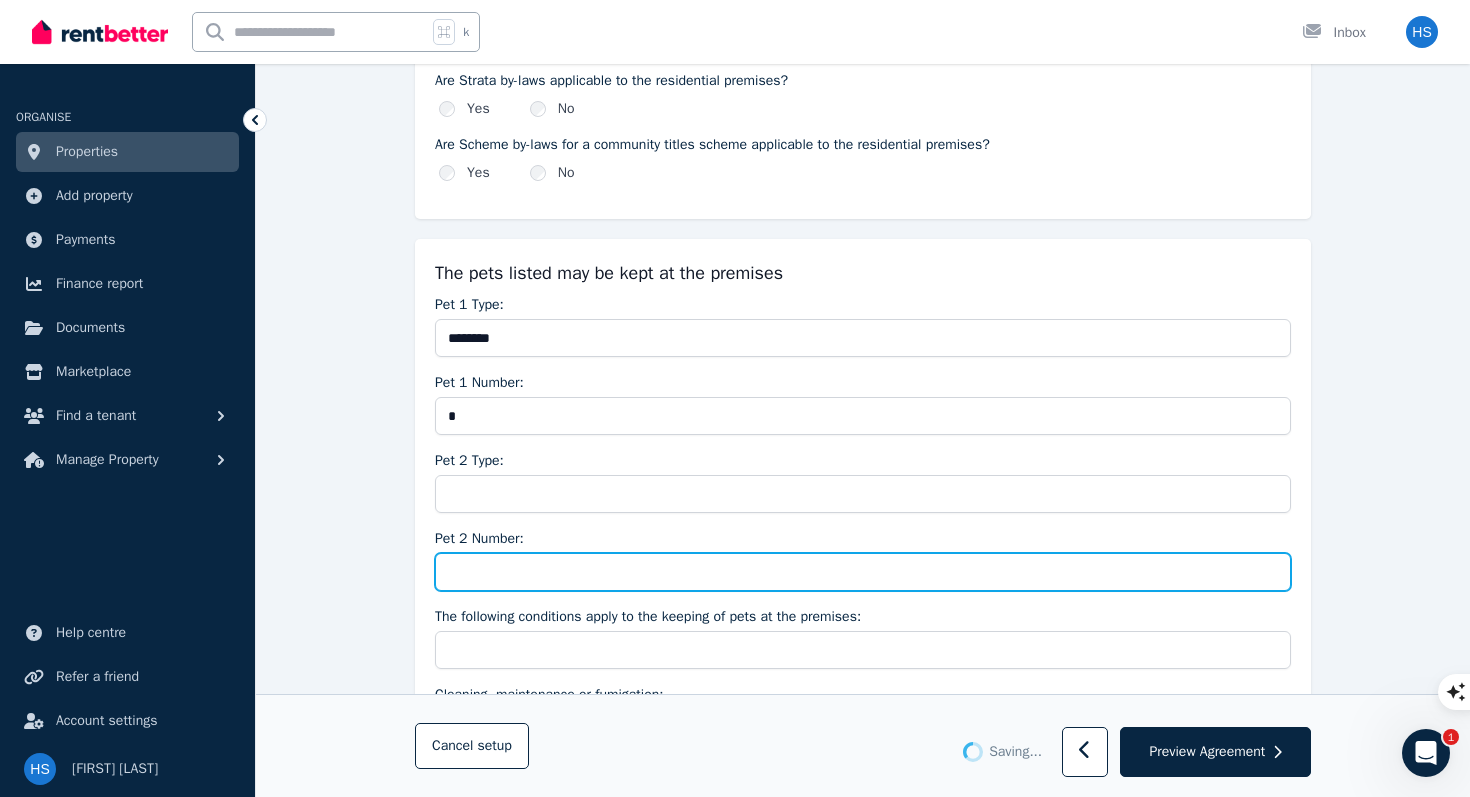 type on "**********" 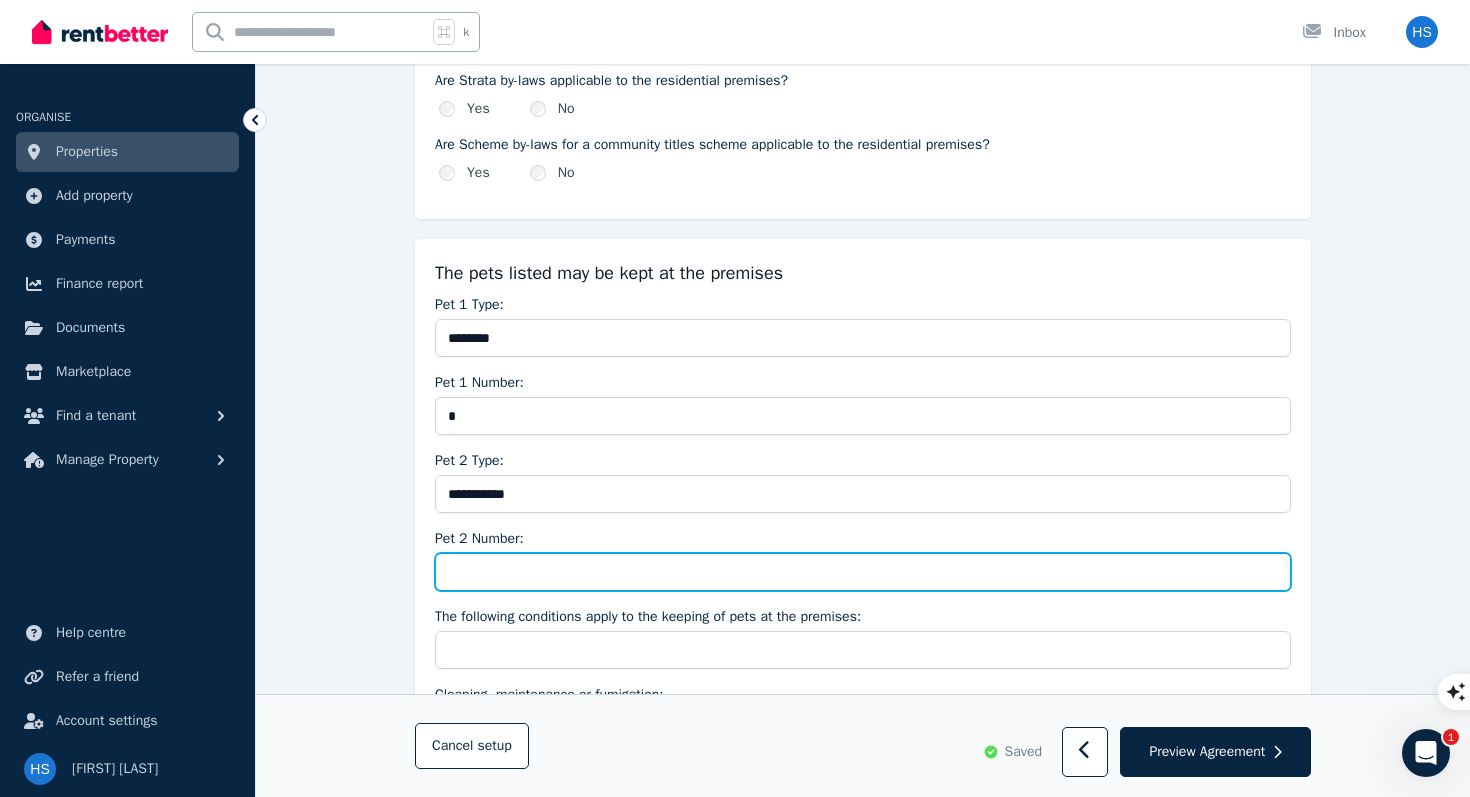 type on "*" 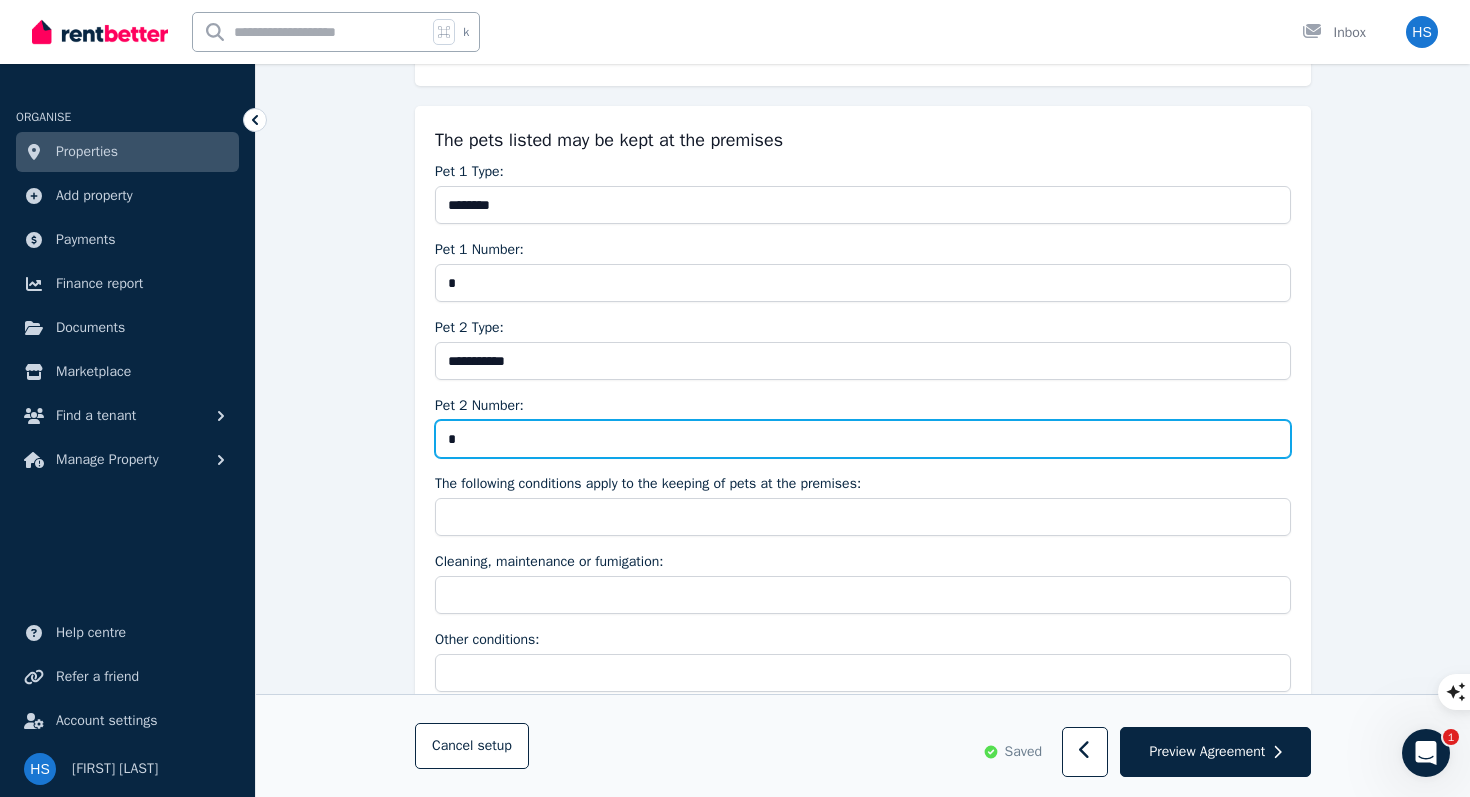 scroll, scrollTop: 2488, scrollLeft: 0, axis: vertical 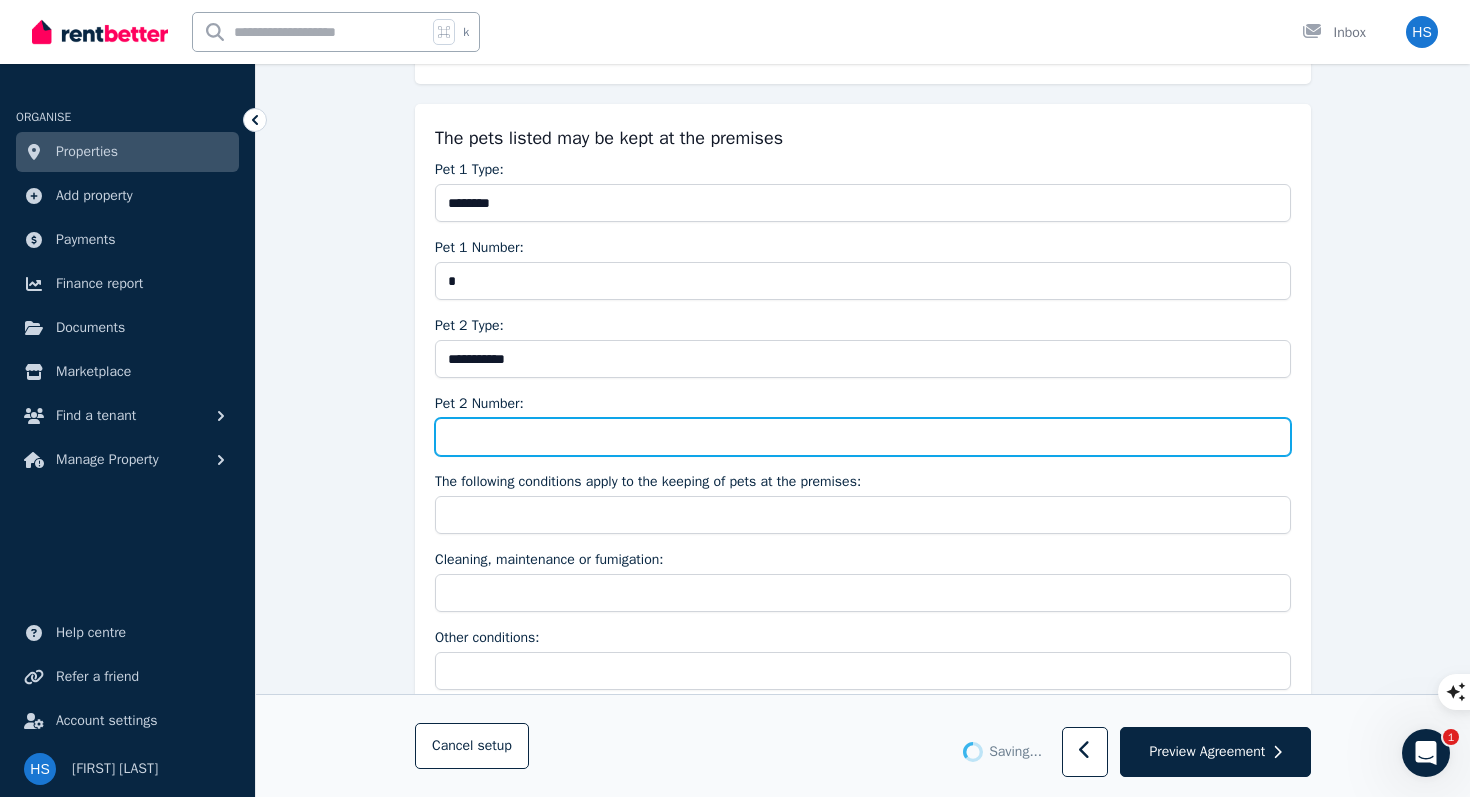 type on "*" 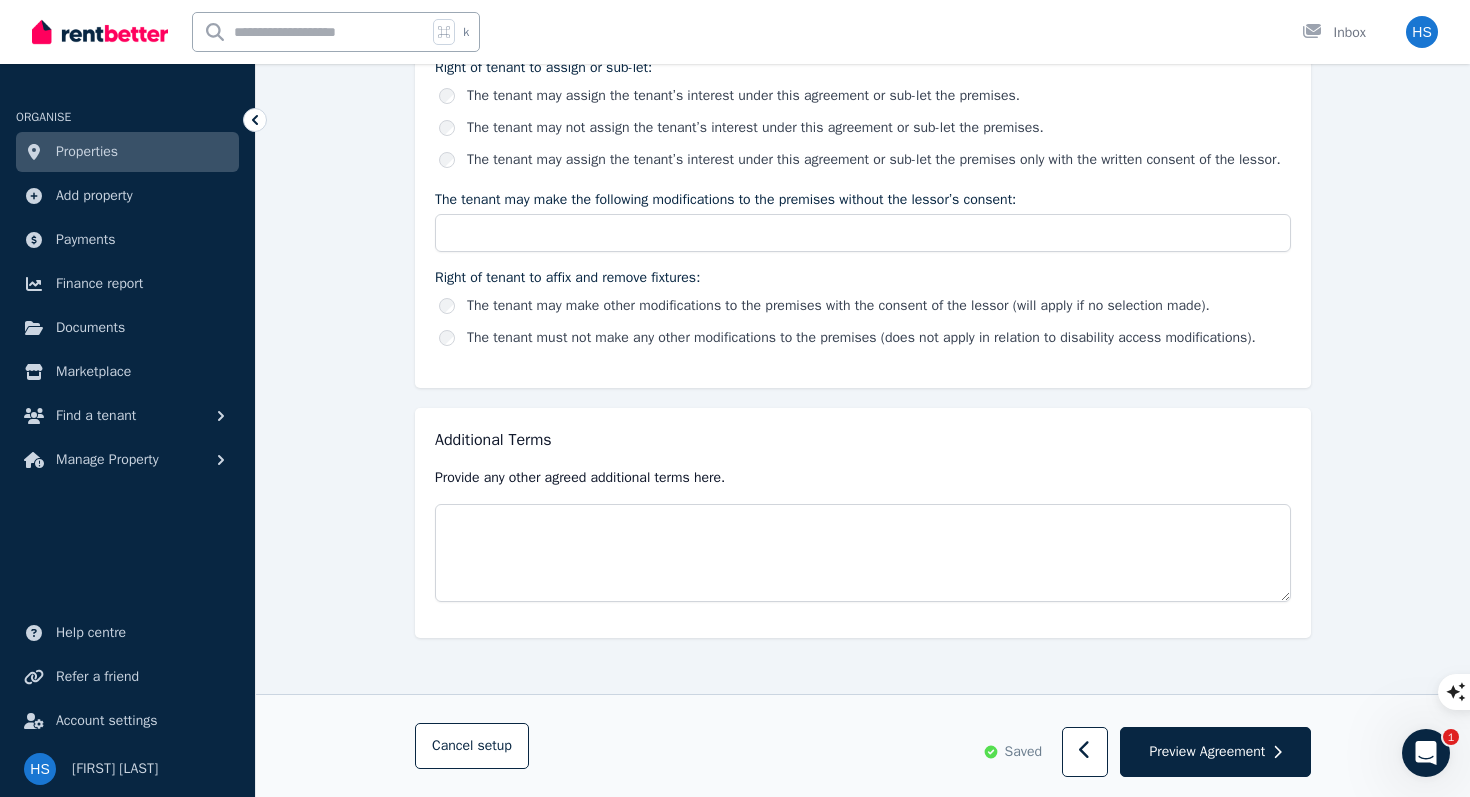 scroll, scrollTop: 3254, scrollLeft: 0, axis: vertical 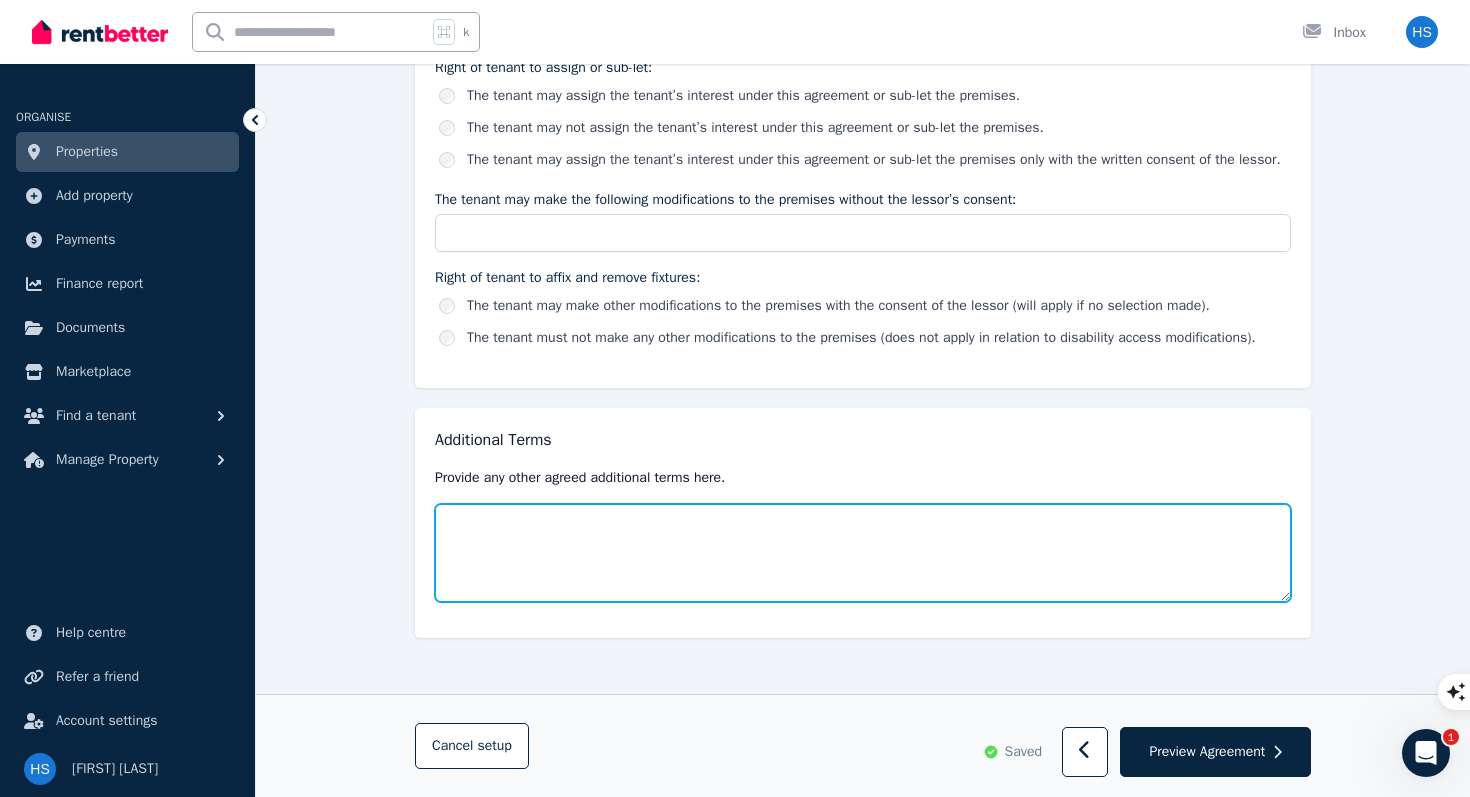click at bounding box center [863, 553] 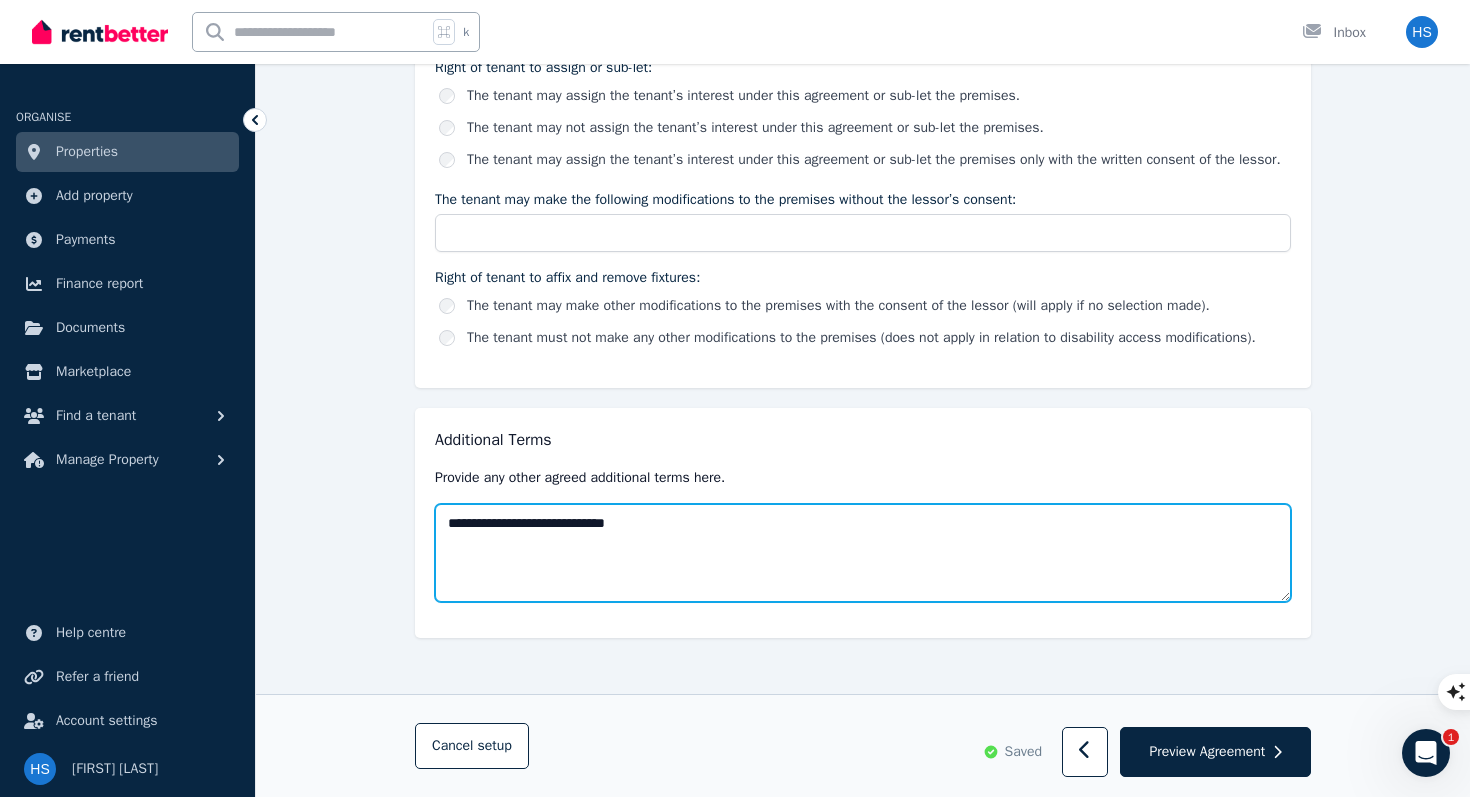 type on "**********" 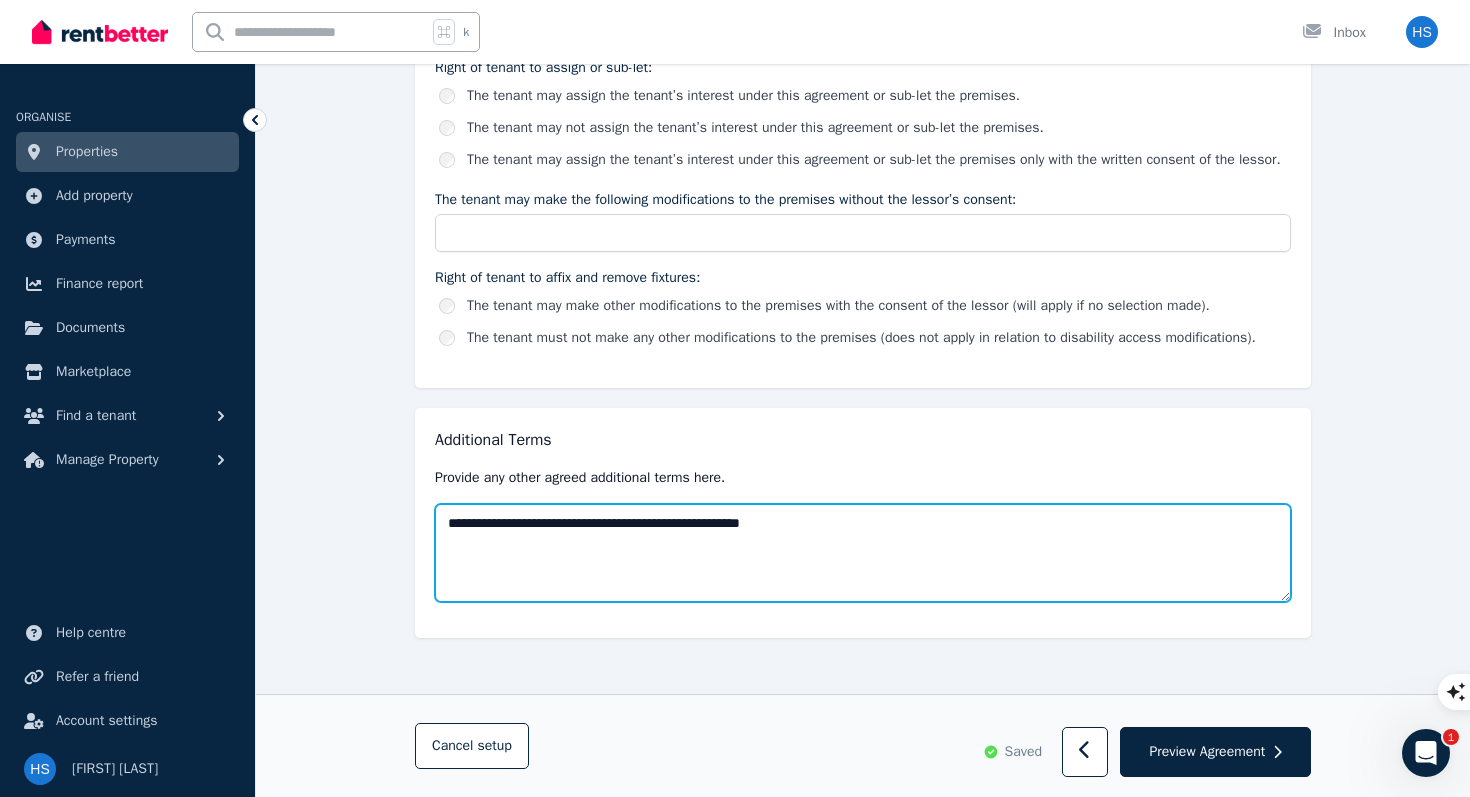 click on "**********" at bounding box center (863, 553) 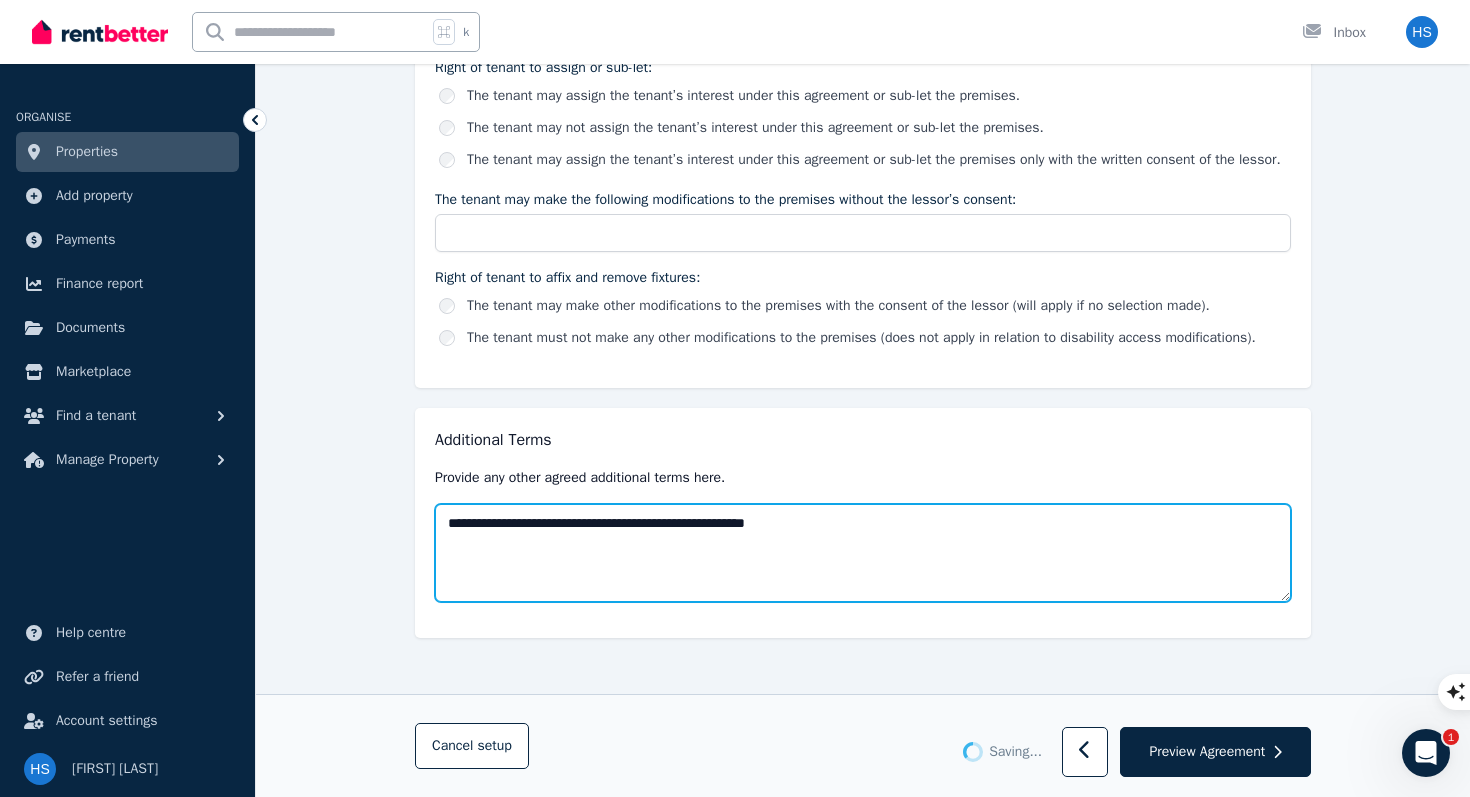 click on "**********" at bounding box center [863, 553] 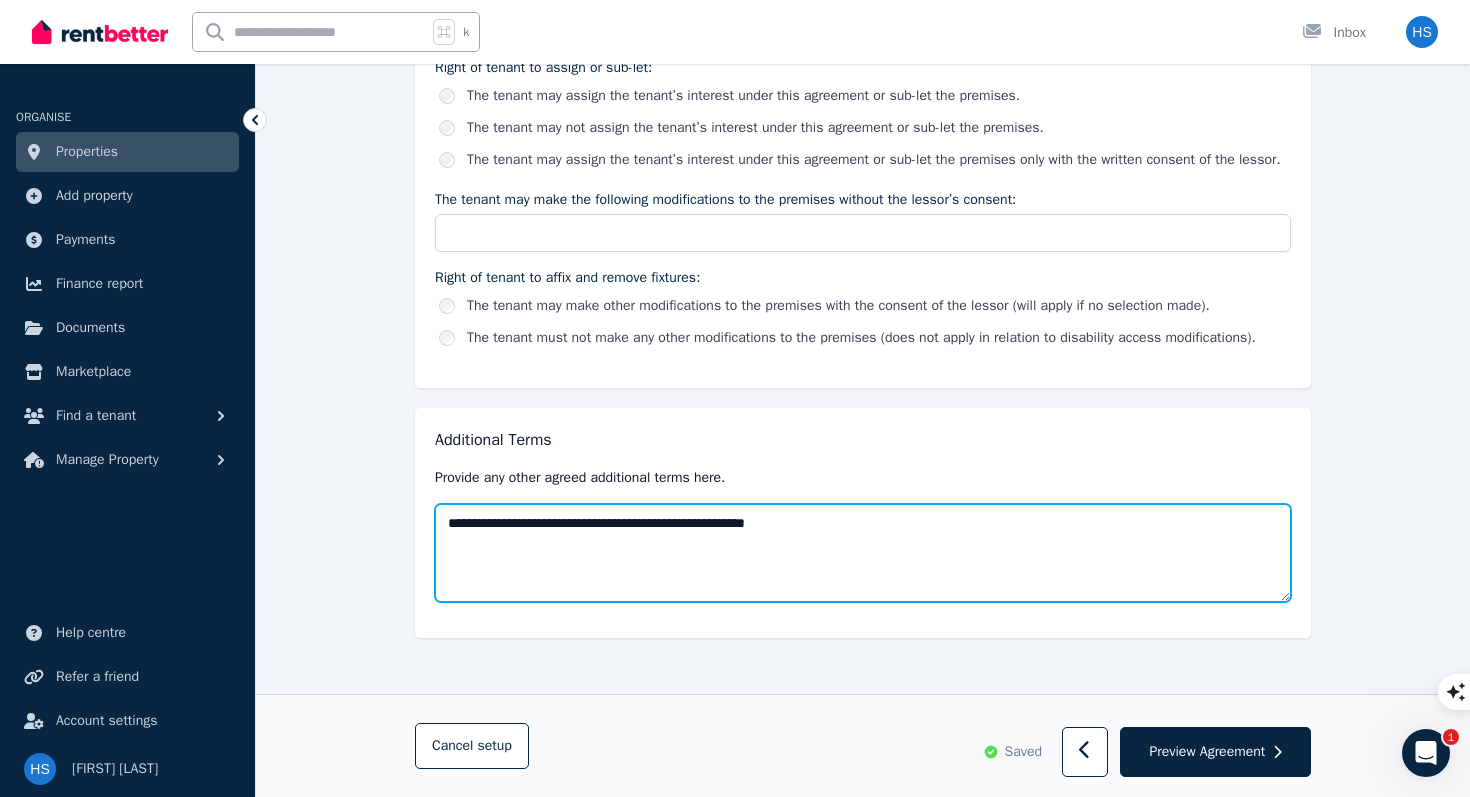 click on "**********" at bounding box center [863, 553] 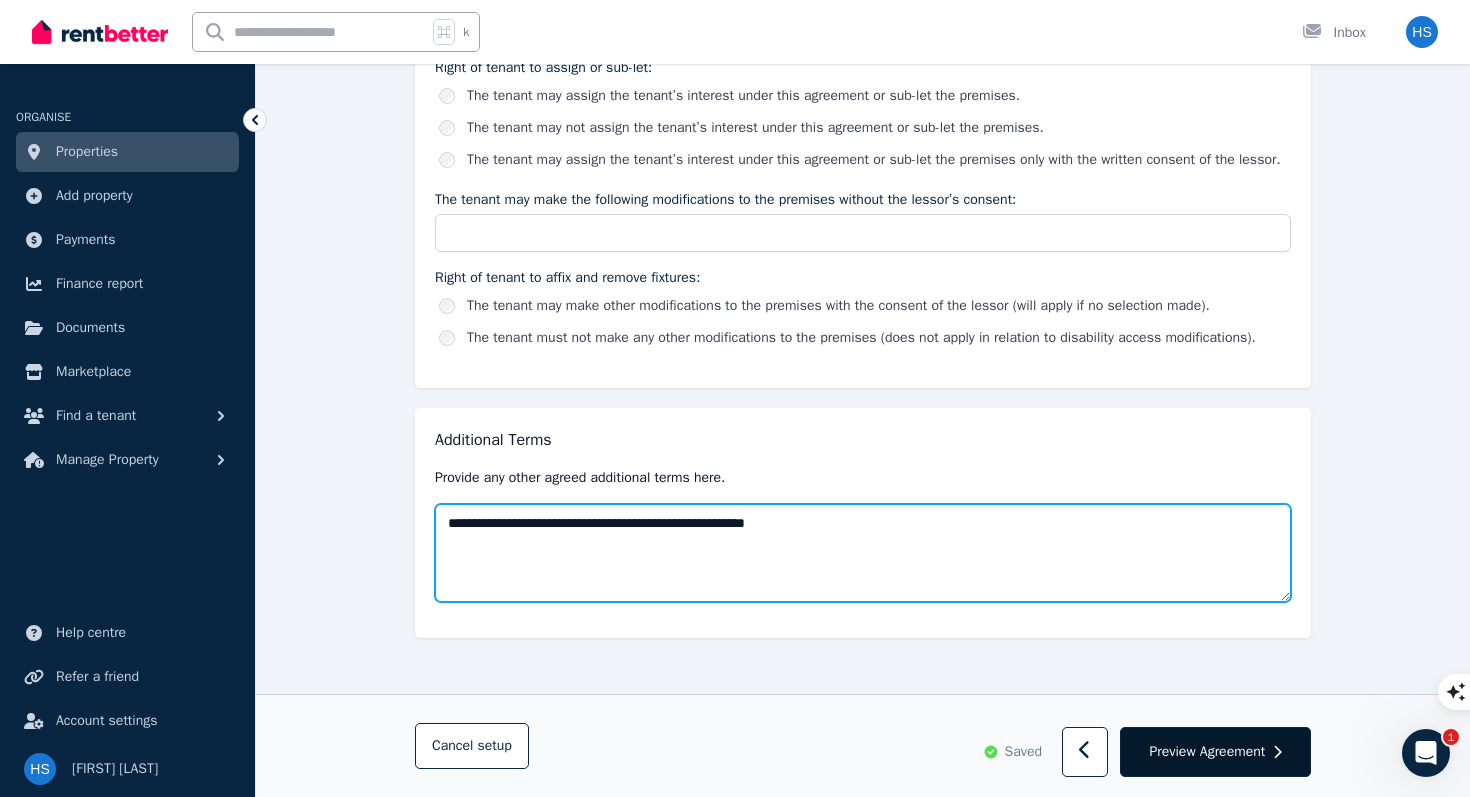 type on "**********" 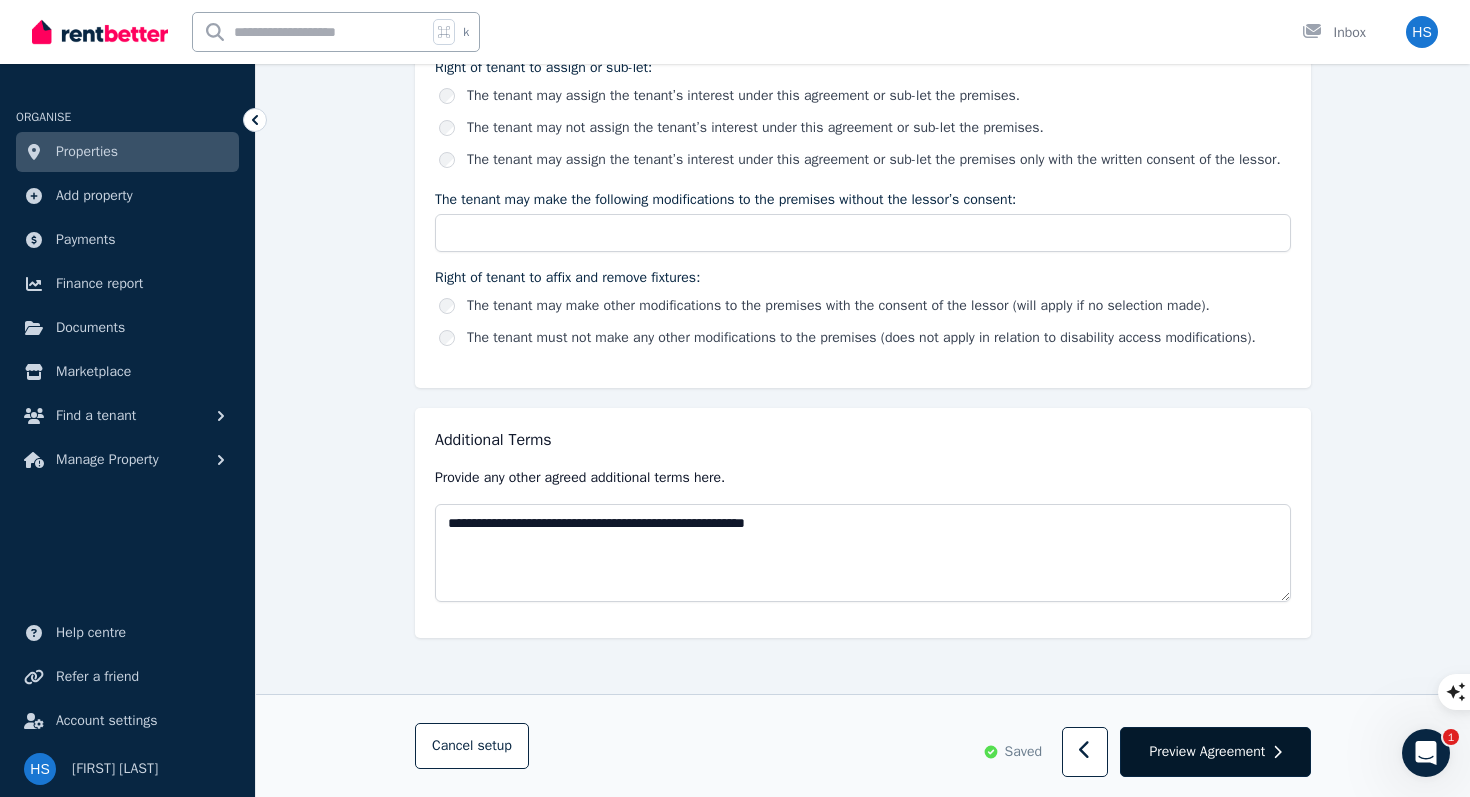 click on "Preview Agreement" at bounding box center [1215, 752] 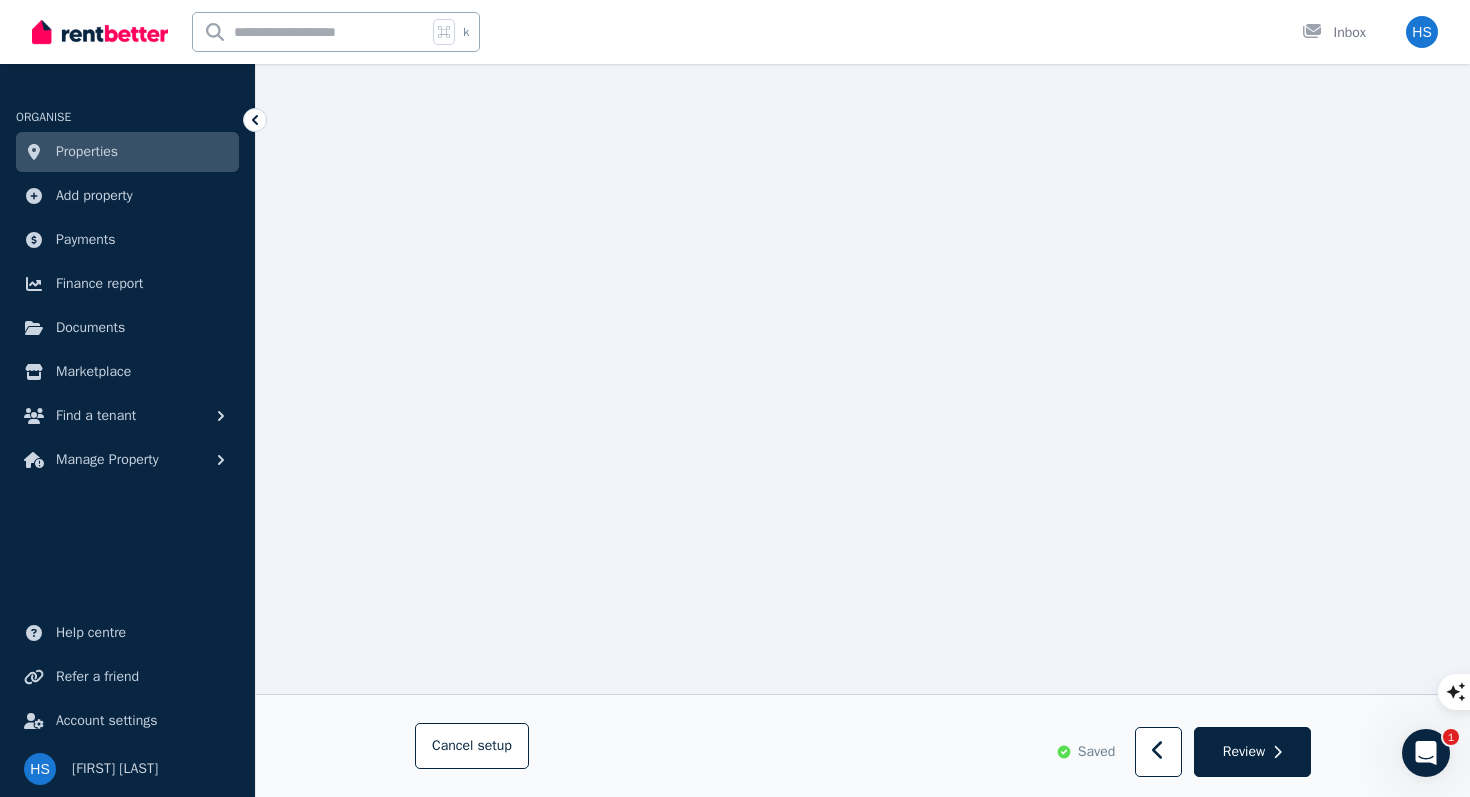 scroll, scrollTop: 15056, scrollLeft: 0, axis: vertical 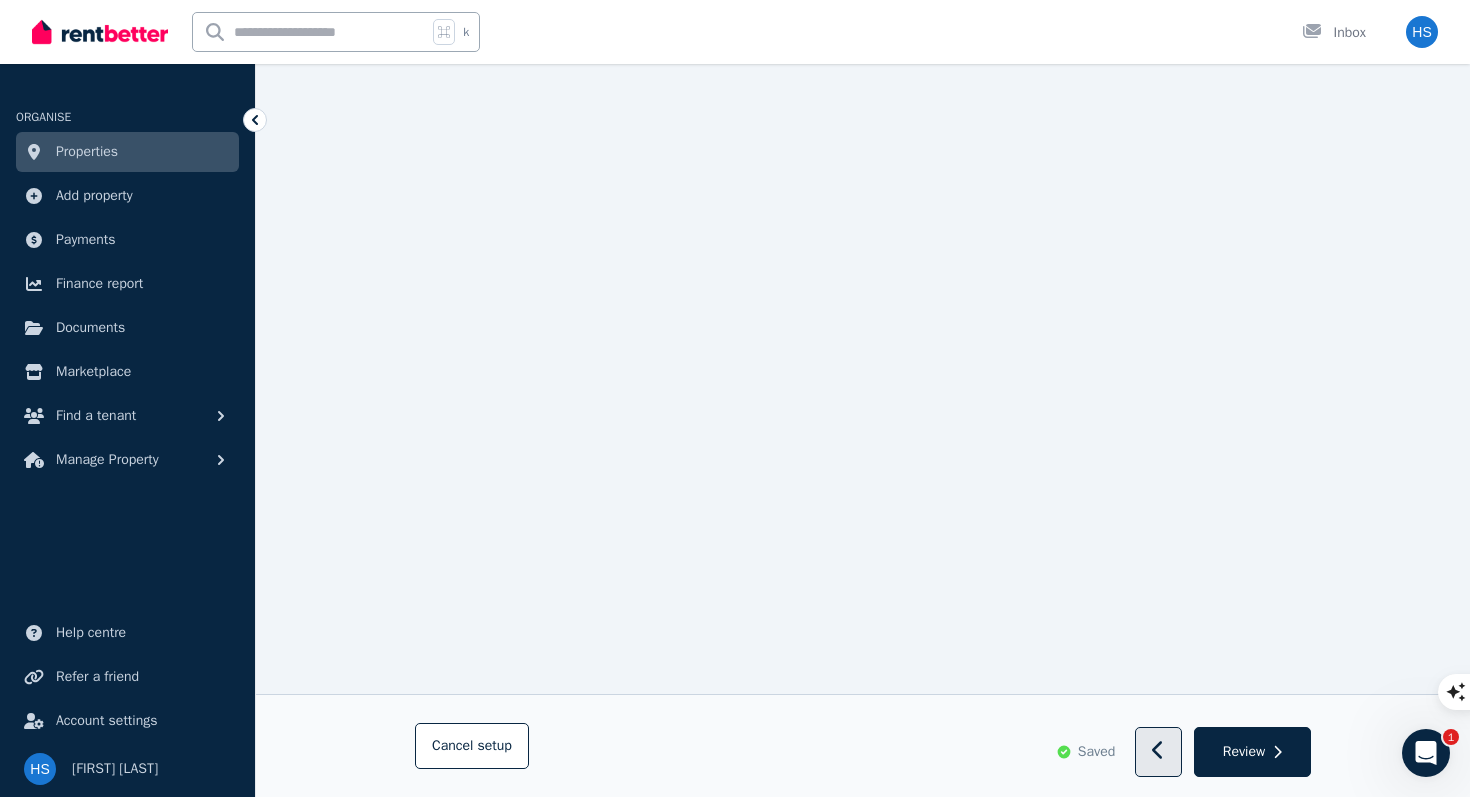 click at bounding box center (1158, 753) 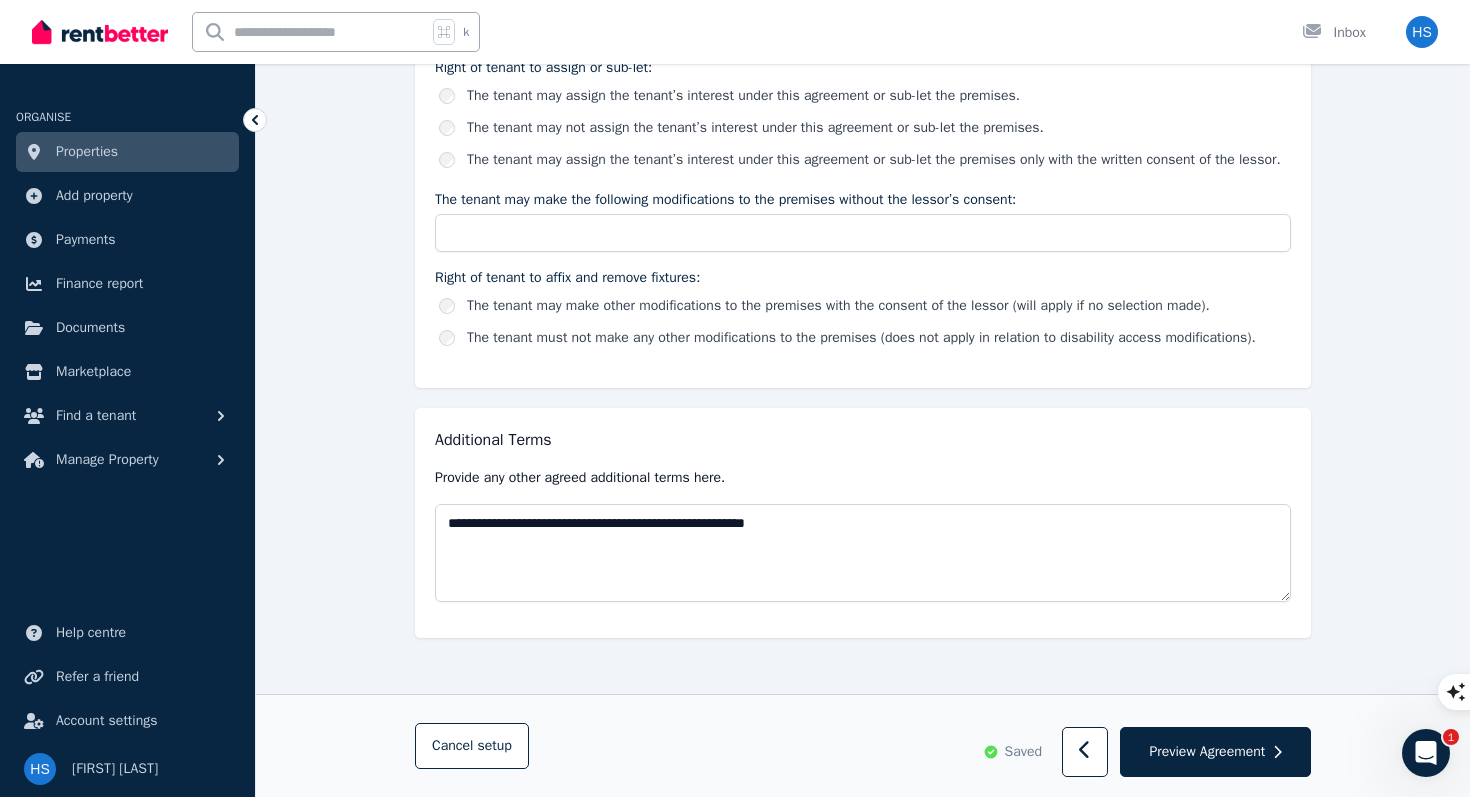 scroll, scrollTop: 0, scrollLeft: 0, axis: both 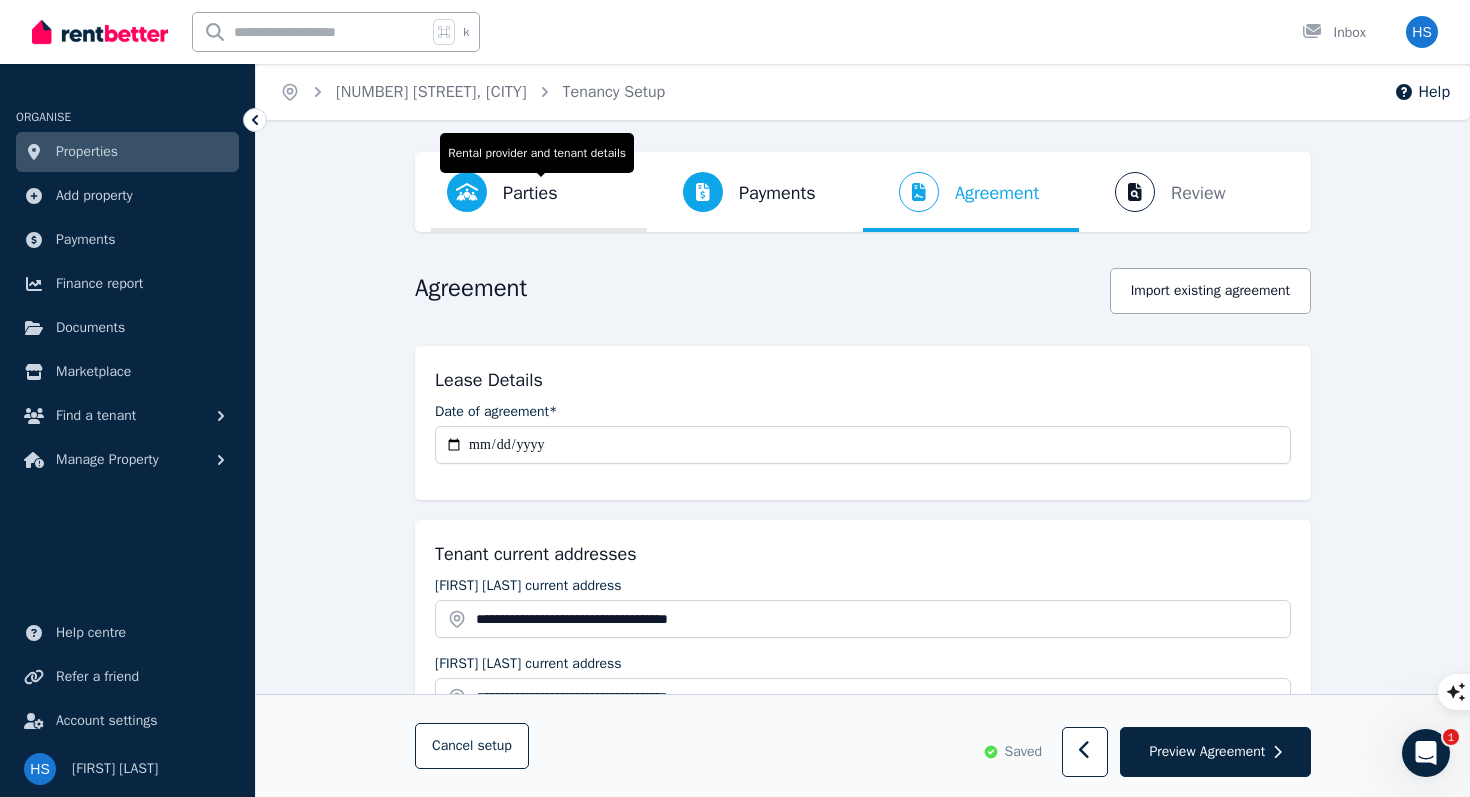 click on "Parties" at bounding box center (530, 193) 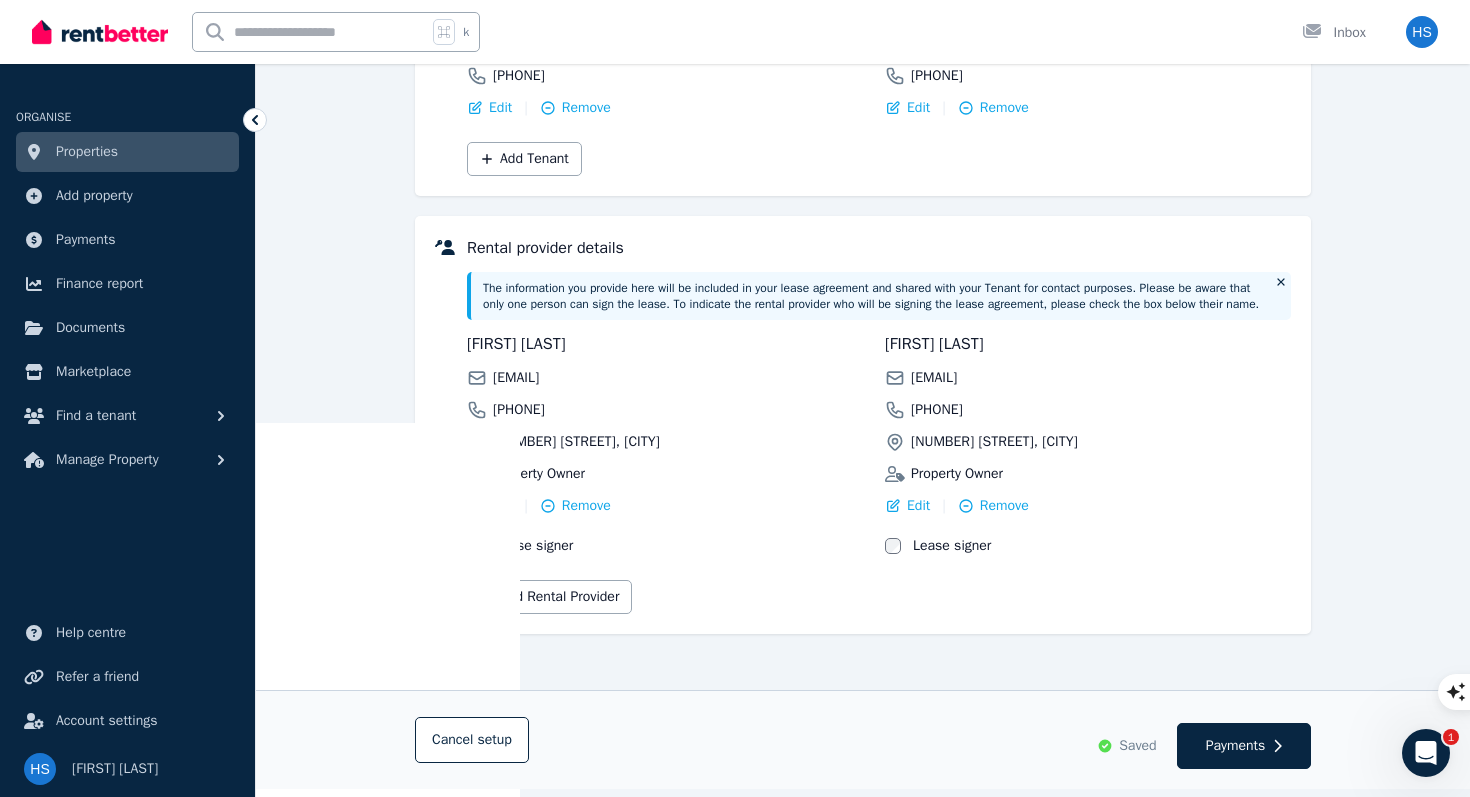 scroll, scrollTop: 382, scrollLeft: 0, axis: vertical 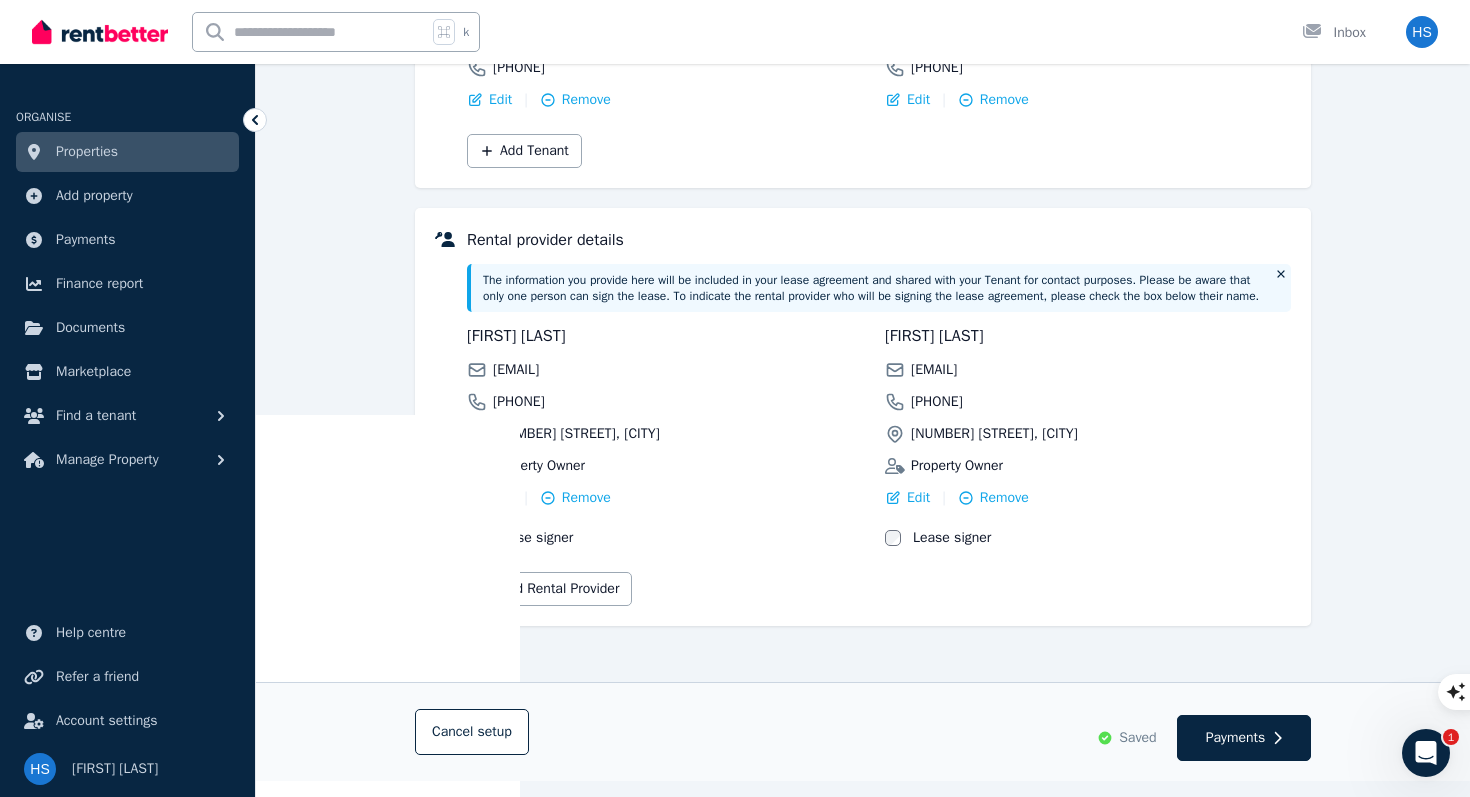 click on "Edit" at bounding box center [500, 498] 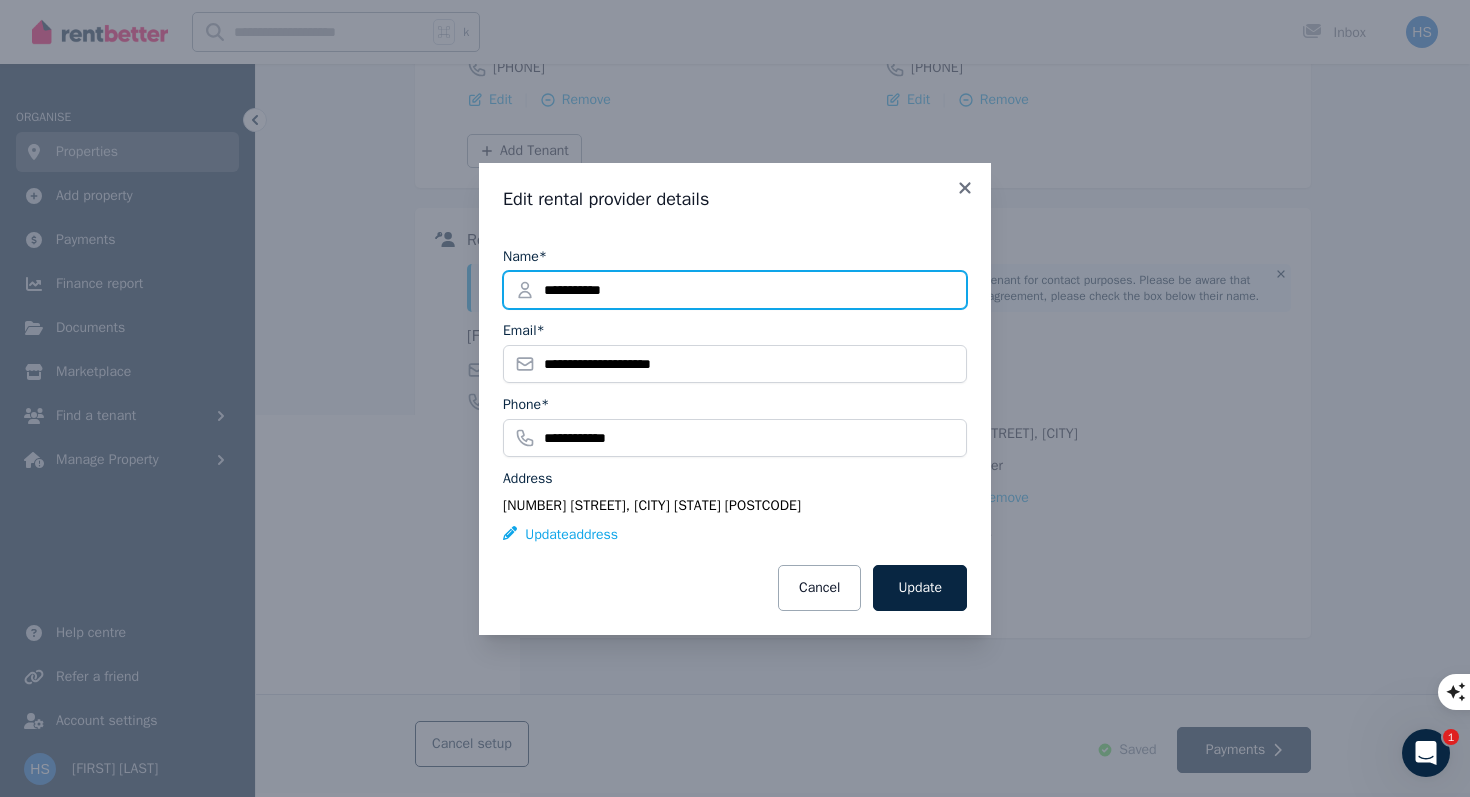 click on "**********" at bounding box center (735, 290) 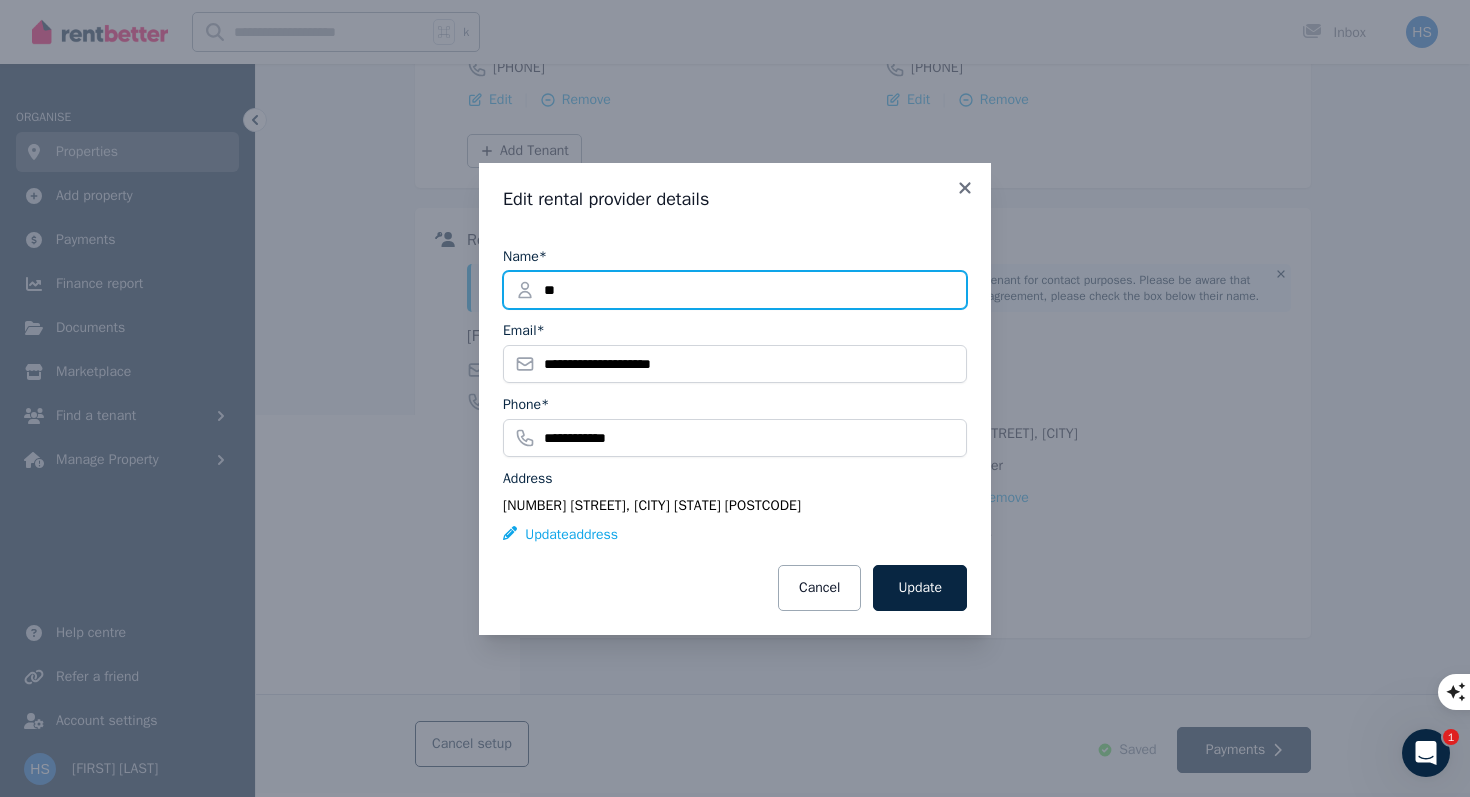type on "*" 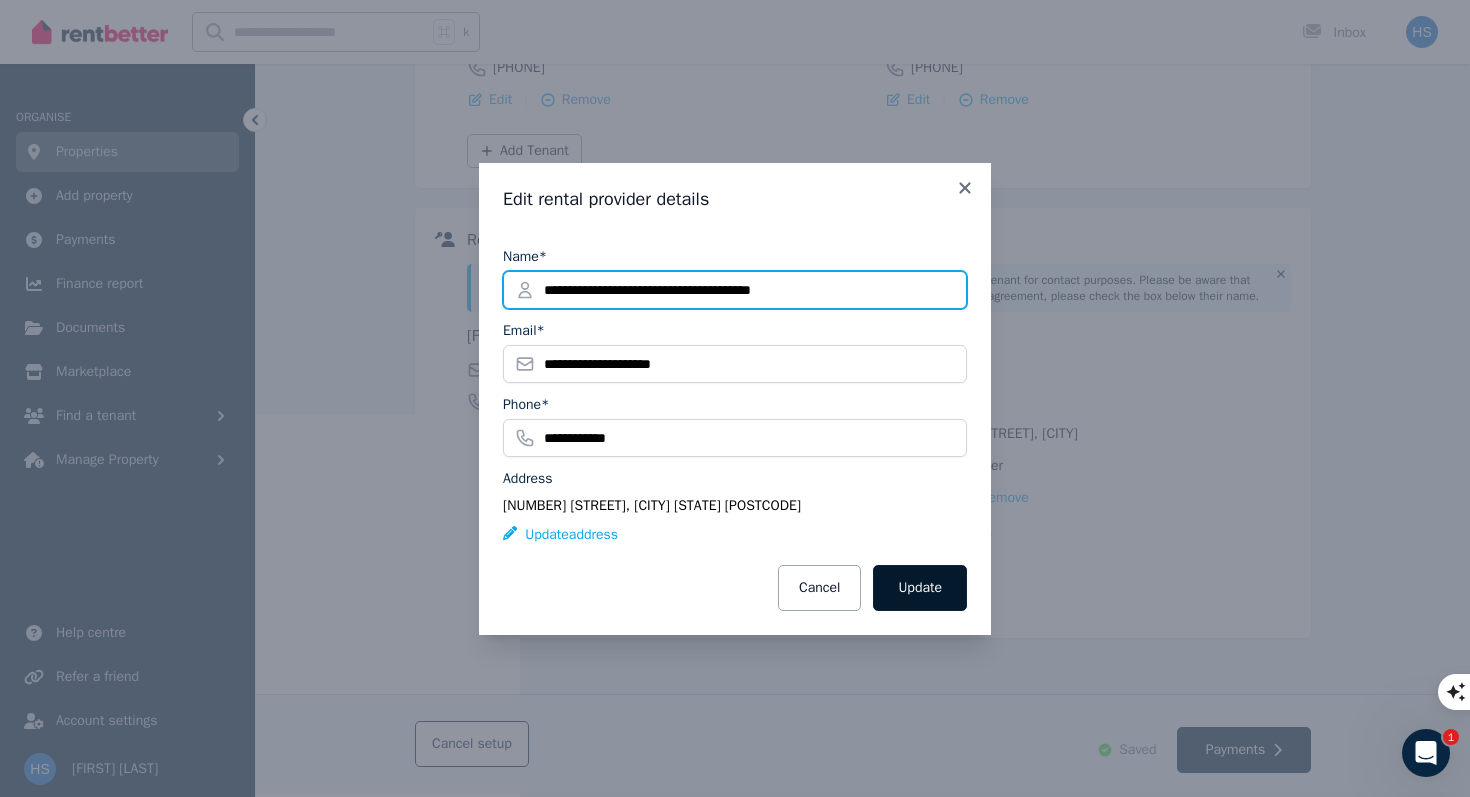 type on "**********" 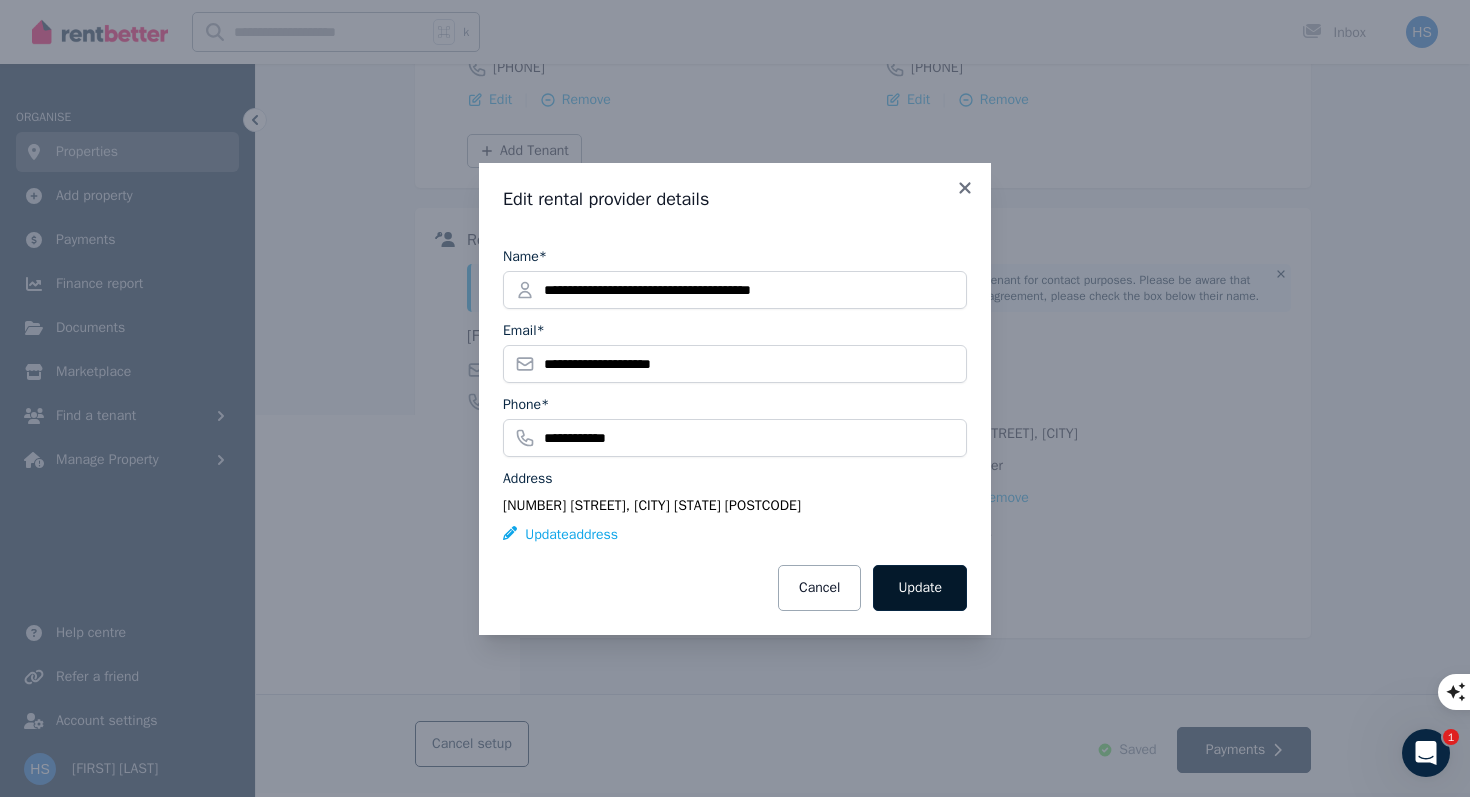 click on "Update" at bounding box center (920, 588) 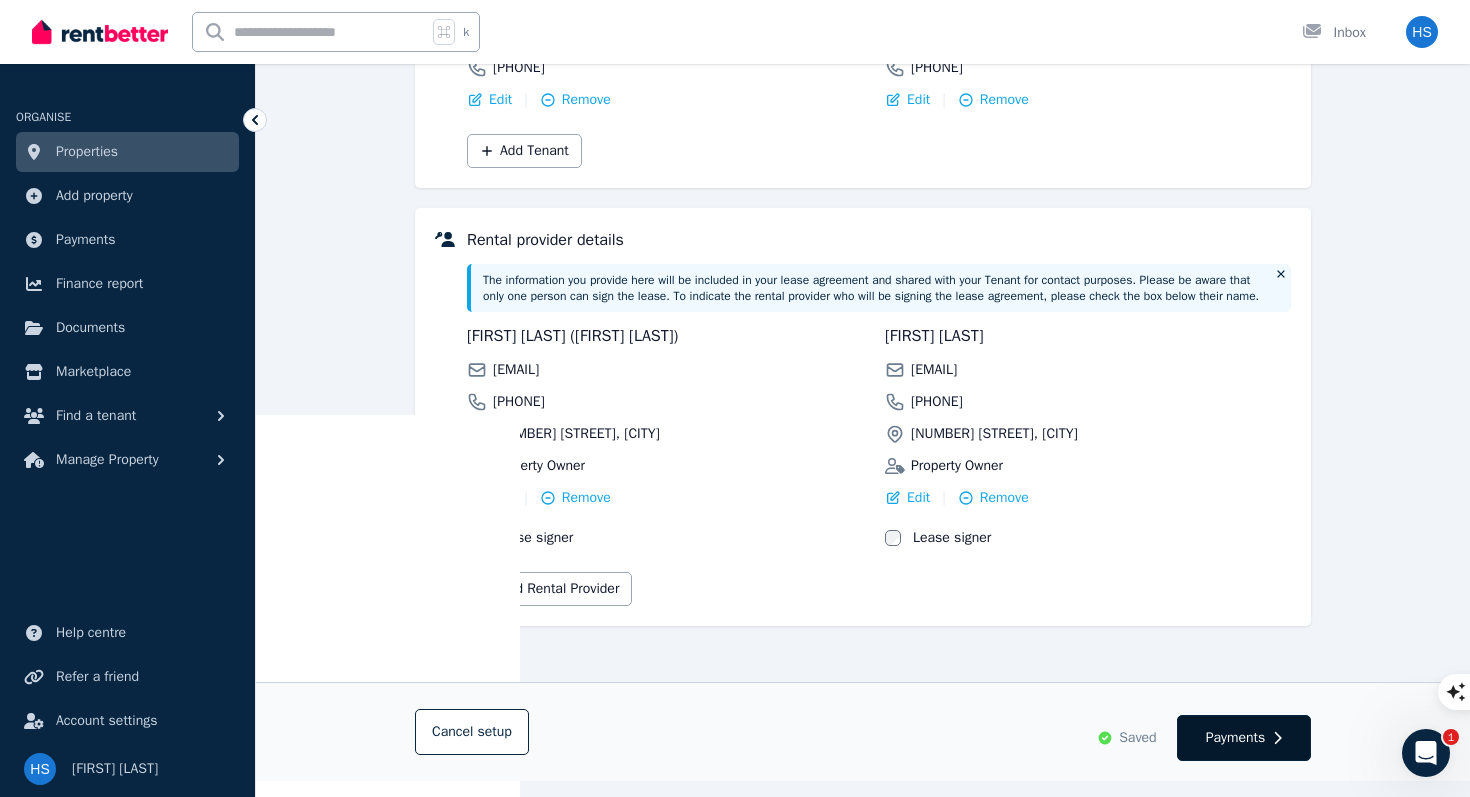 click on "Payments" at bounding box center (1236, 738) 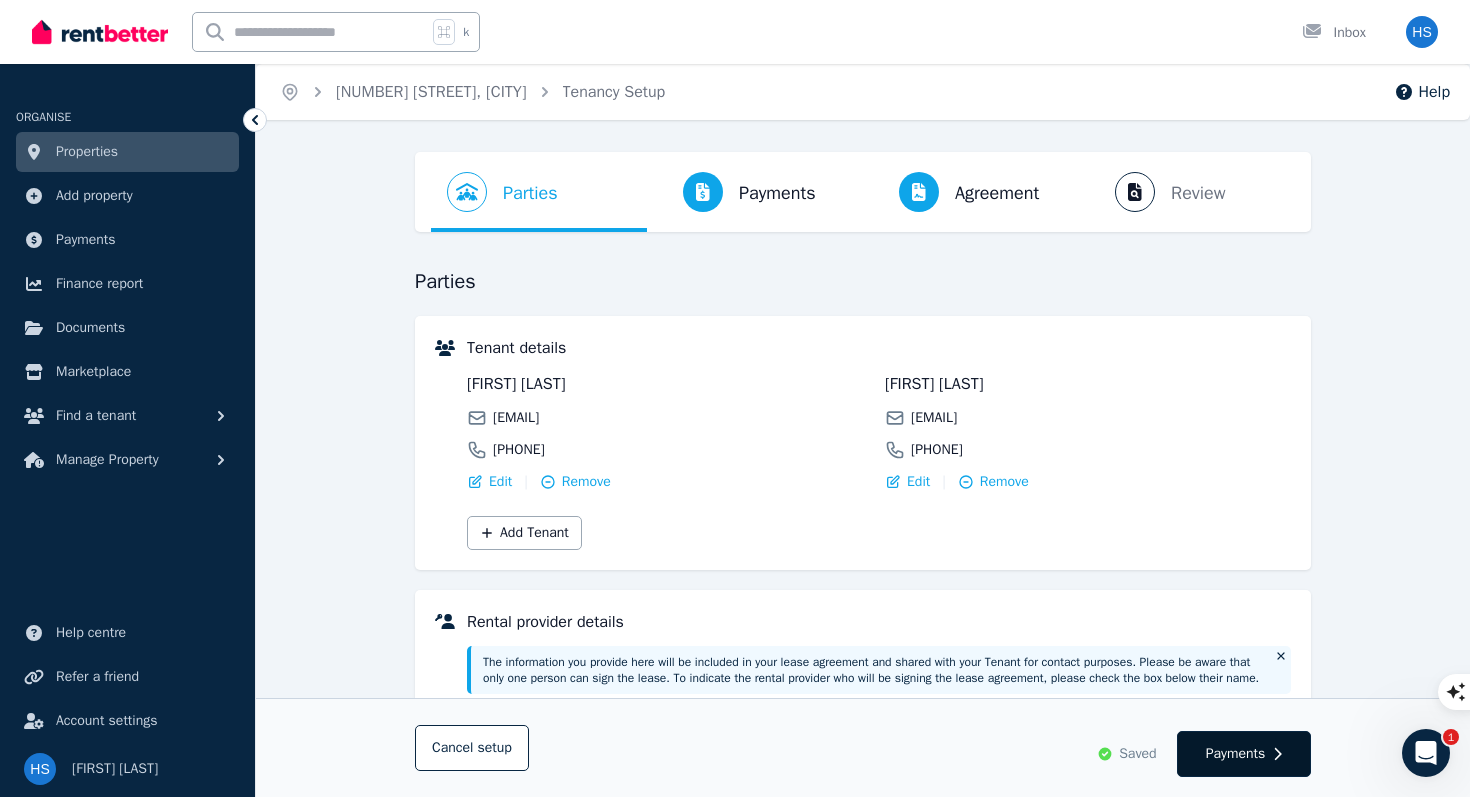 select on "**********" 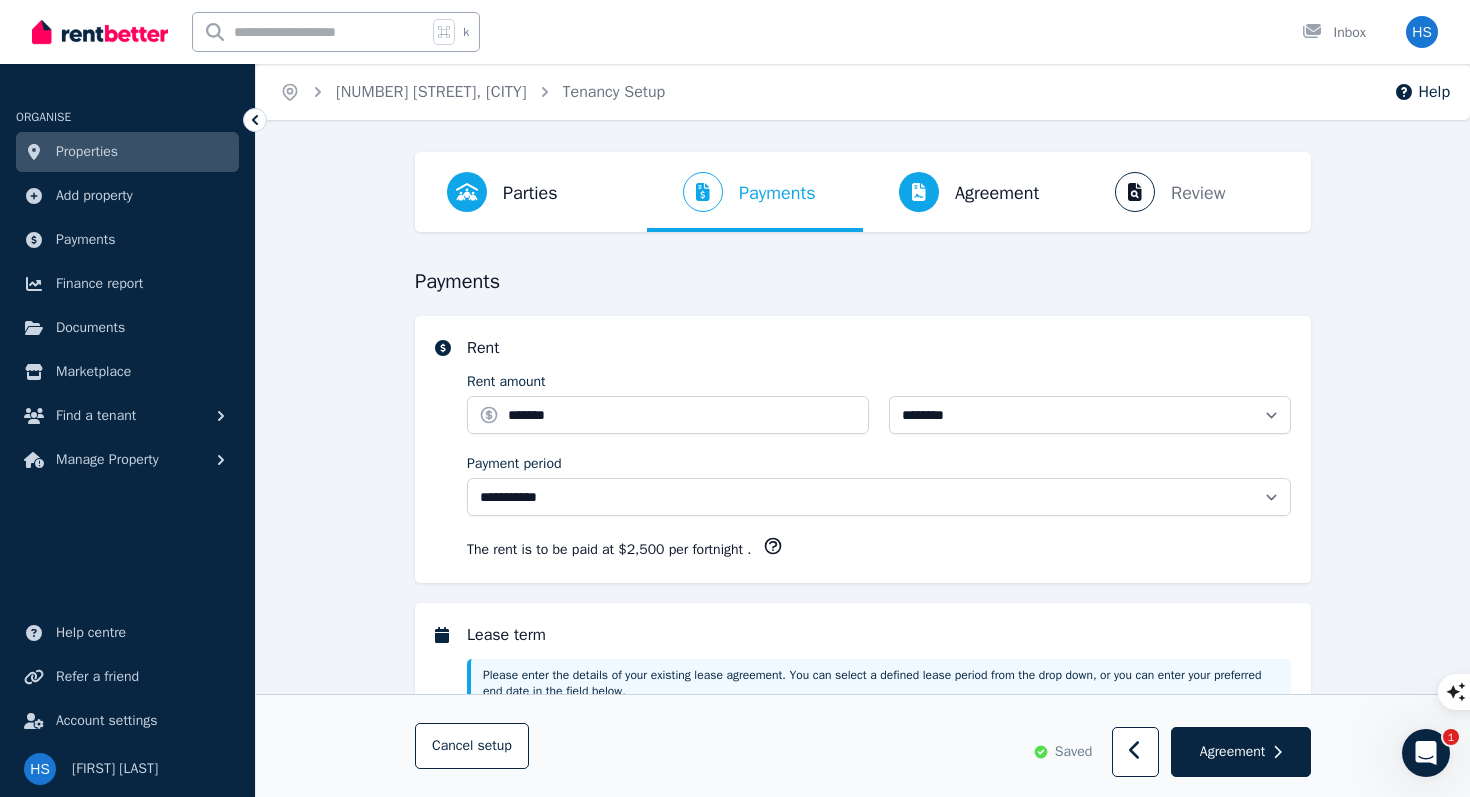 select on "**********" 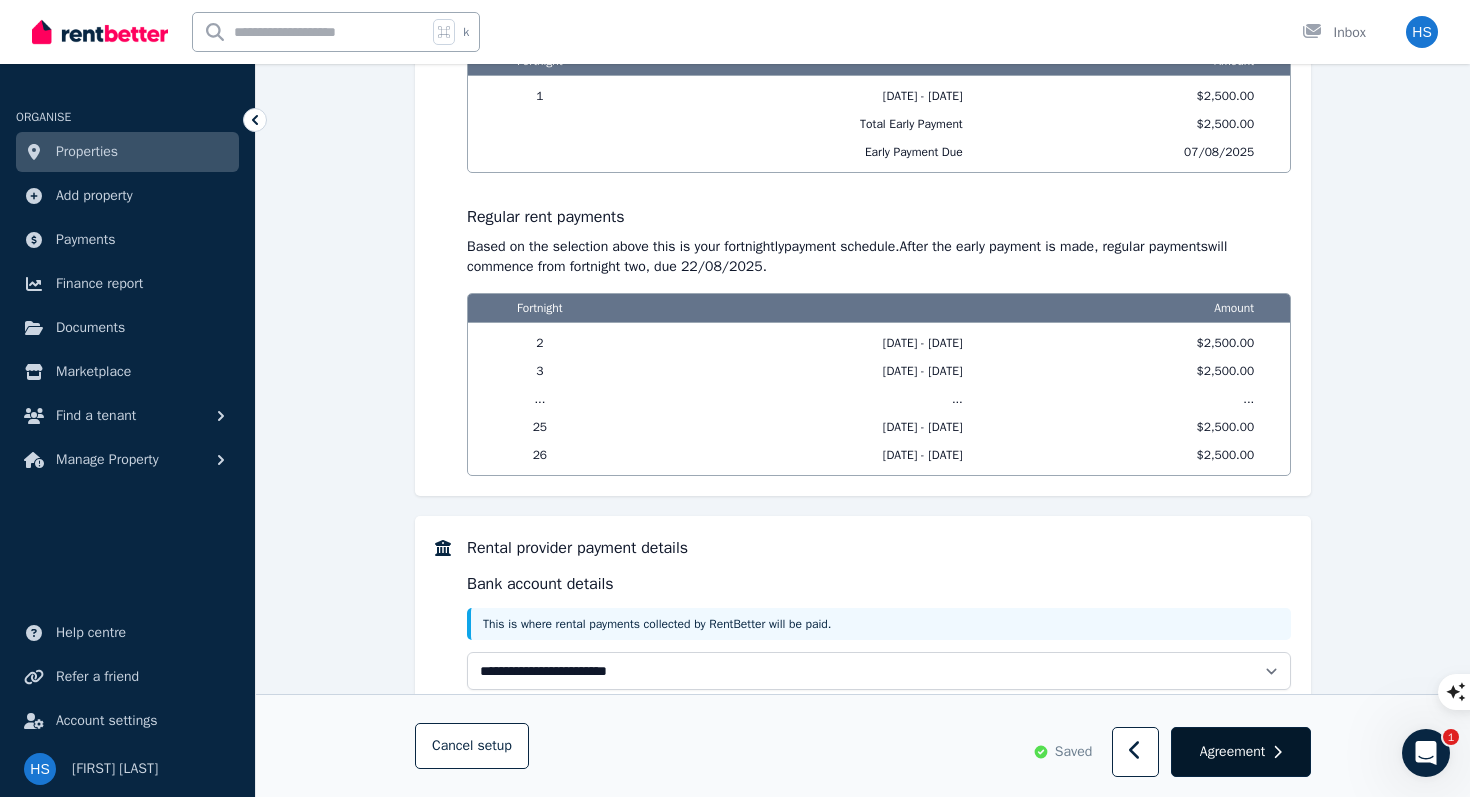 scroll, scrollTop: 2102, scrollLeft: 0, axis: vertical 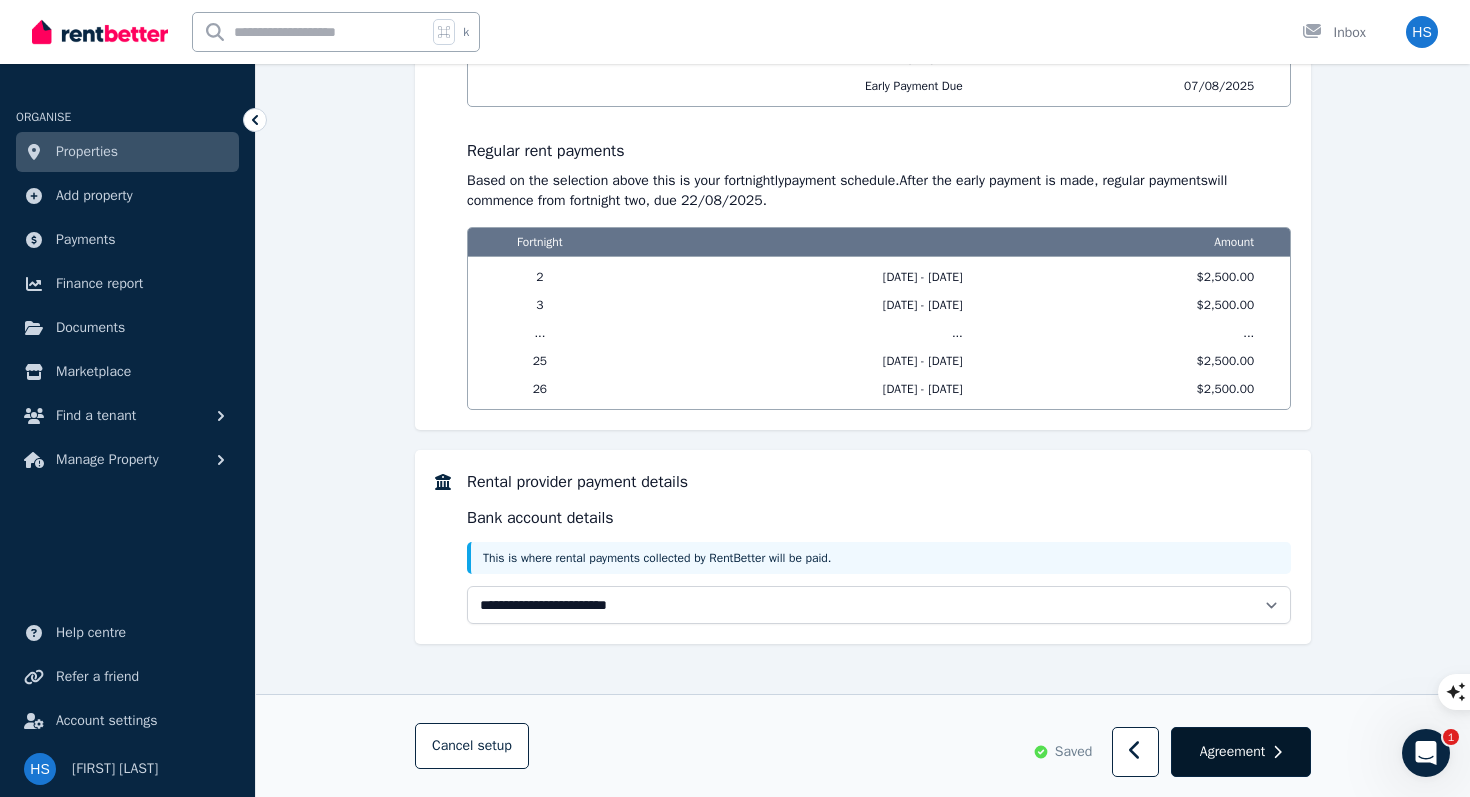 click on "Agreement" at bounding box center [1241, 753] 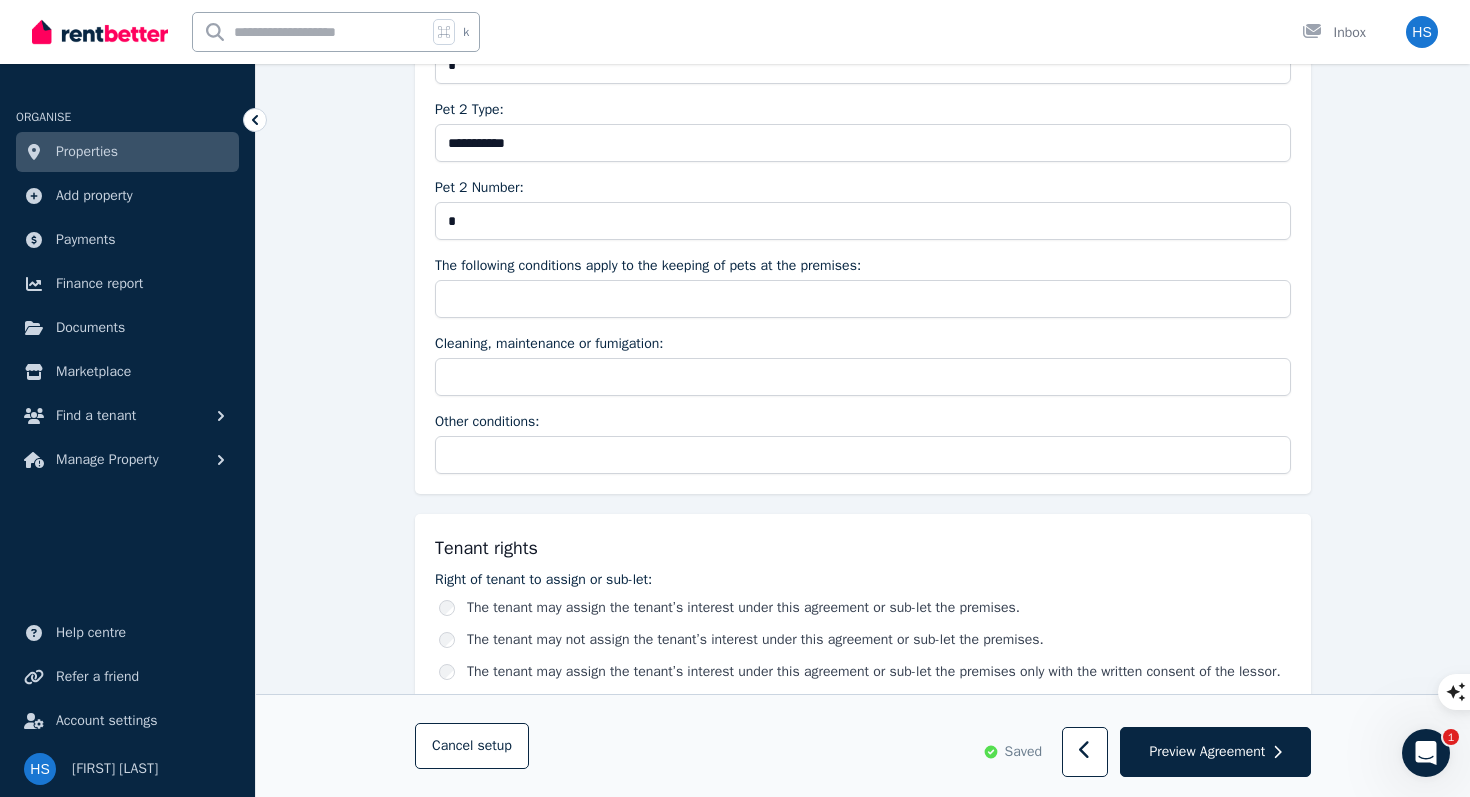 scroll, scrollTop: 2701, scrollLeft: 0, axis: vertical 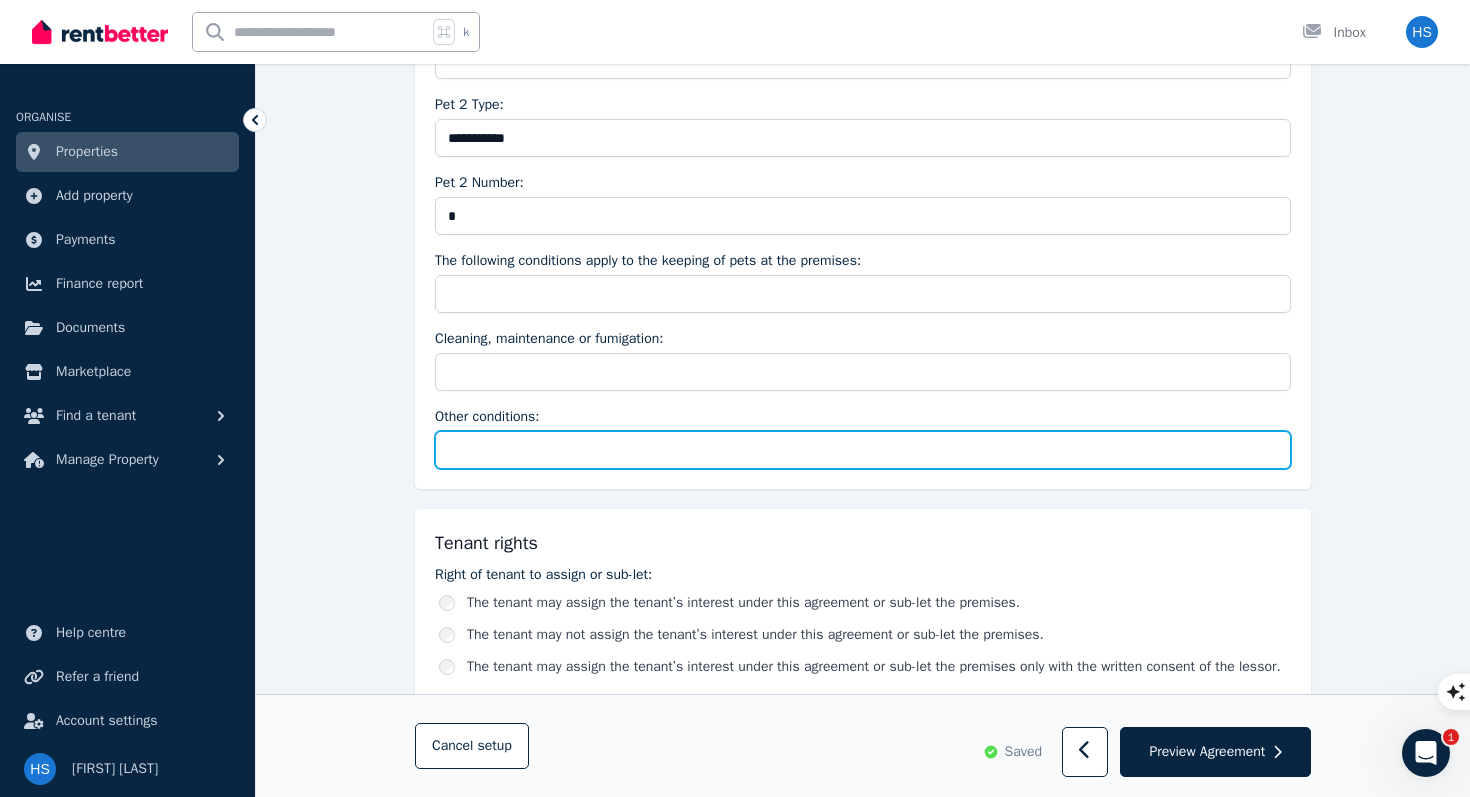 click on "Other conditions:" at bounding box center (863, 450) 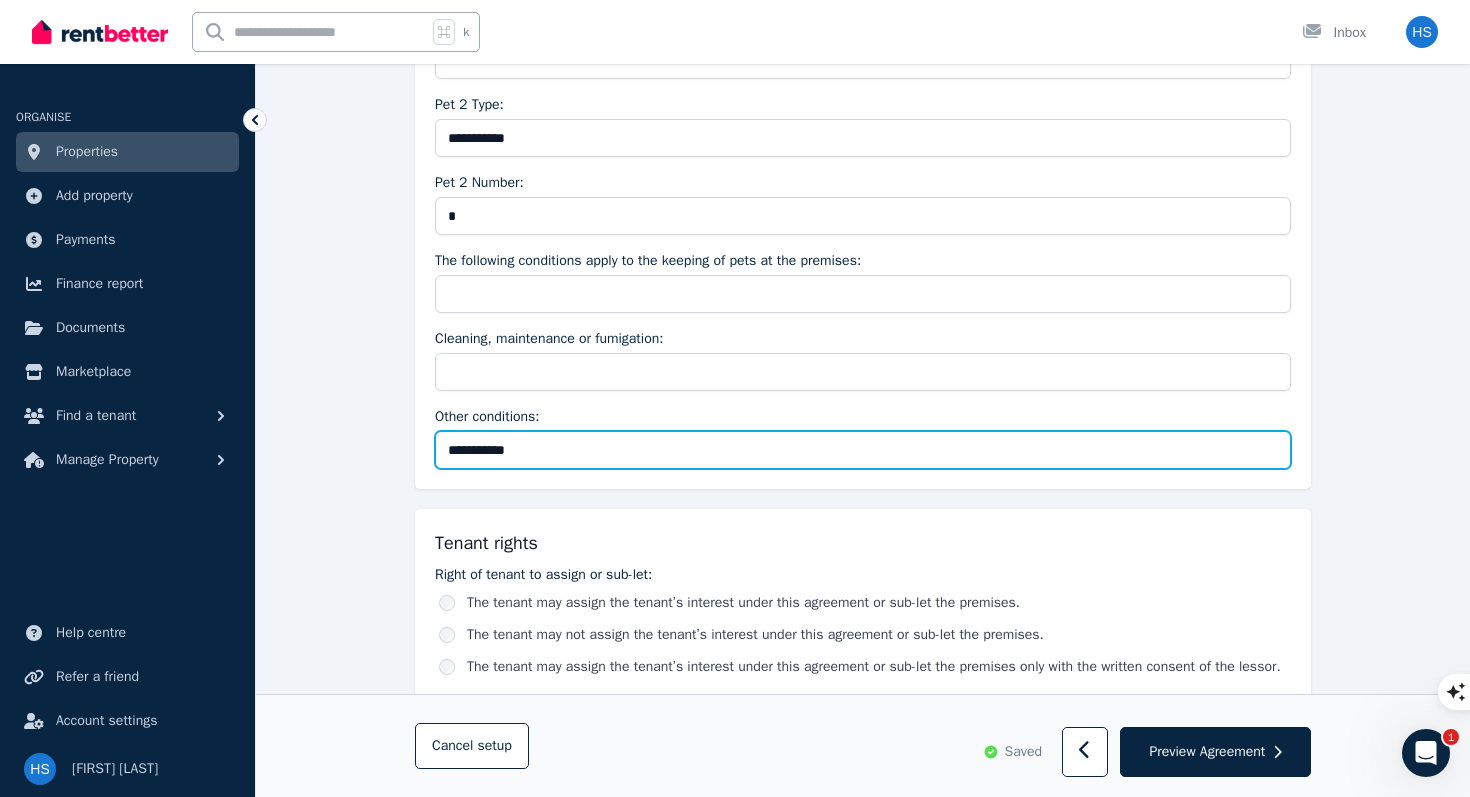 type on "**********" 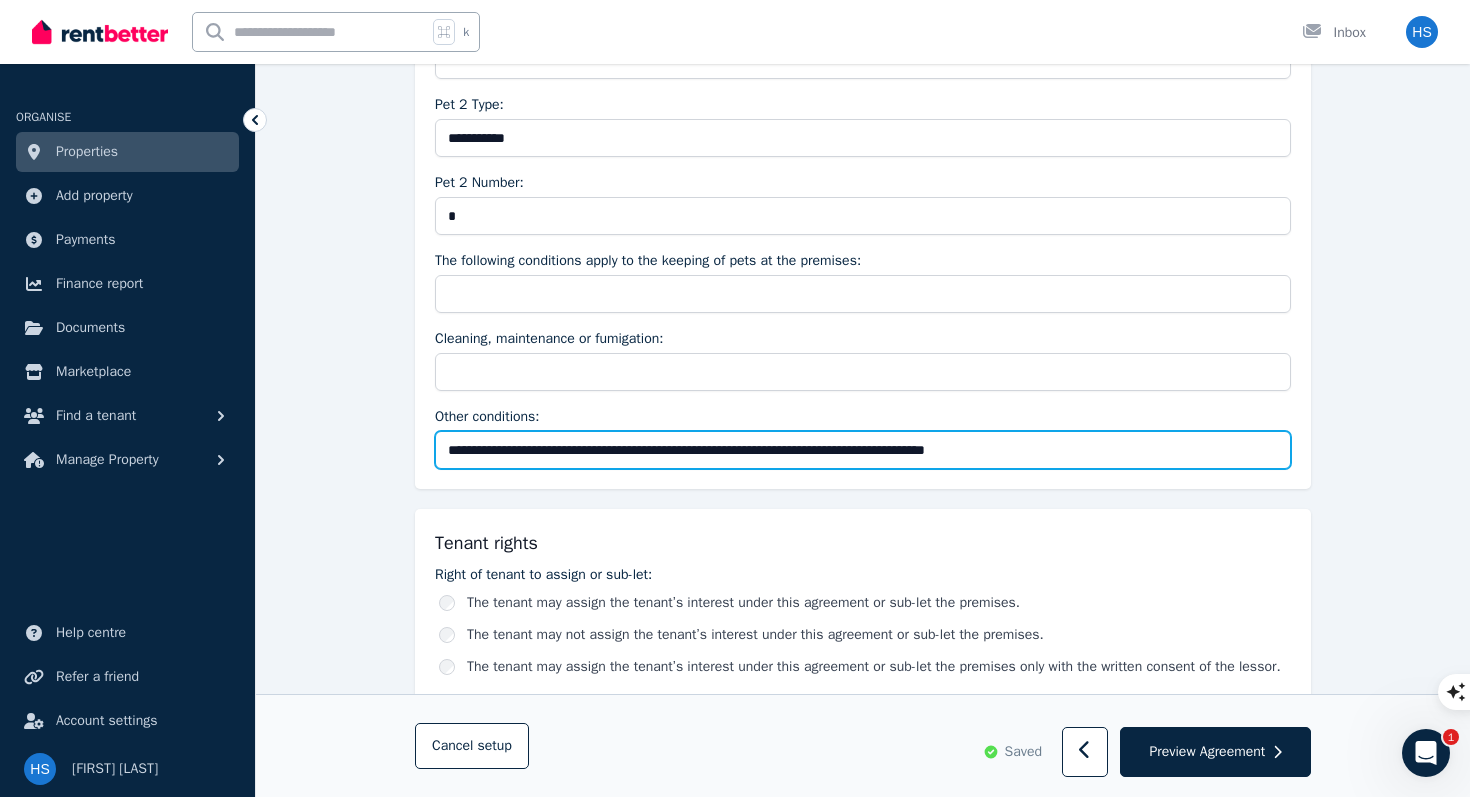 drag, startPoint x: 528, startPoint y: 452, endPoint x: 534, endPoint y: 432, distance: 20.880613 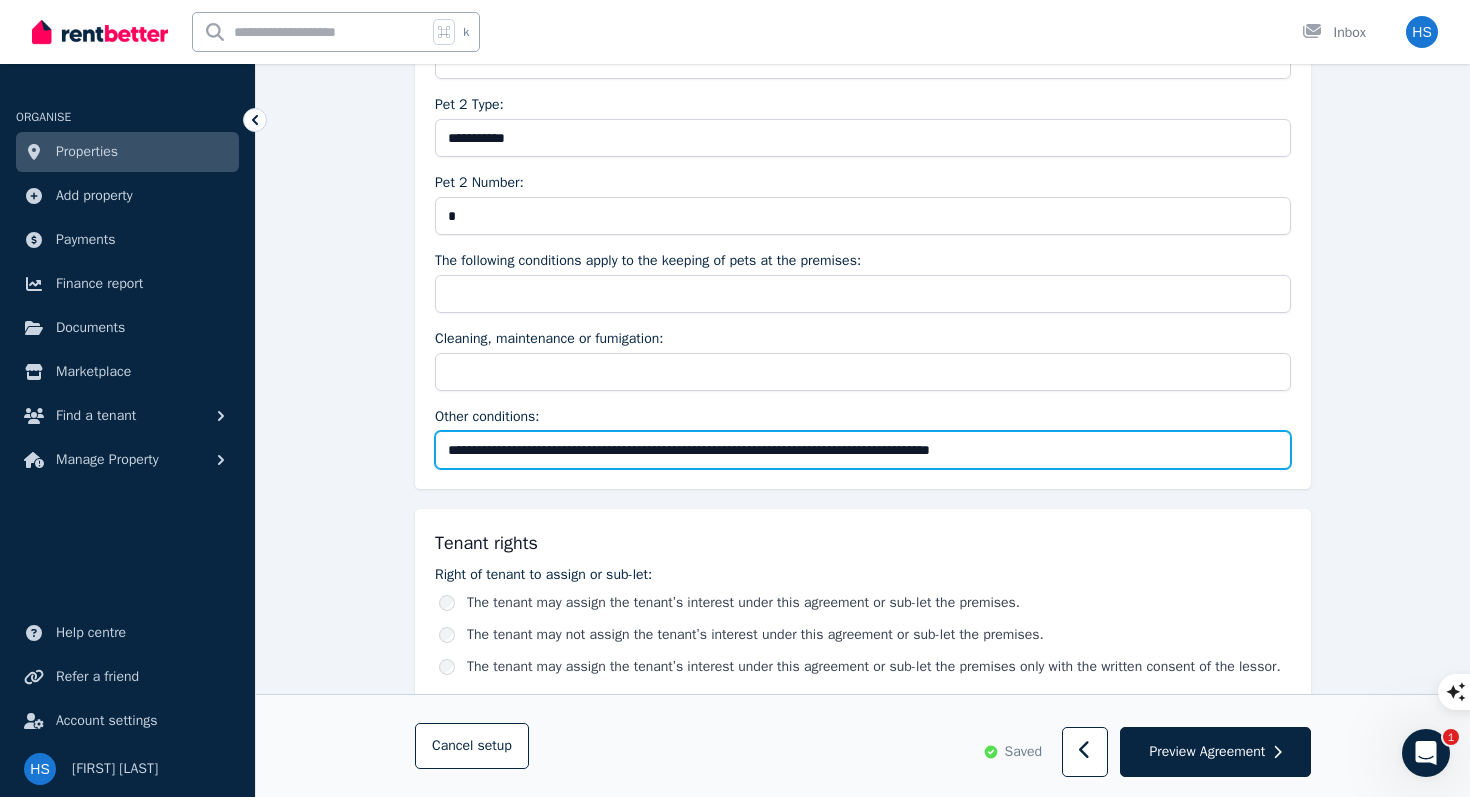 drag, startPoint x: 1103, startPoint y: 455, endPoint x: 424, endPoint y: 439, distance: 679.1885 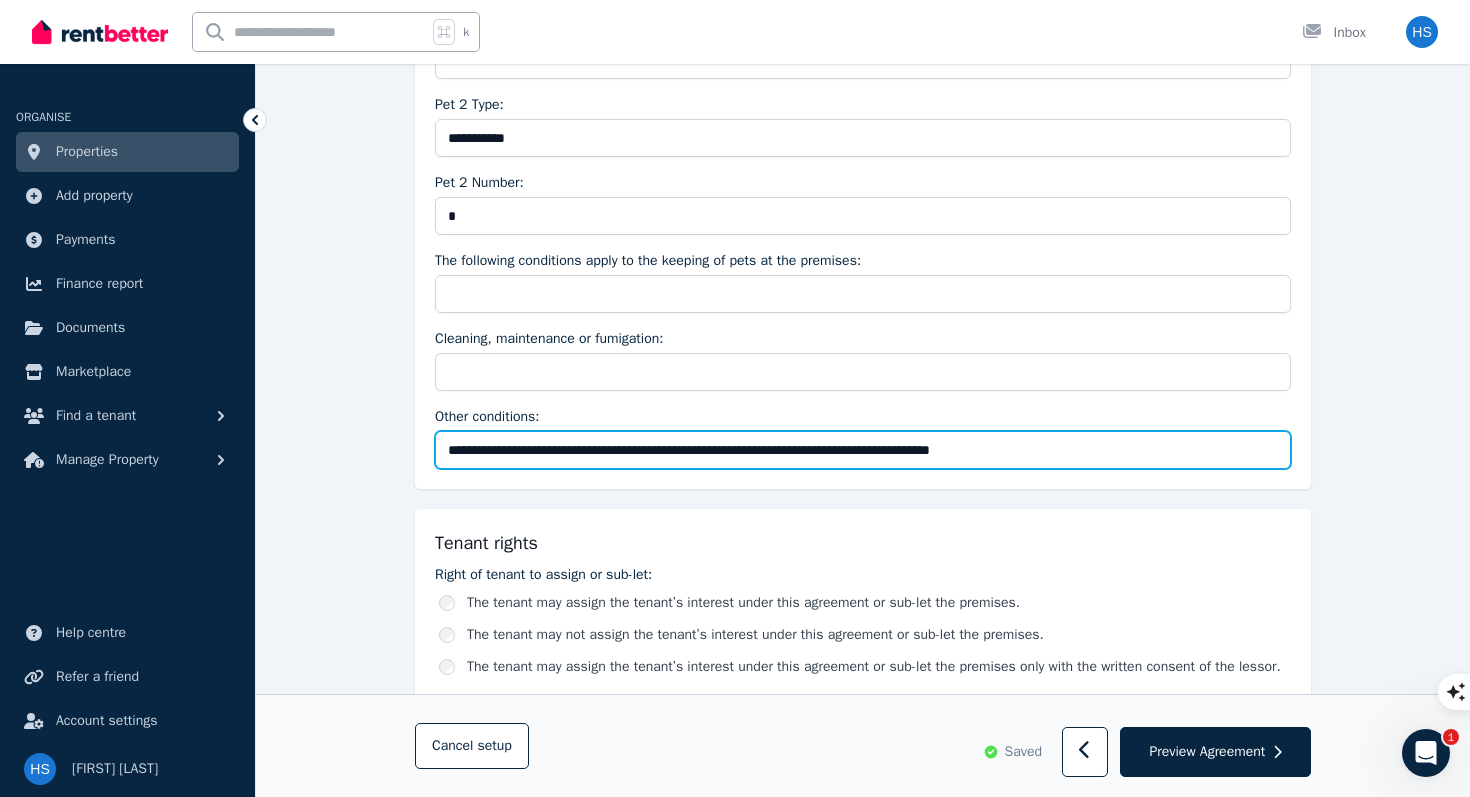 click on "**********" at bounding box center [863, 186] 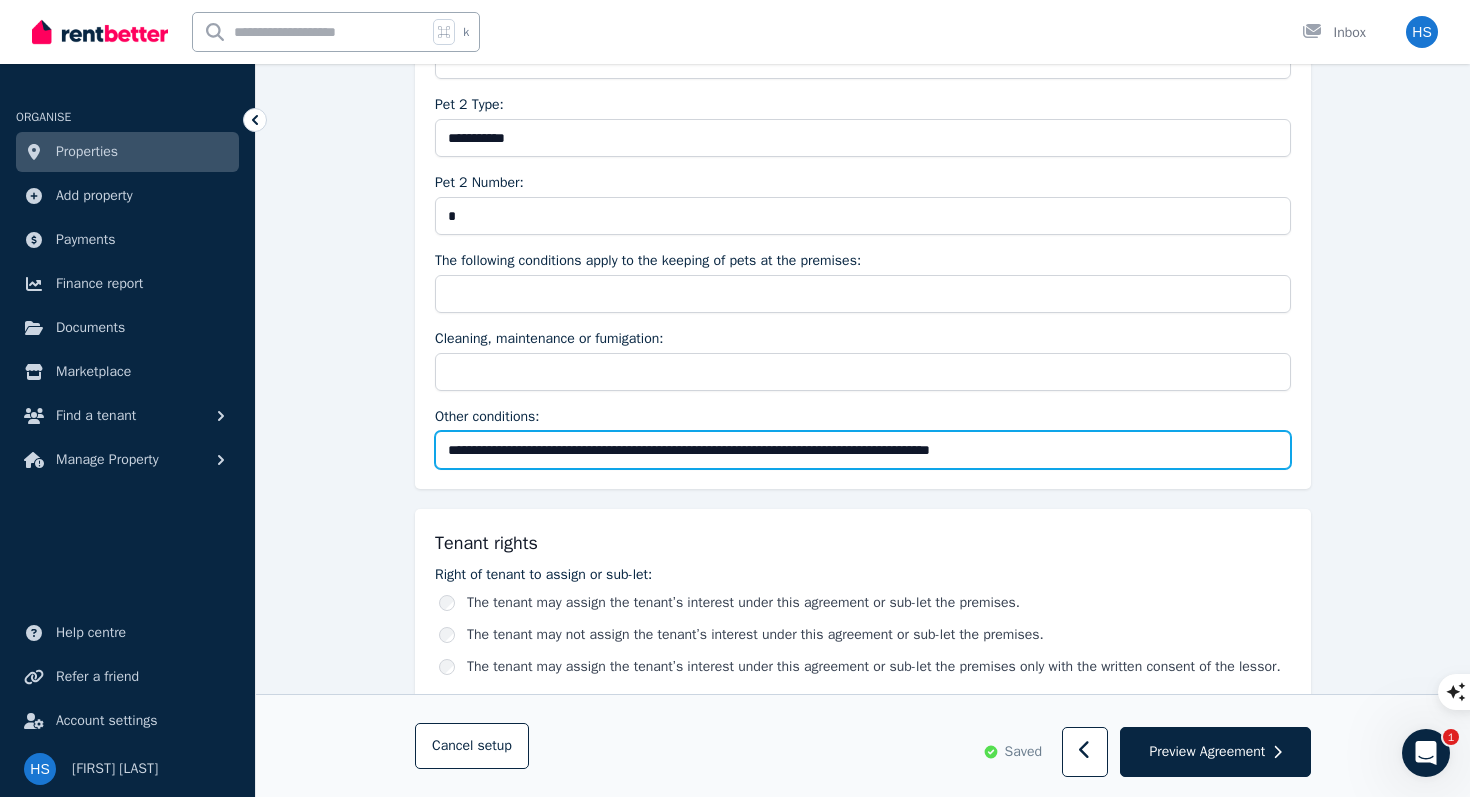type on "**********" 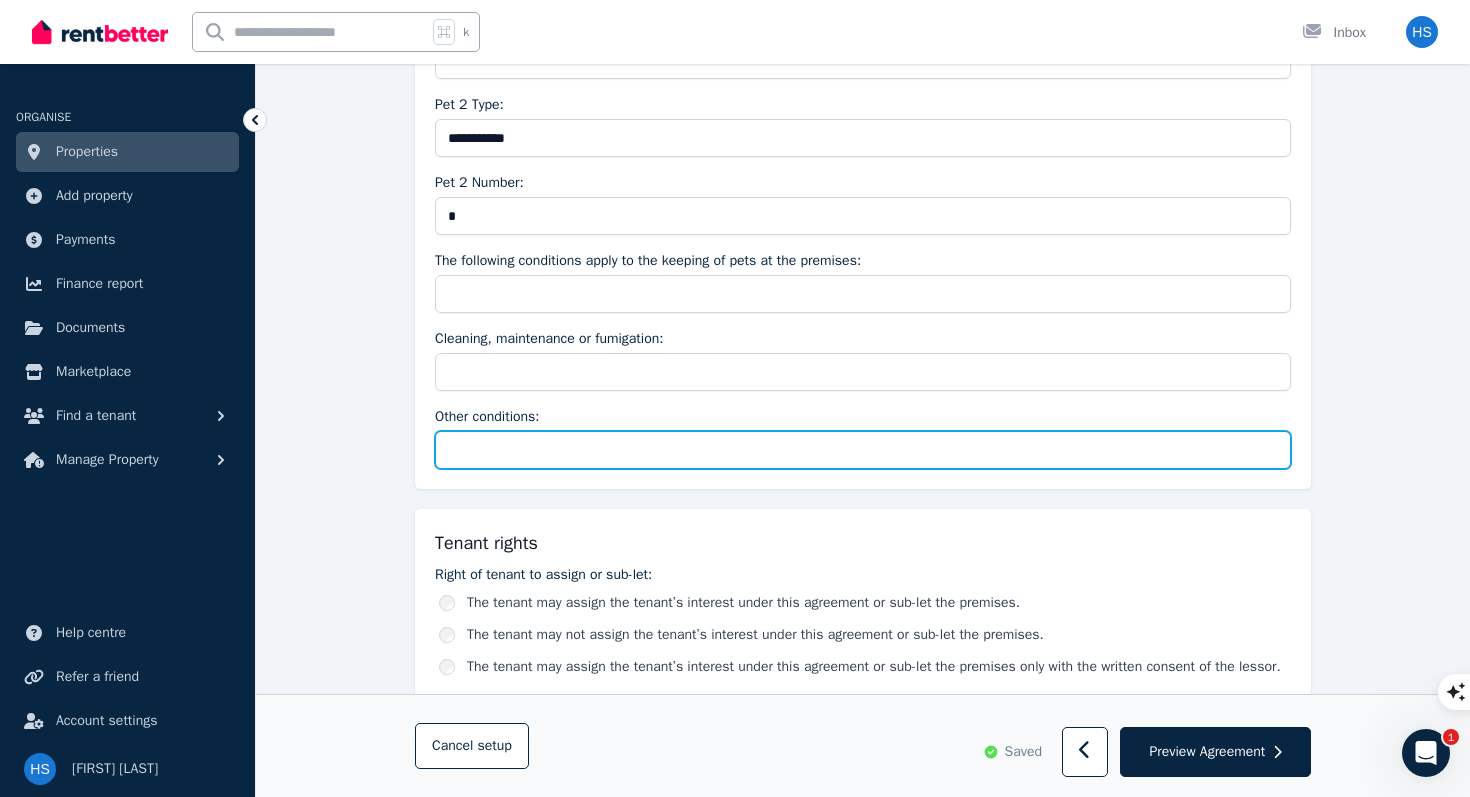 paste on "**********" 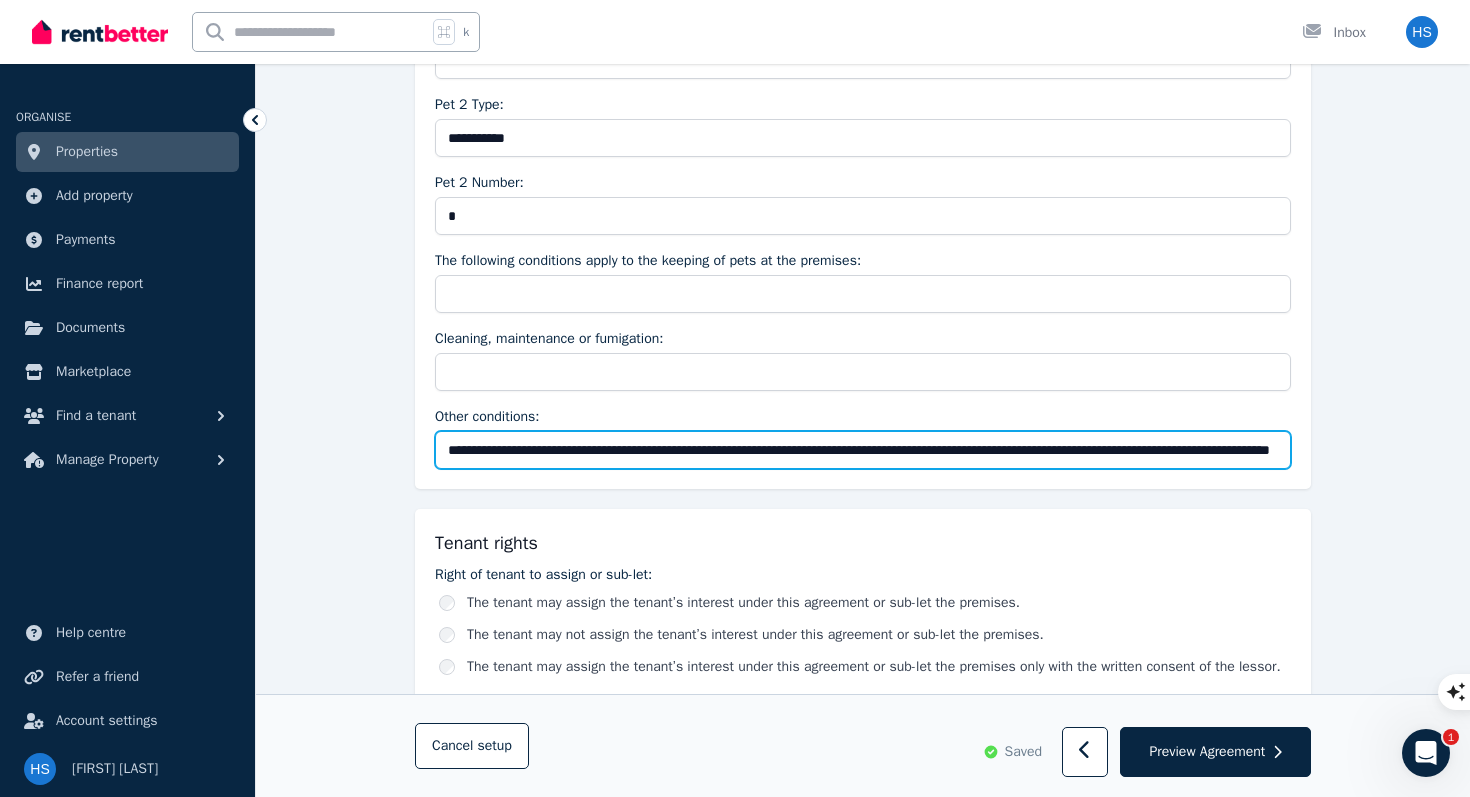 scroll, scrollTop: 0, scrollLeft: 187, axis: horizontal 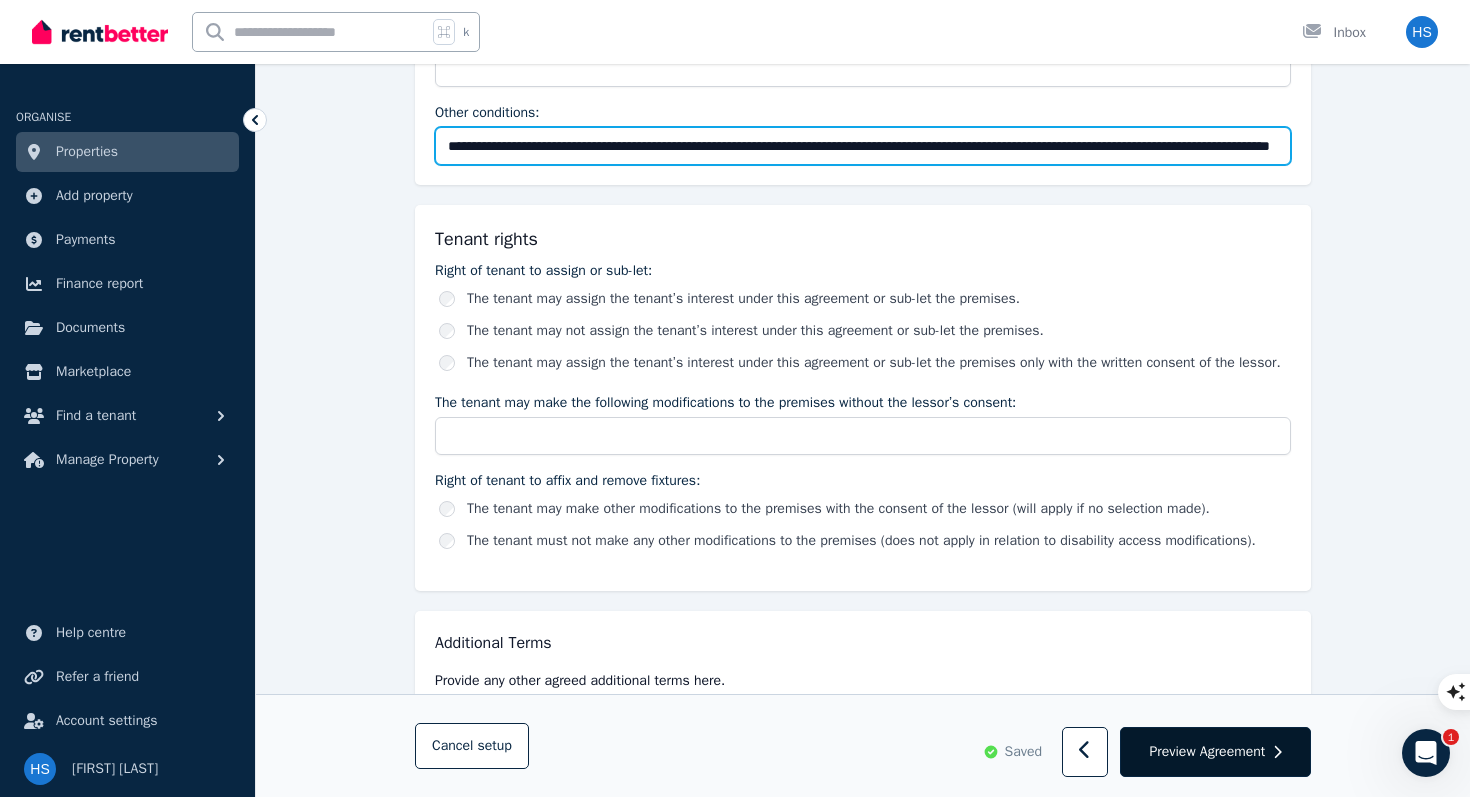 type on "**********" 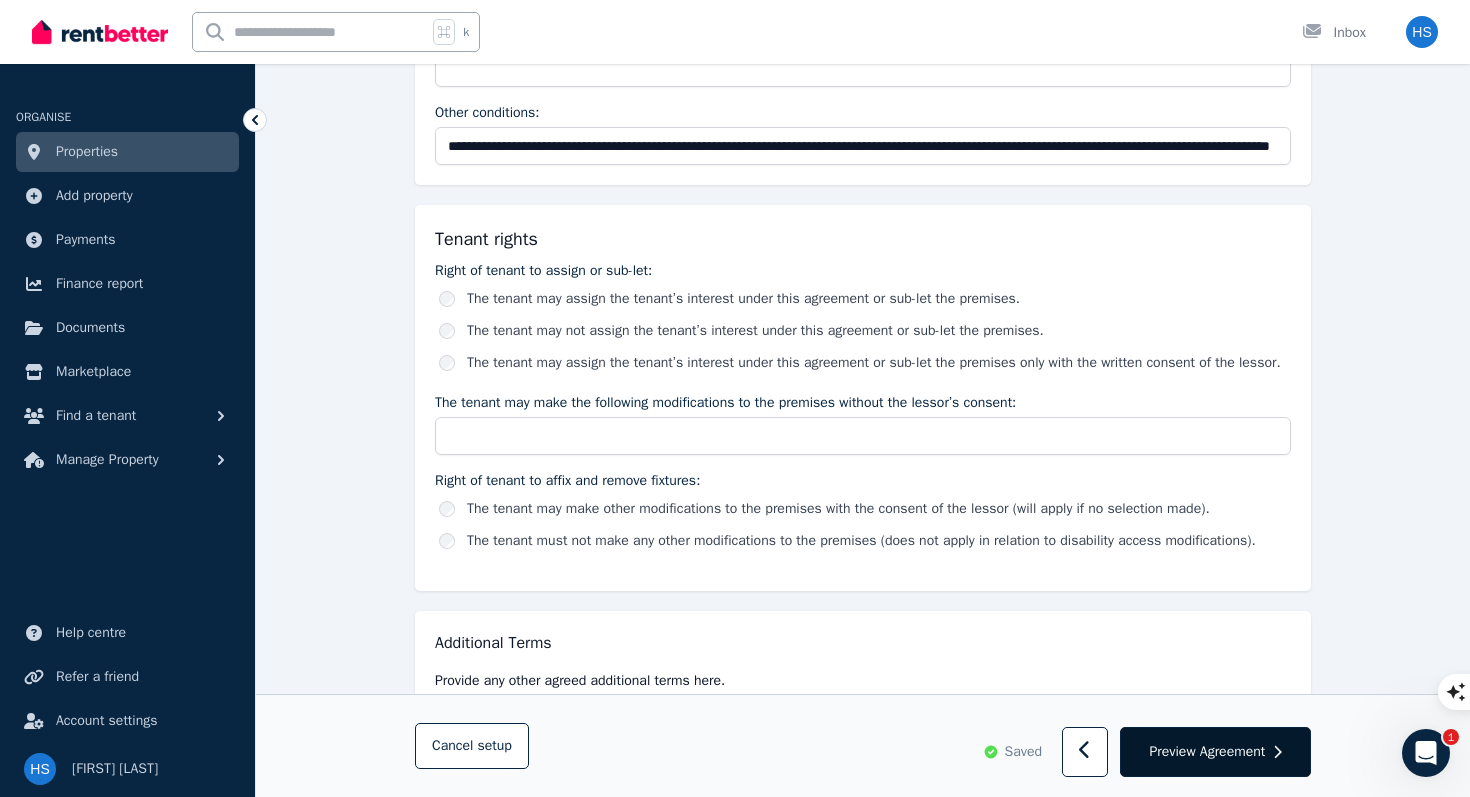 click on "Preview Agreement" at bounding box center (1207, 752) 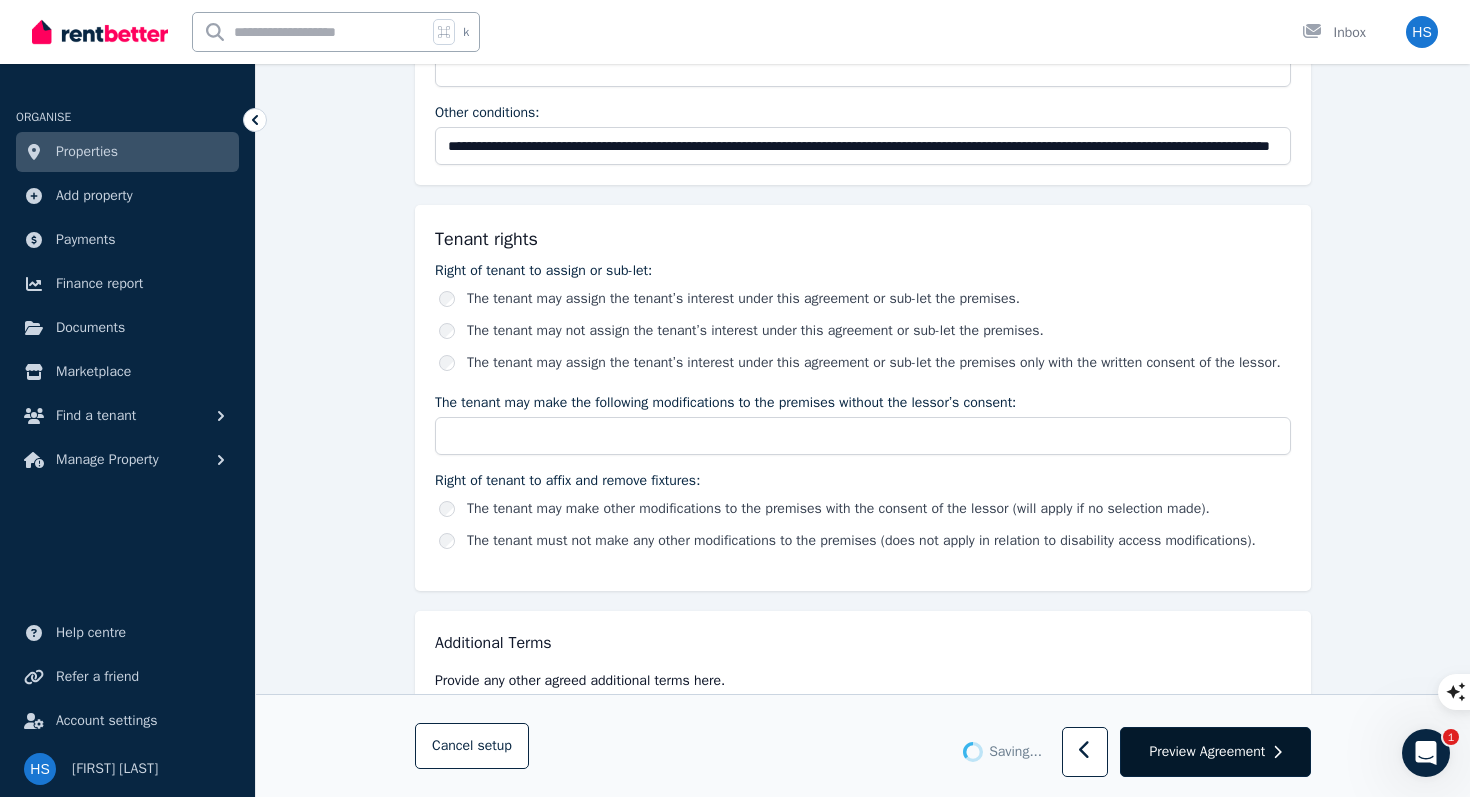 scroll, scrollTop: 0, scrollLeft: 0, axis: both 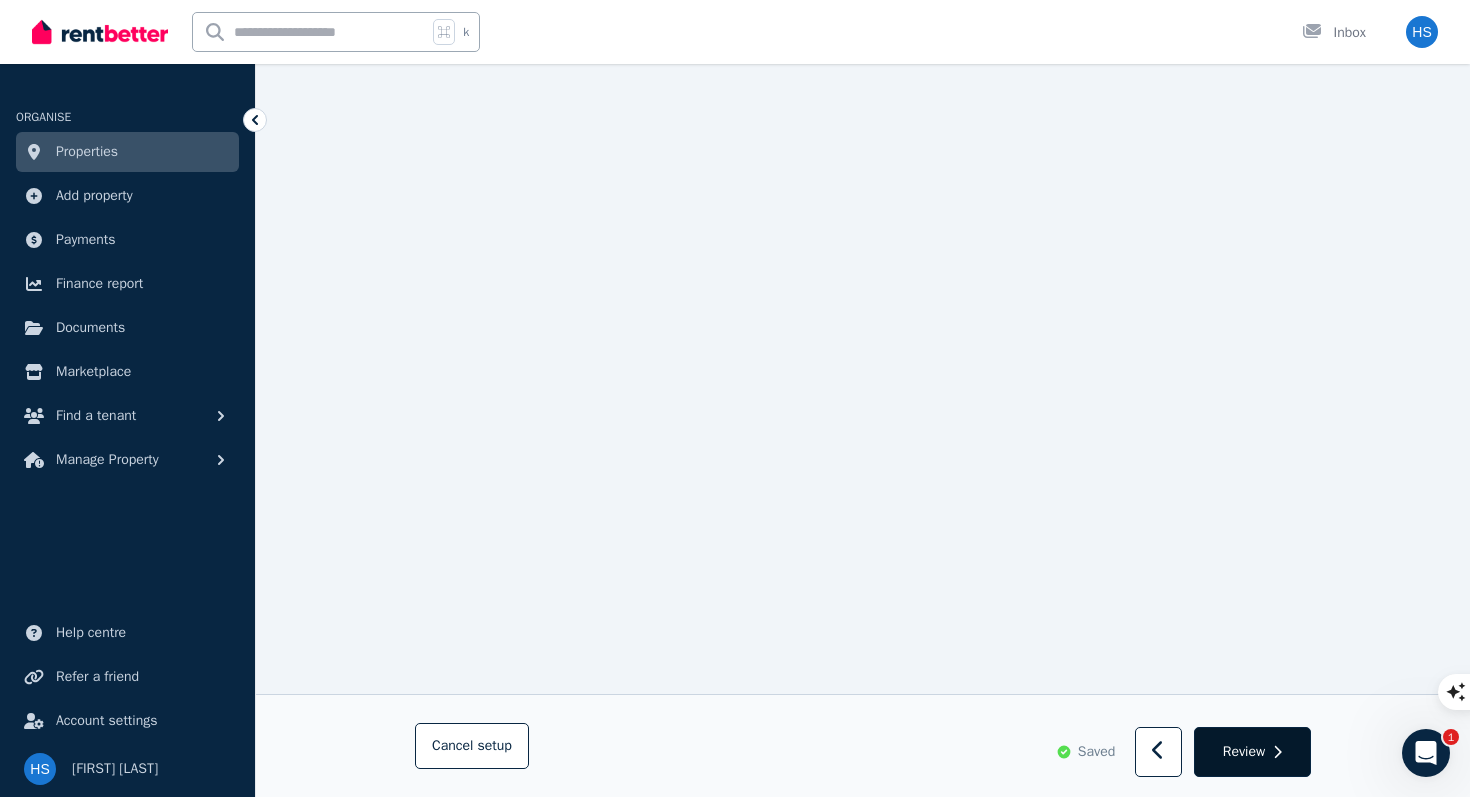 click on "Review" at bounding box center [1244, 752] 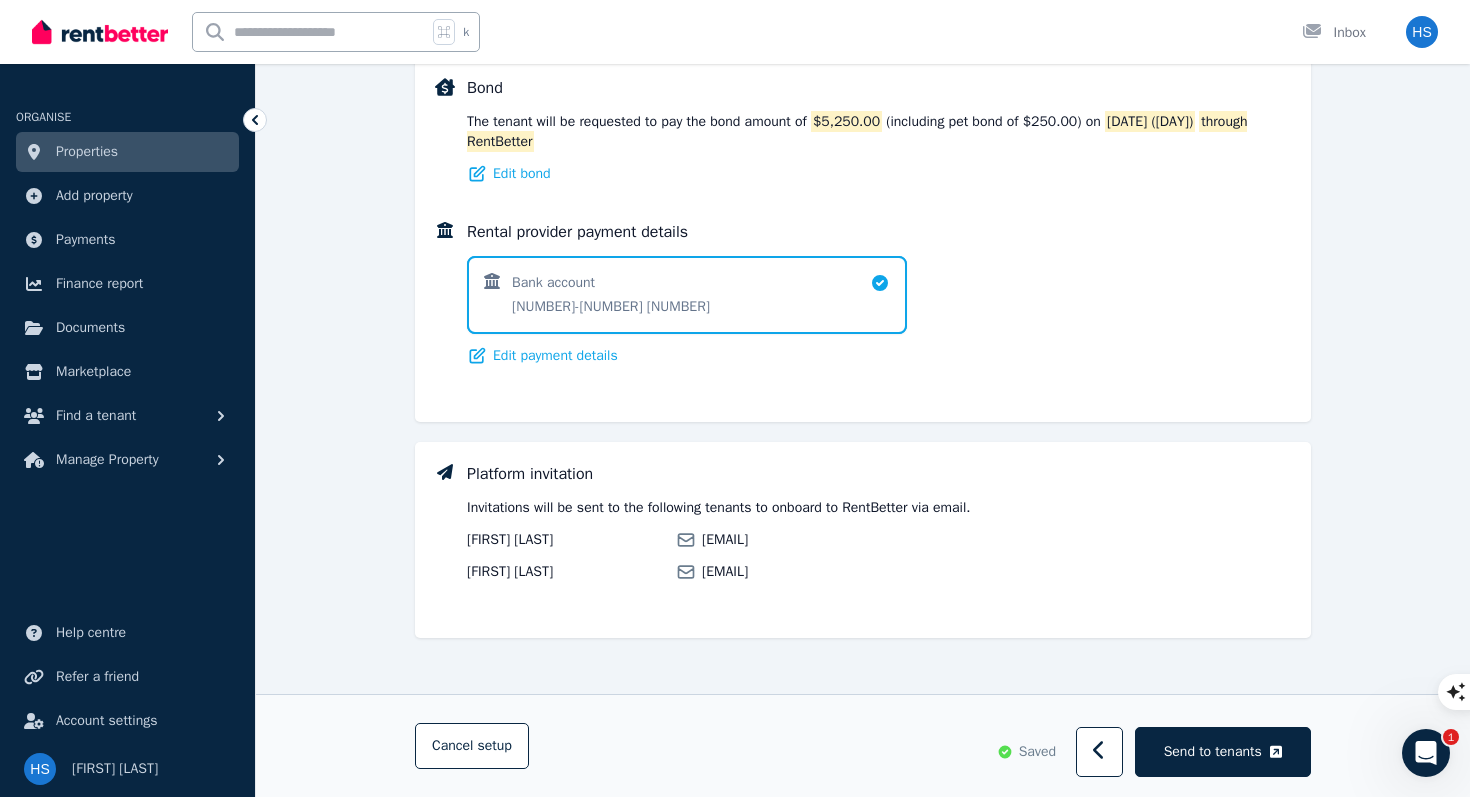 scroll, scrollTop: 1815, scrollLeft: 0, axis: vertical 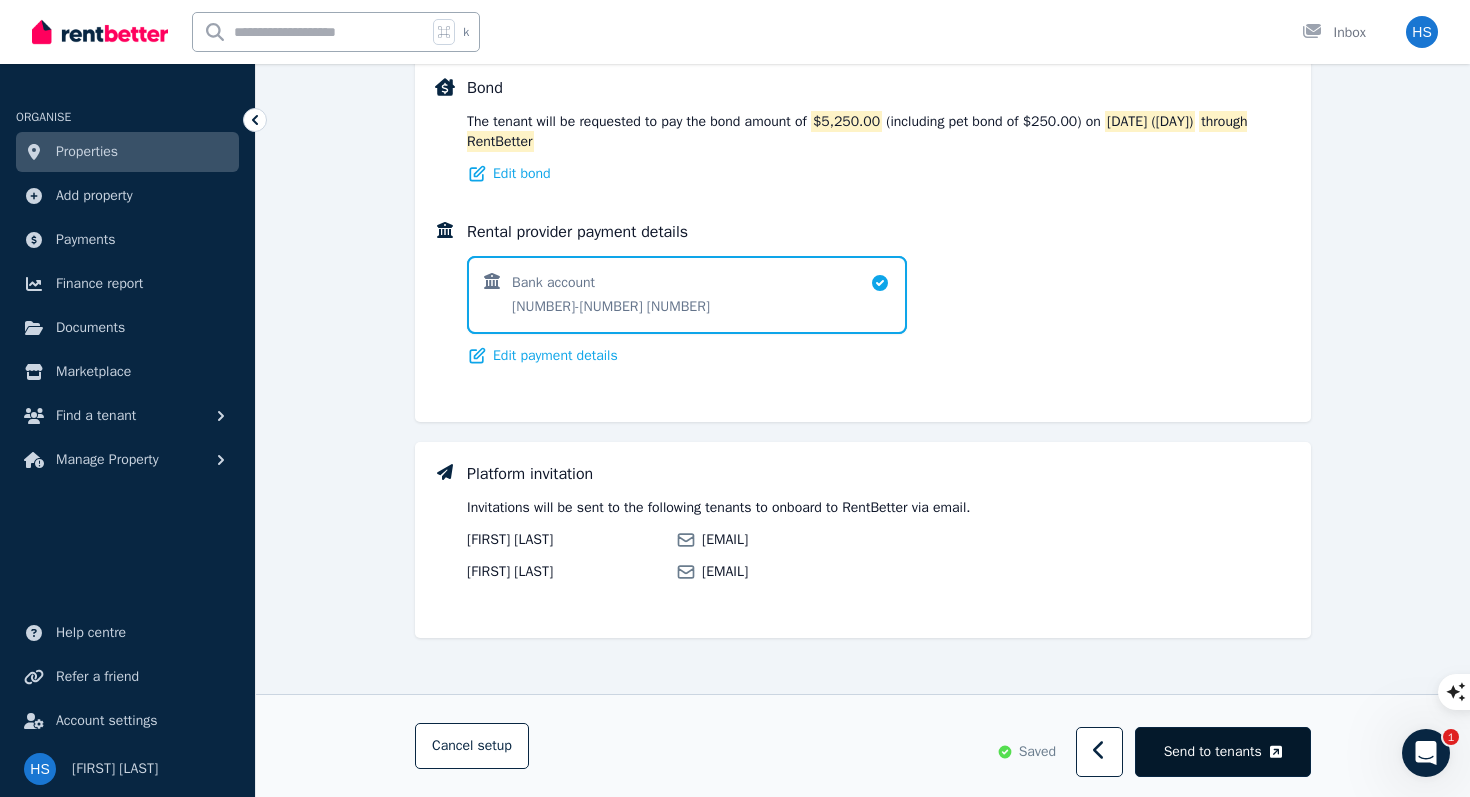 click on "Send to tenants" at bounding box center (1213, 752) 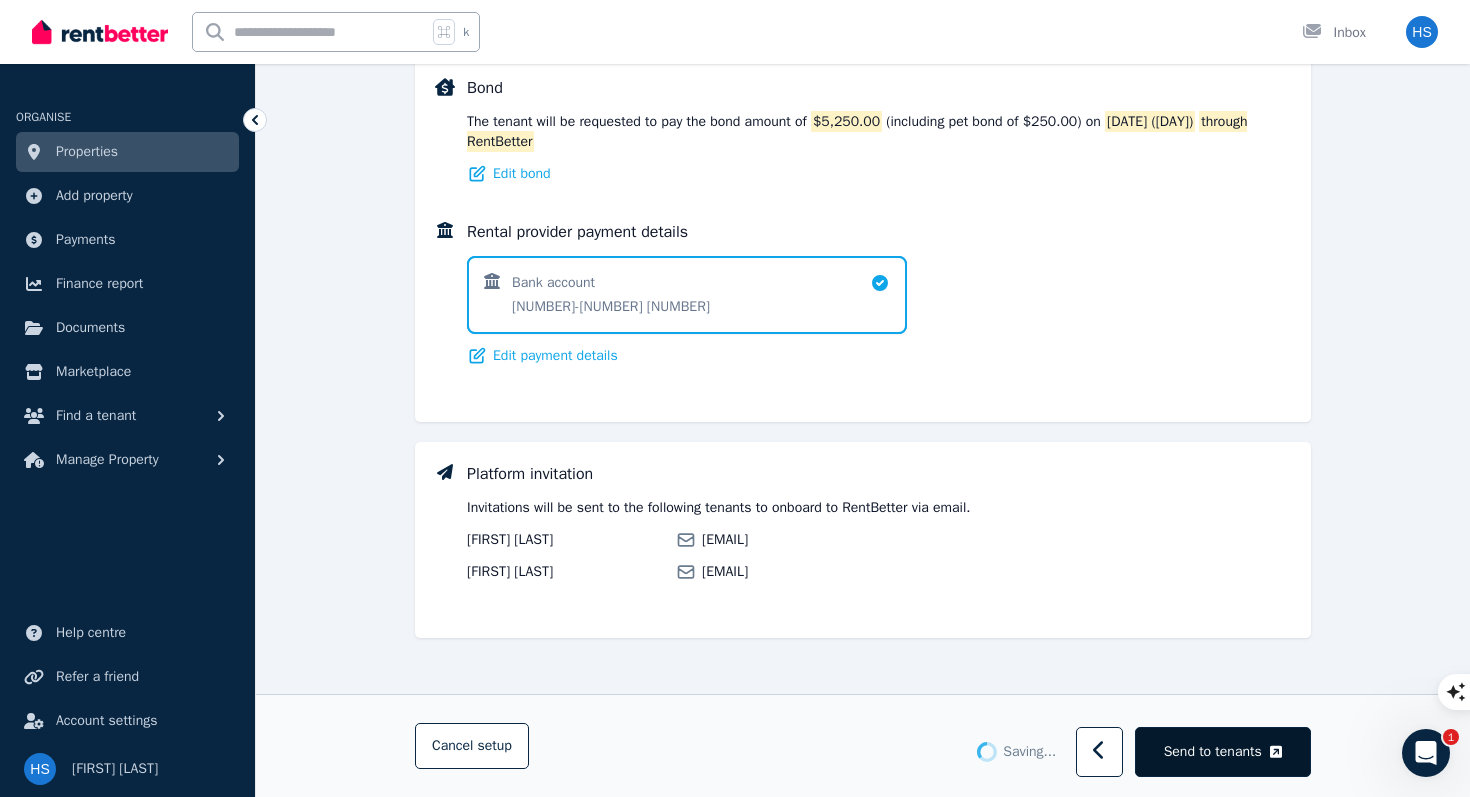 scroll, scrollTop: 1847, scrollLeft: 0, axis: vertical 